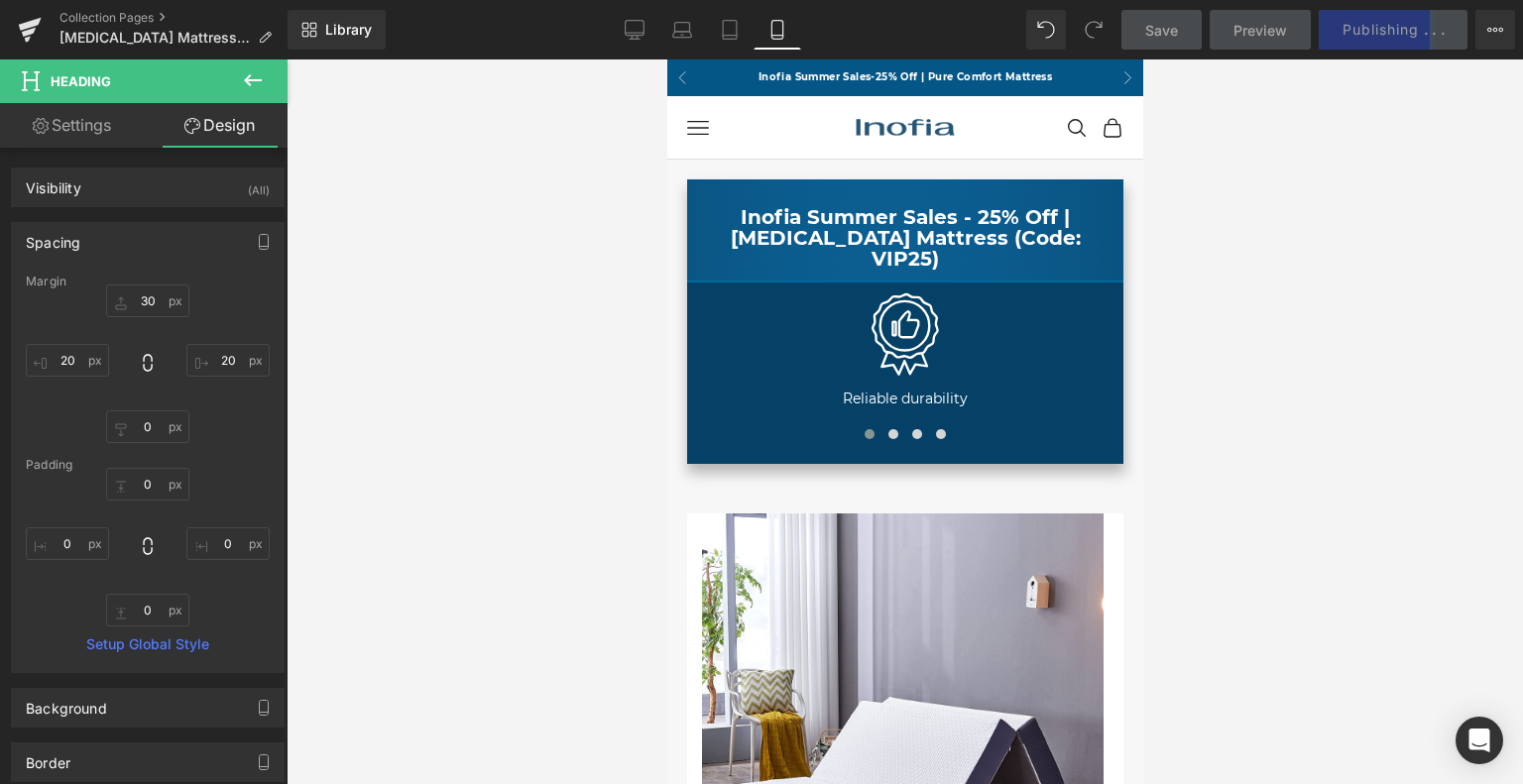 scroll, scrollTop: 2577, scrollLeft: 0, axis: vertical 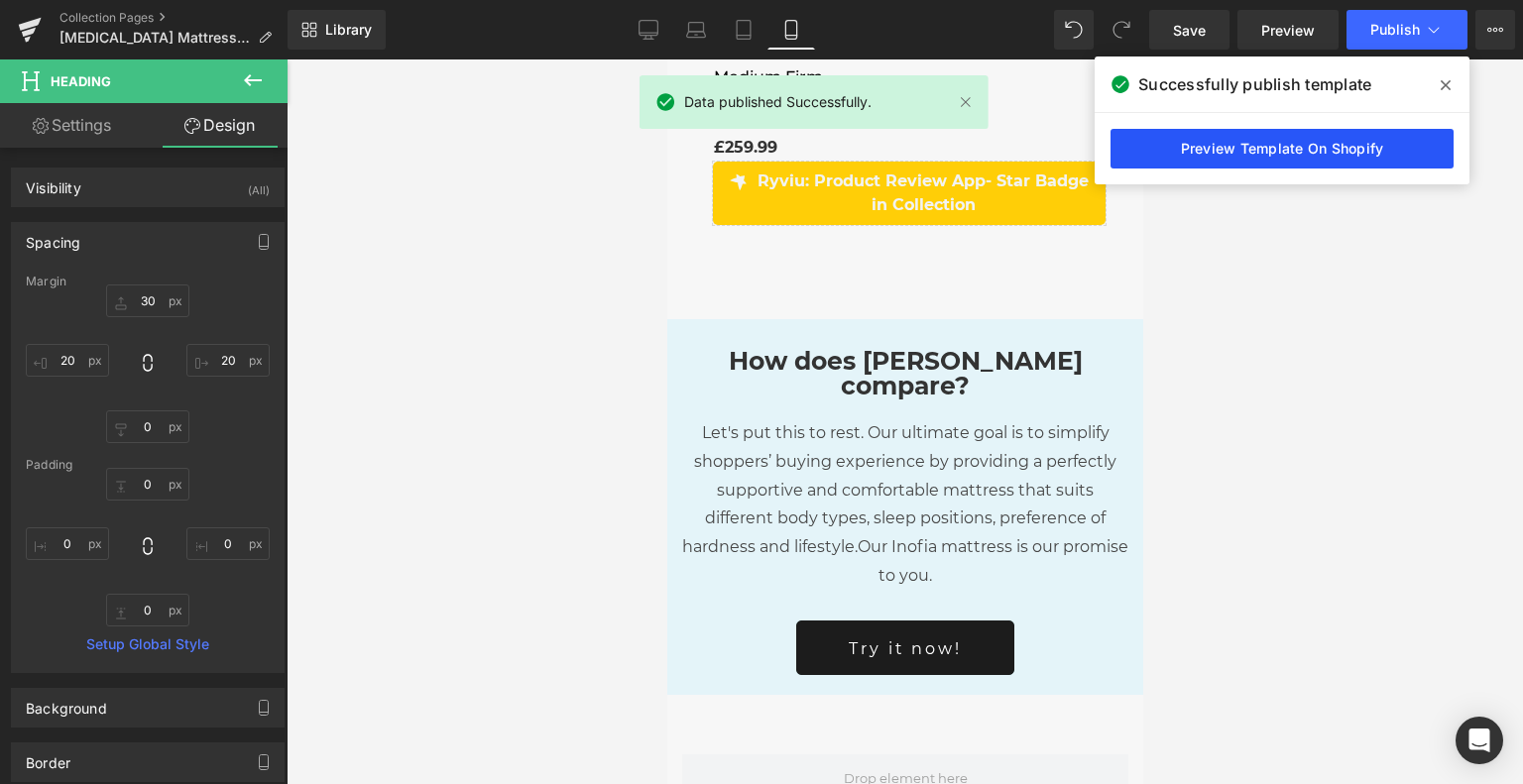 click on "Preview Template On Shopify" at bounding box center [1282, 149] 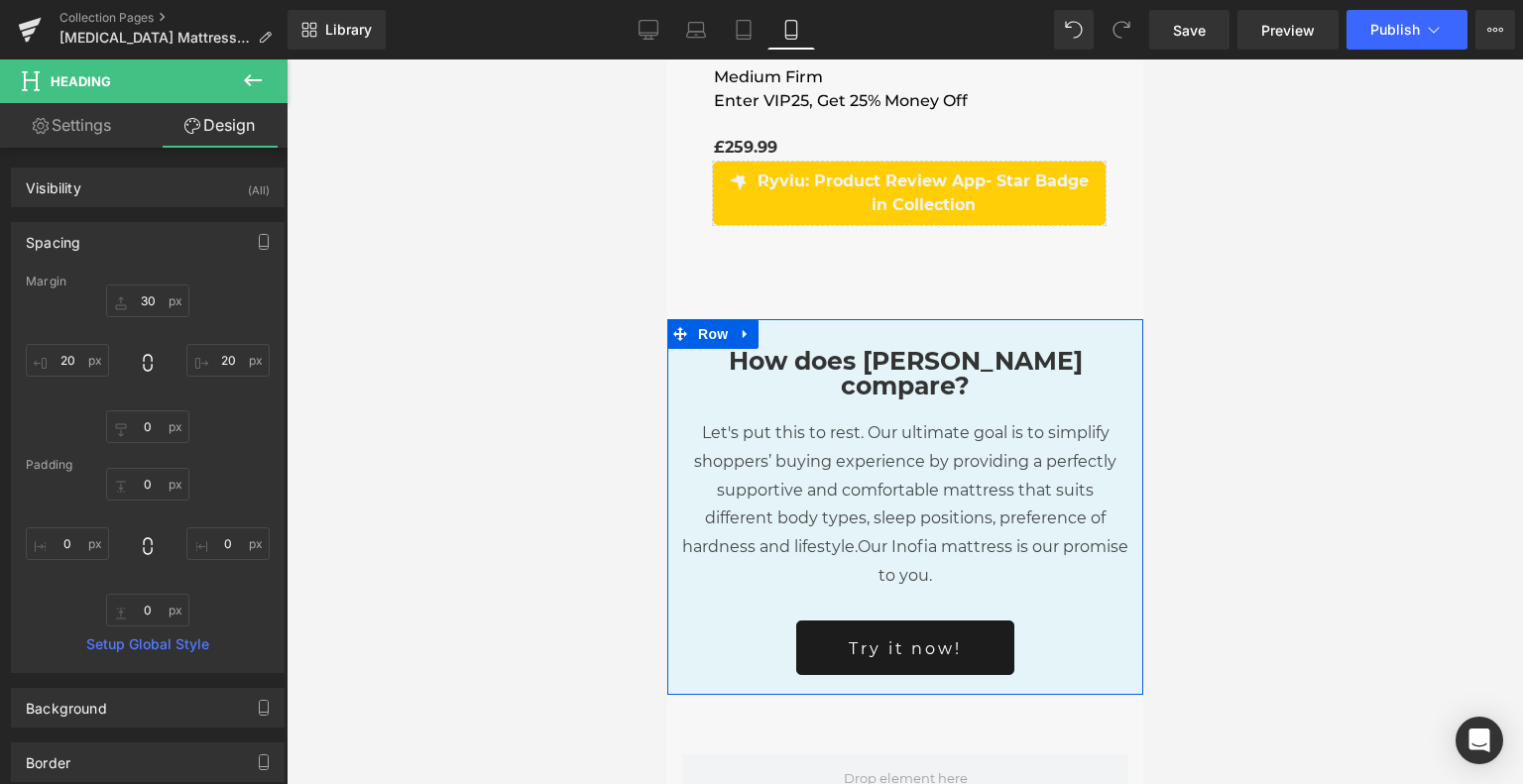 click on "How does [PERSON_NAME] compare? Heading
Let's put this to rest. Our ultimate goal is to simplify shoppers’ buying experience by providing a perfectly supportive and comfortable mattress that suits different body types, sleep positions, preference of hardness and lifestyle.  Our Inofia mattress is our promise to you.  Text Block
Row         Try it now! Button" at bounding box center [904, 506] 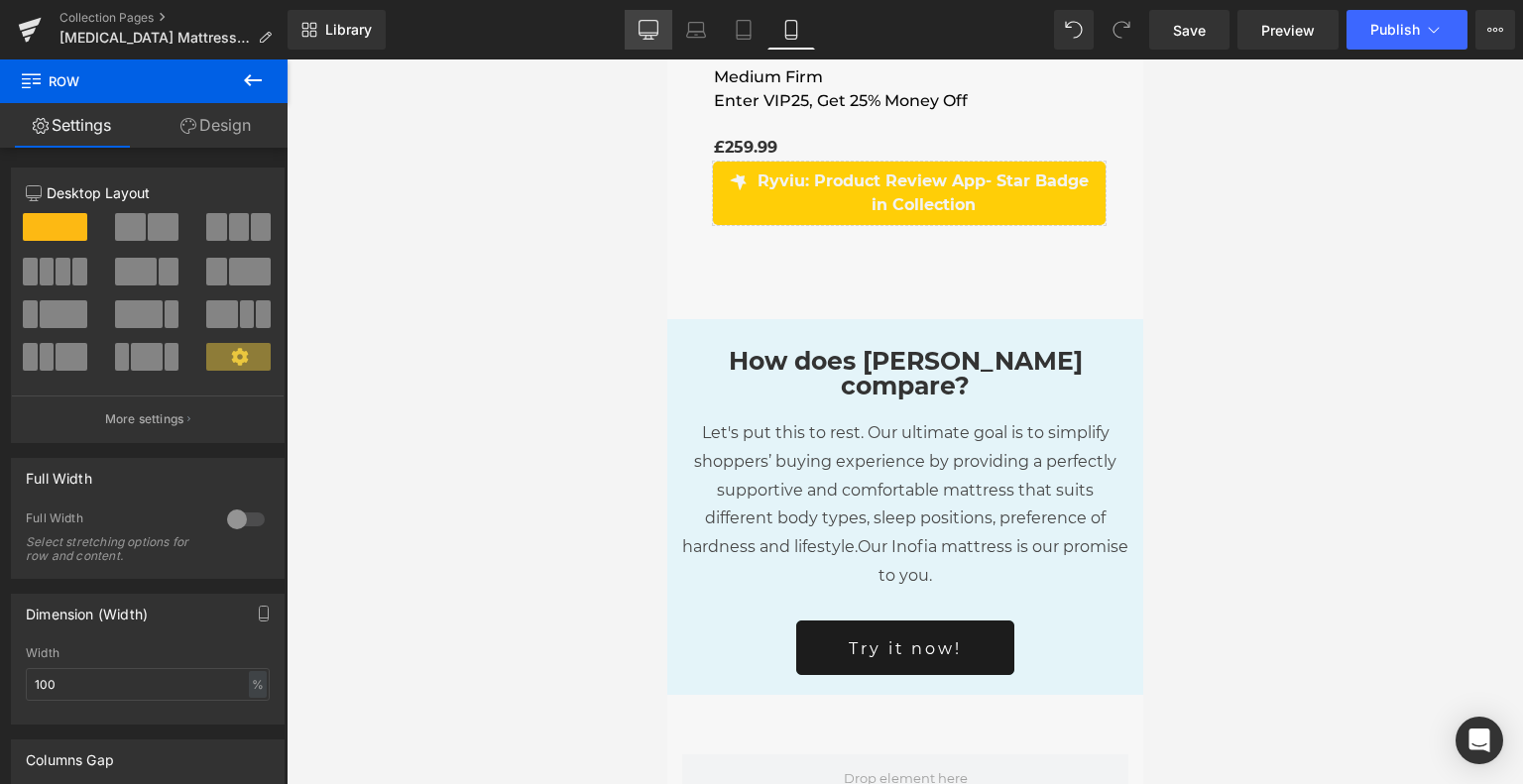 click on "Desktop" at bounding box center (648, 30) 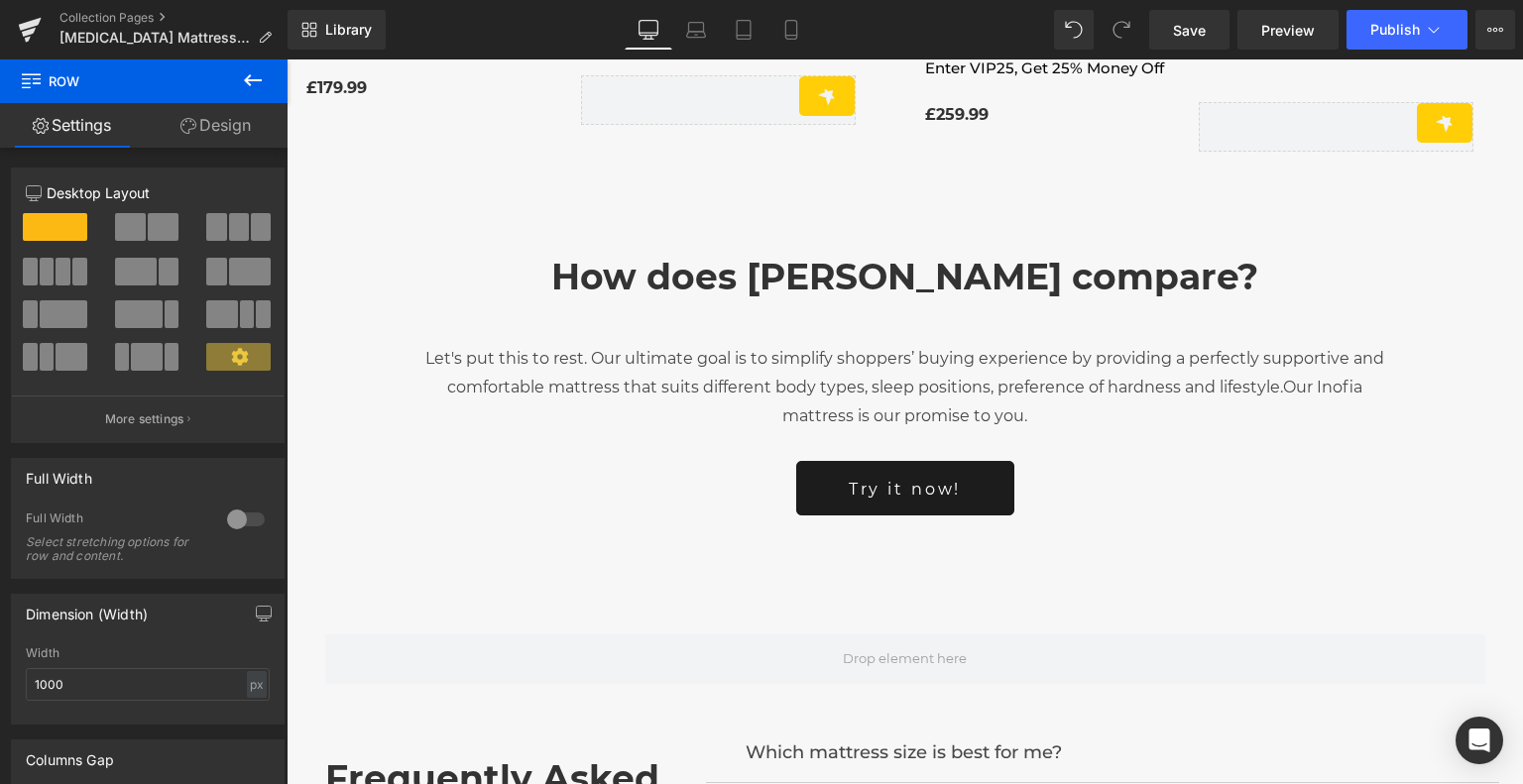 scroll, scrollTop: 1815, scrollLeft: 0, axis: vertical 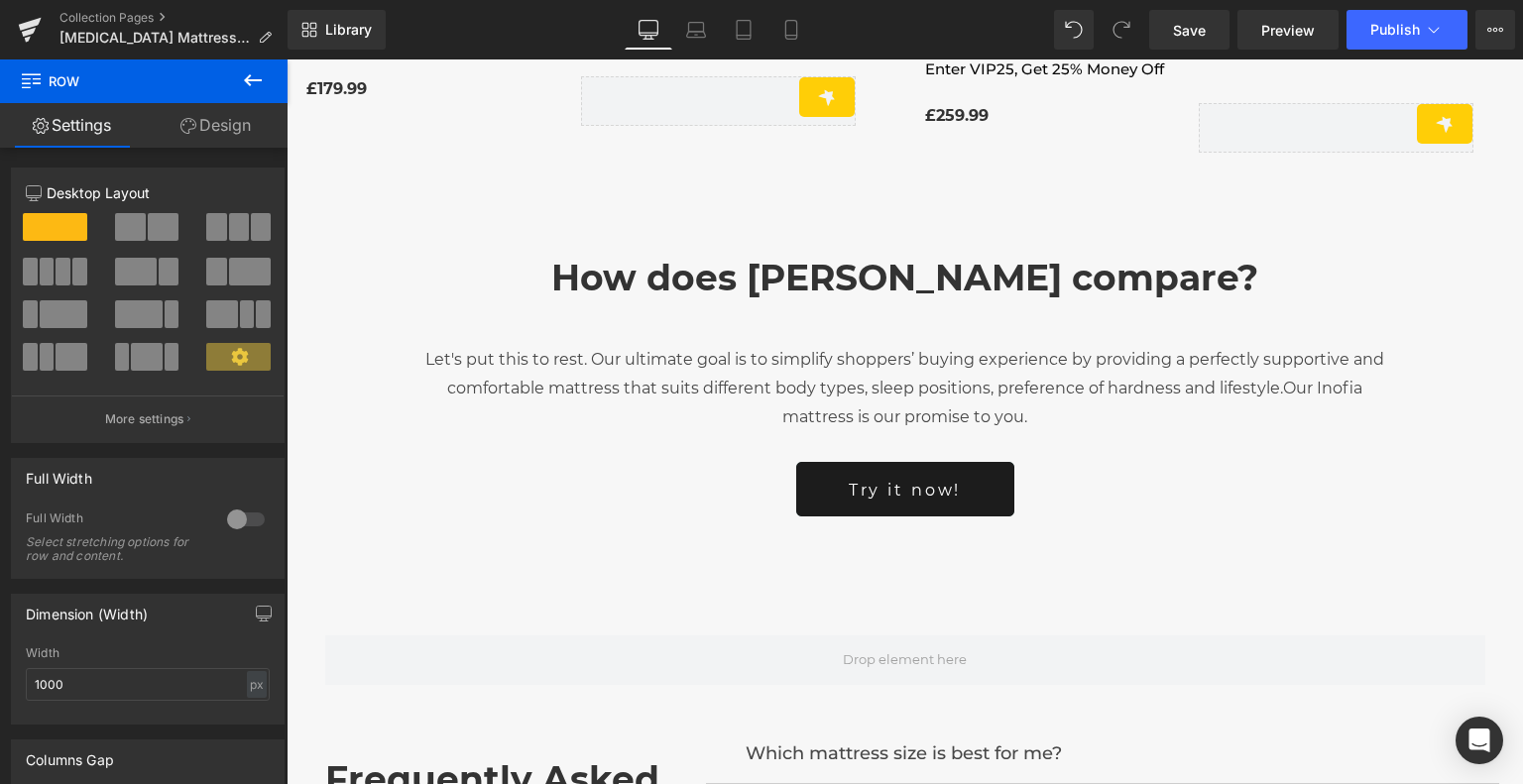 click 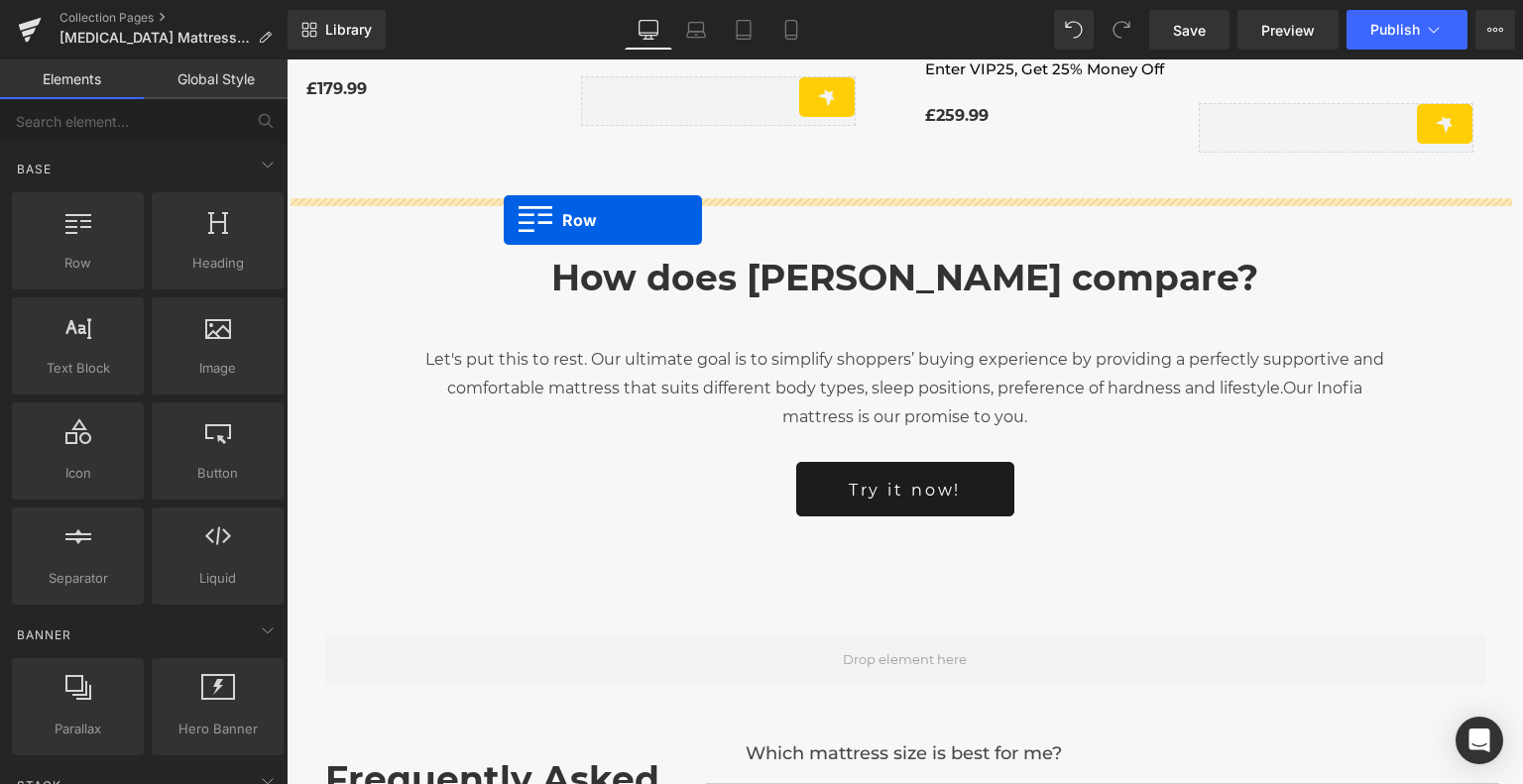 drag, startPoint x: 374, startPoint y: 281, endPoint x: 504, endPoint y: 220, distance: 143.60014 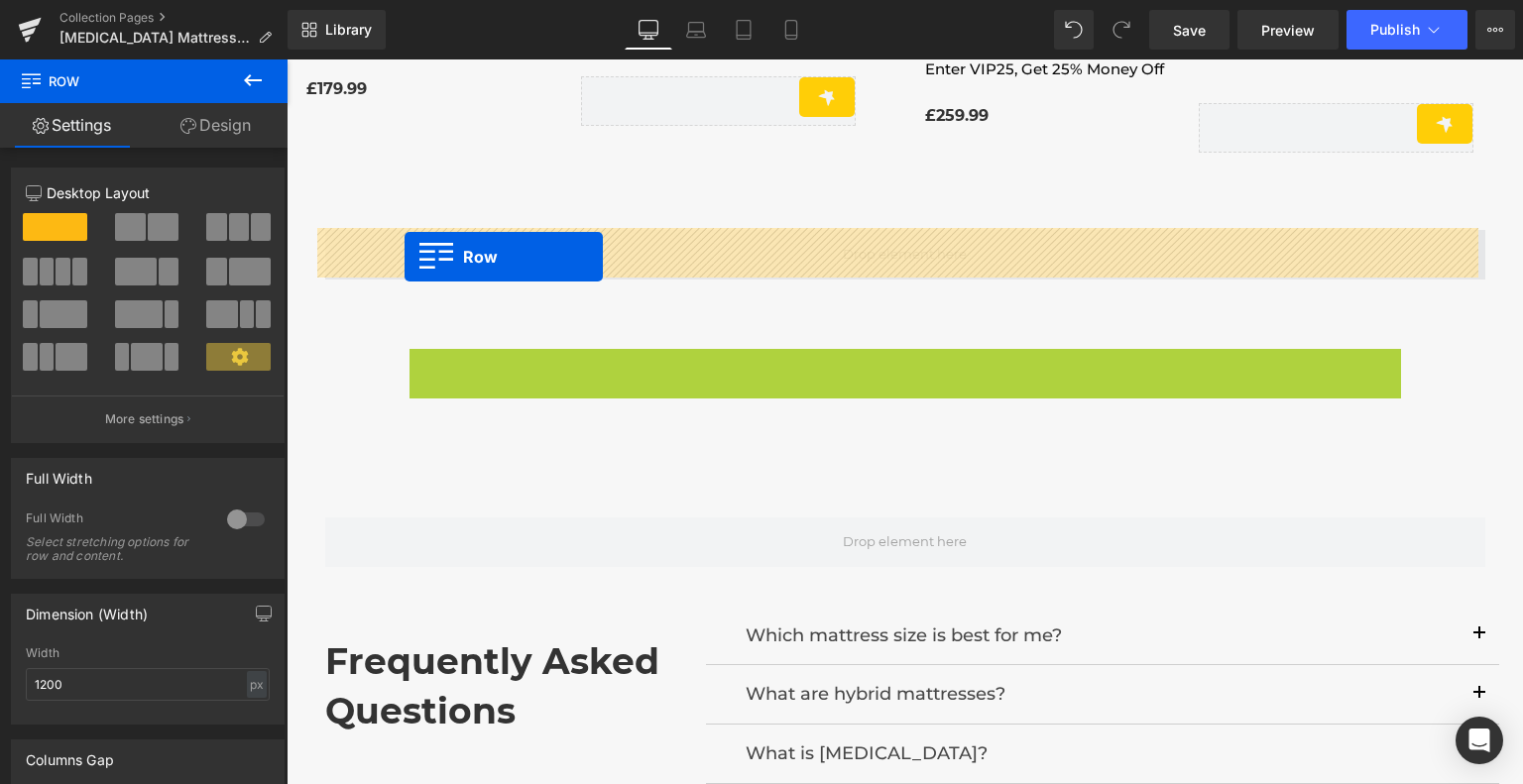 drag, startPoint x: 419, startPoint y: 364, endPoint x: 405, endPoint y: 257, distance: 107.912 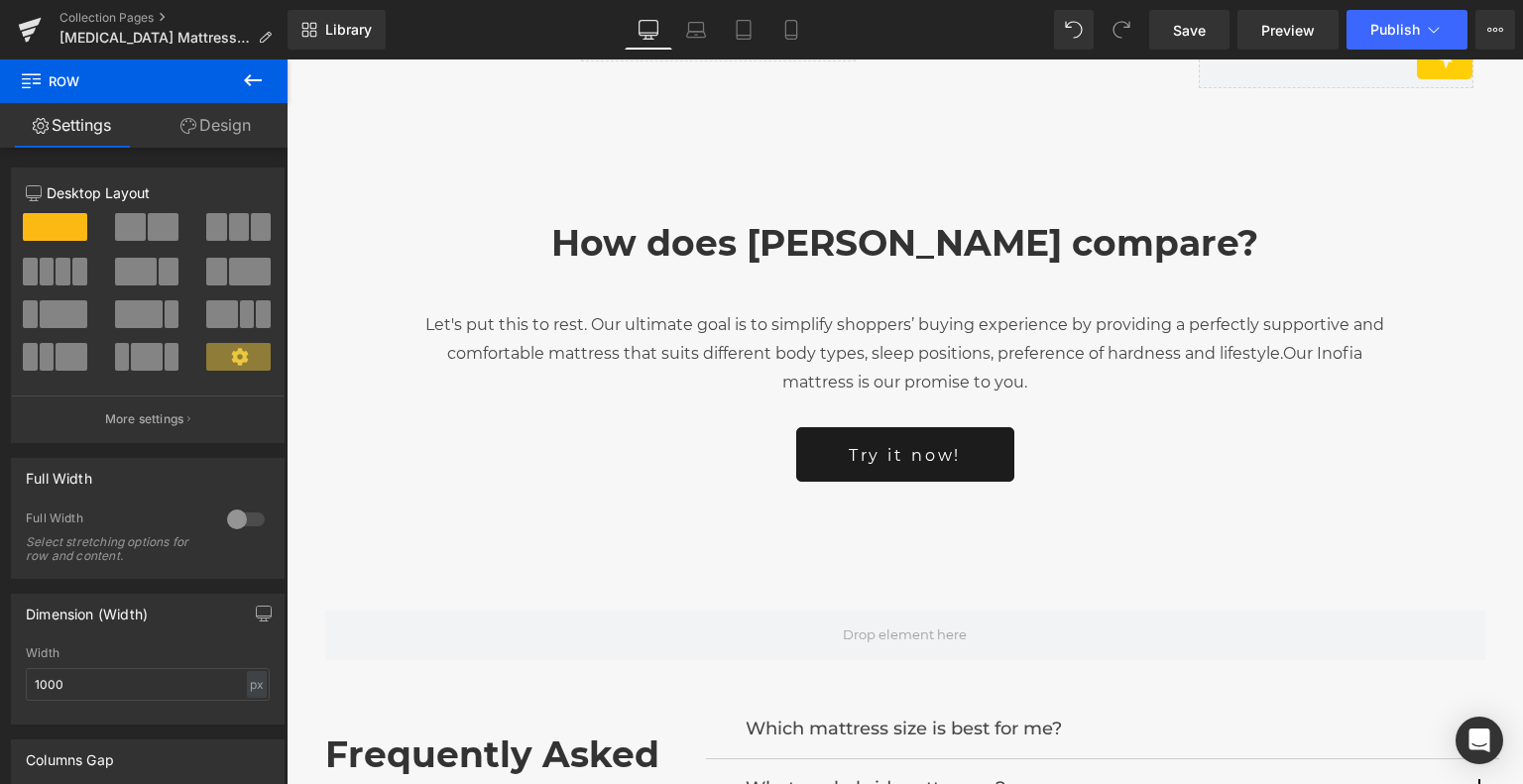 scroll, scrollTop: 1716, scrollLeft: 0, axis: vertical 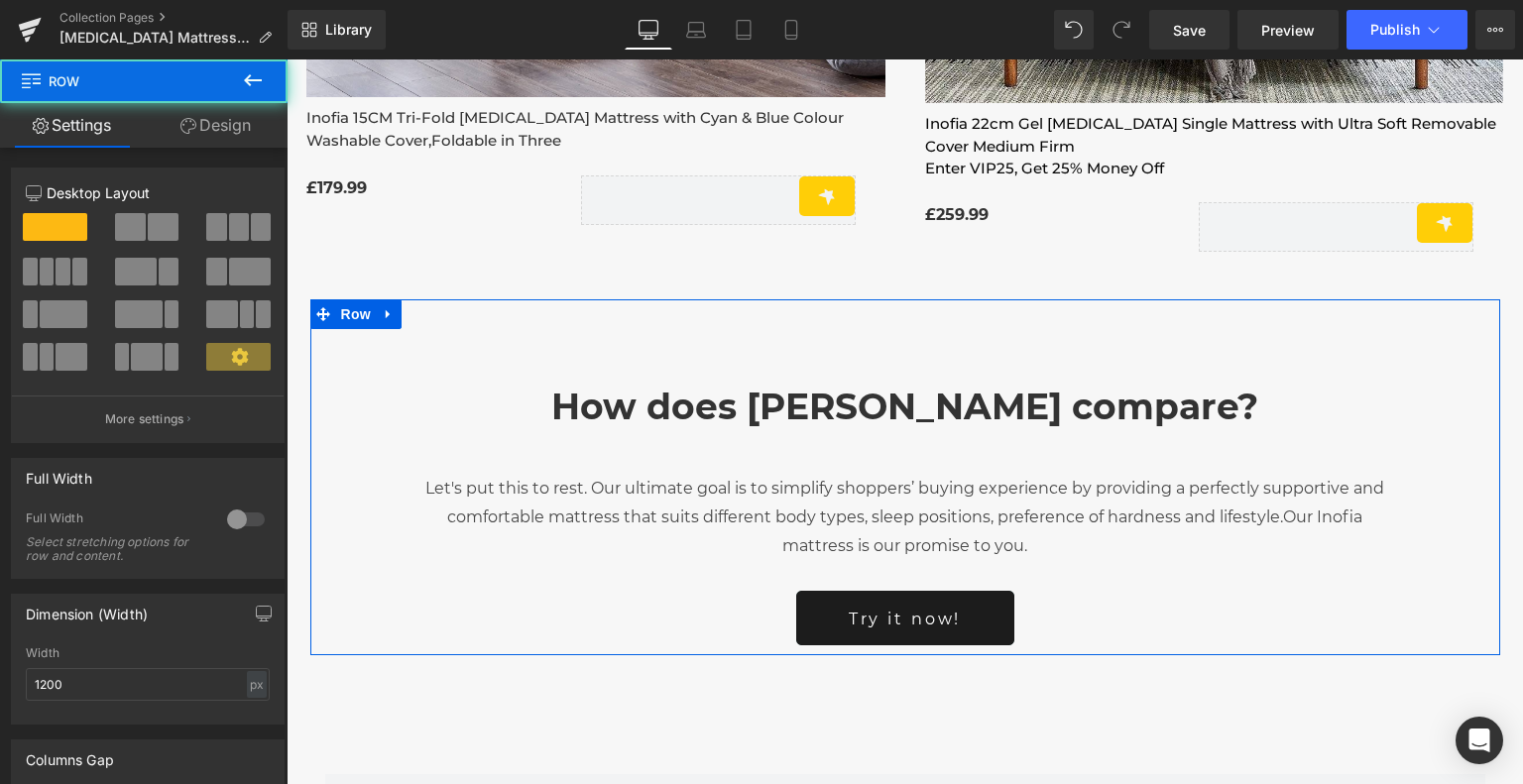 click on "How does [PERSON_NAME] compare? Heading
Let's put this to rest. Our ultimate goal is to simplify shoppers’ buying experience by providing a perfectly supportive and comfortable mattress that suits different body types, sleep positions, preference of hardness and lifestyle.  Our Inofia mattress is our promise to you.  Text Block
Row         Try it now! [GEOGRAPHIC_DATA]" at bounding box center [905, 487] 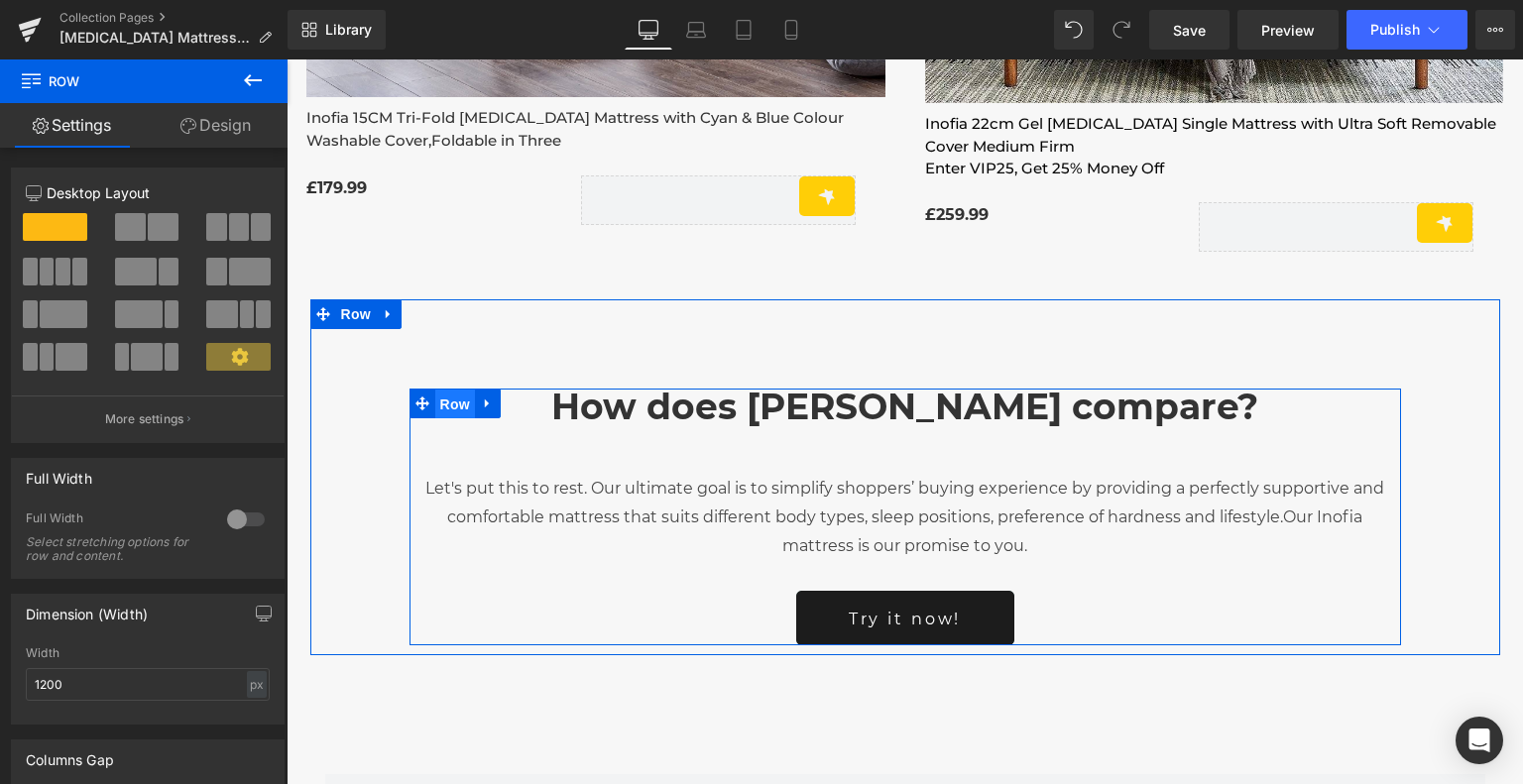 click on "Row" at bounding box center (455, 404) 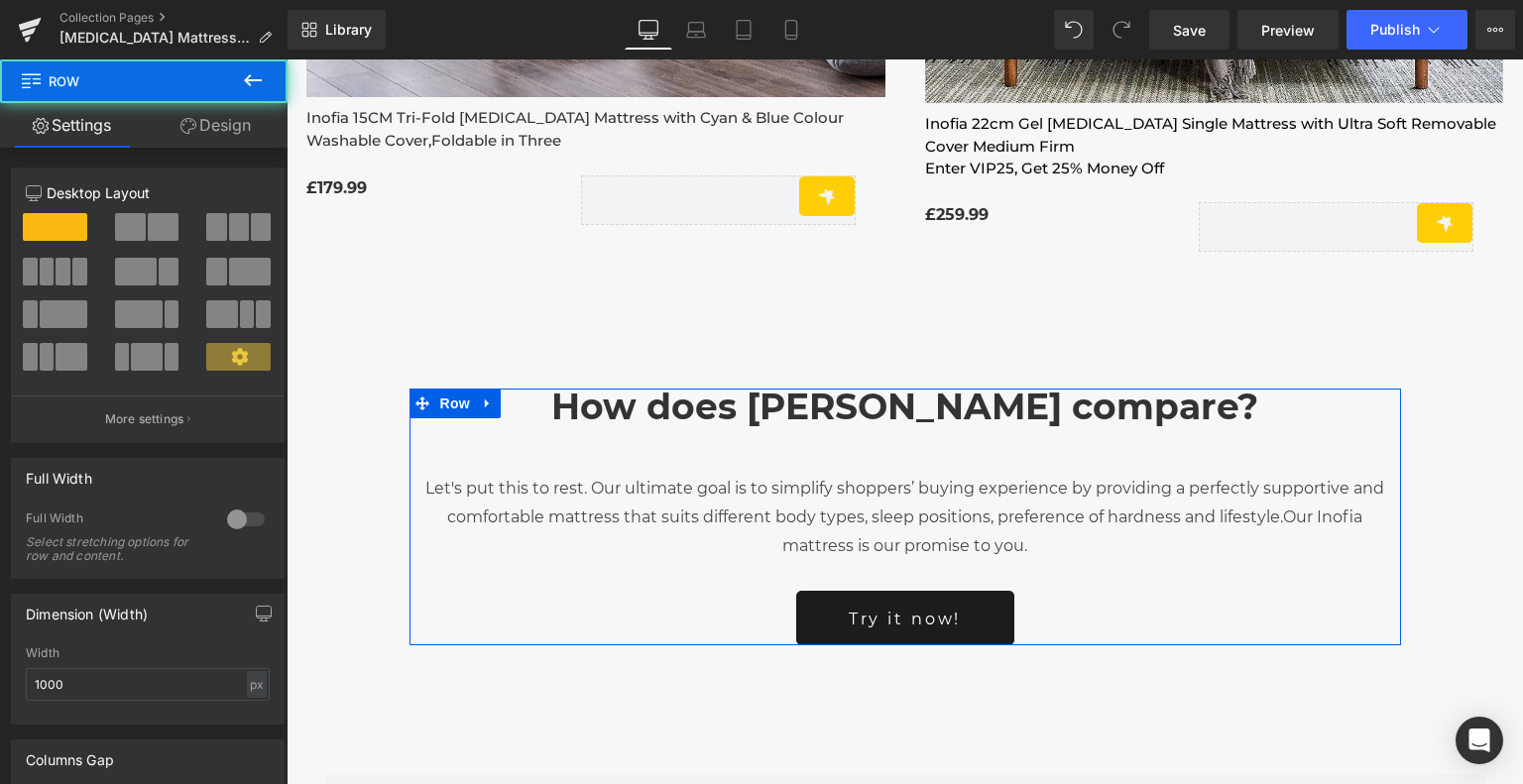 click on "Design" at bounding box center (215, 125) 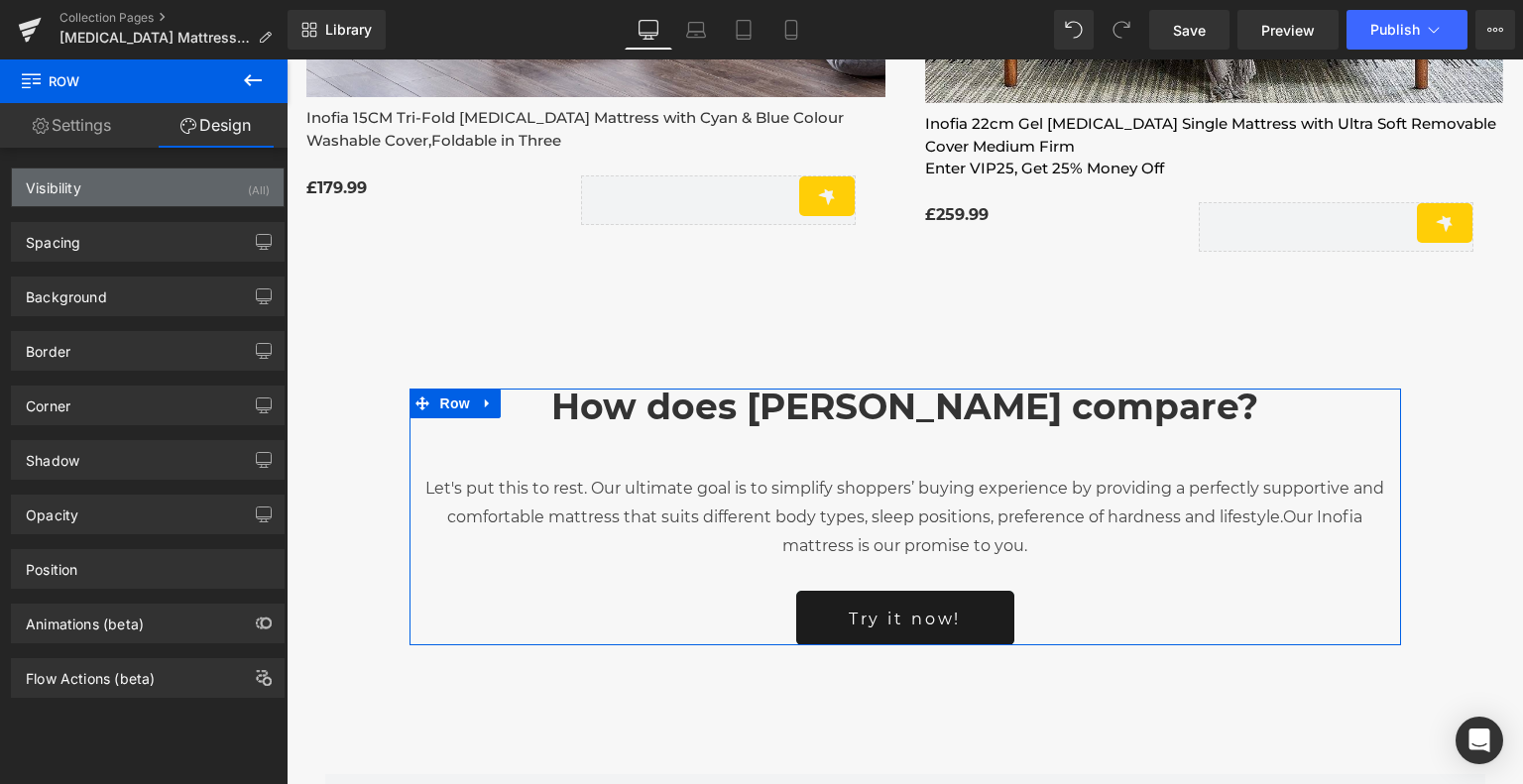 type on "60" 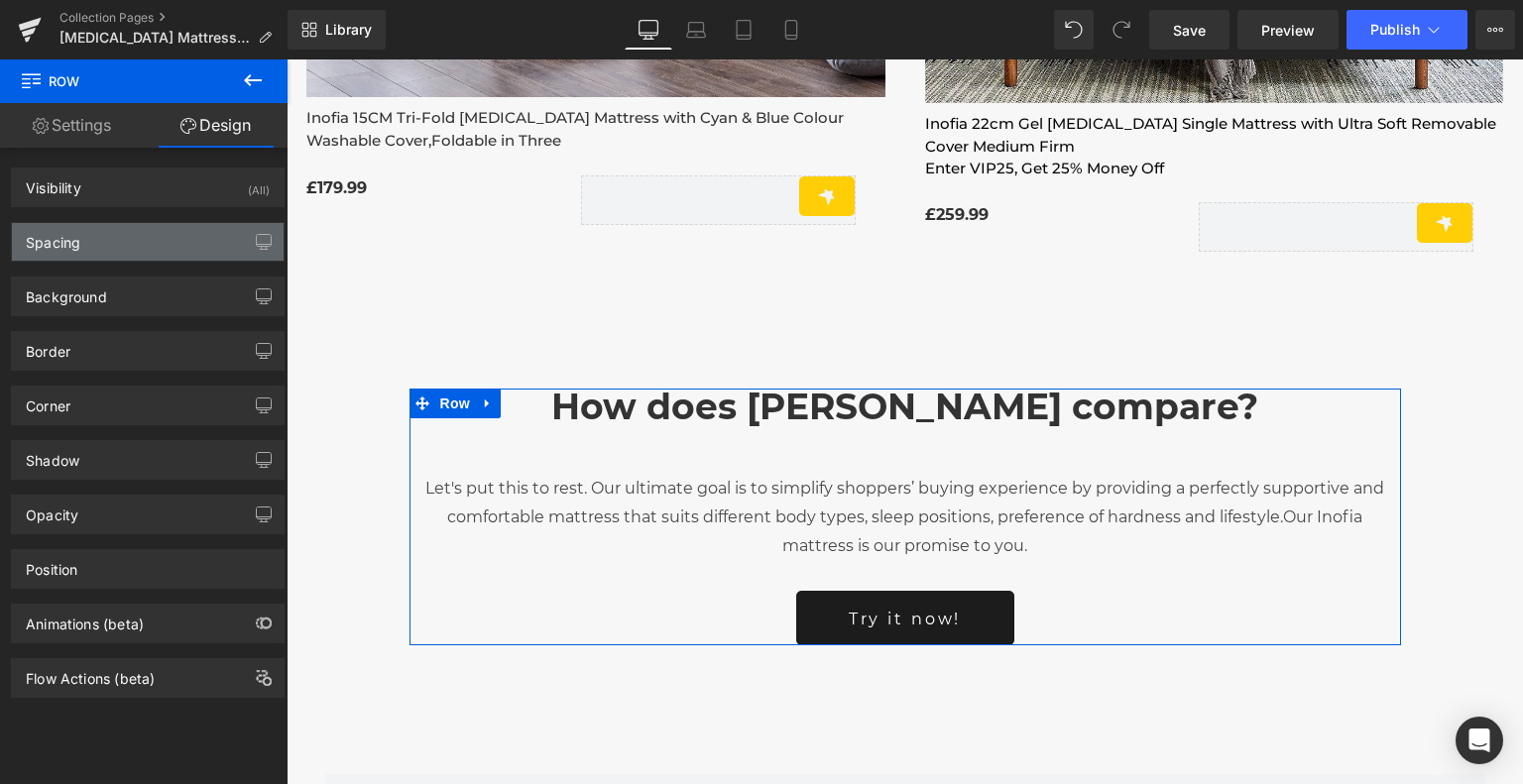 click on "Spacing" at bounding box center [148, 242] 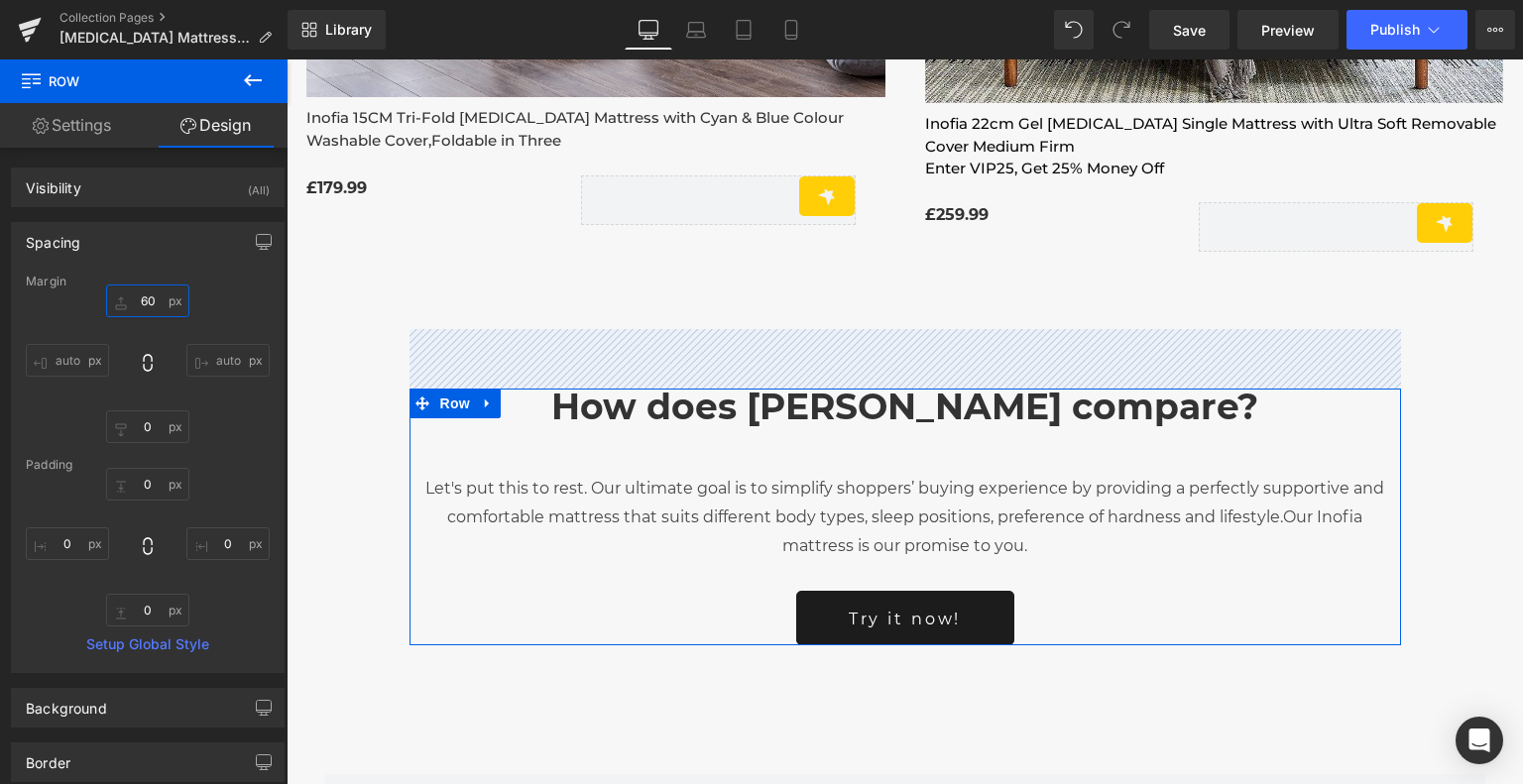 click on "60" at bounding box center [148, 300] 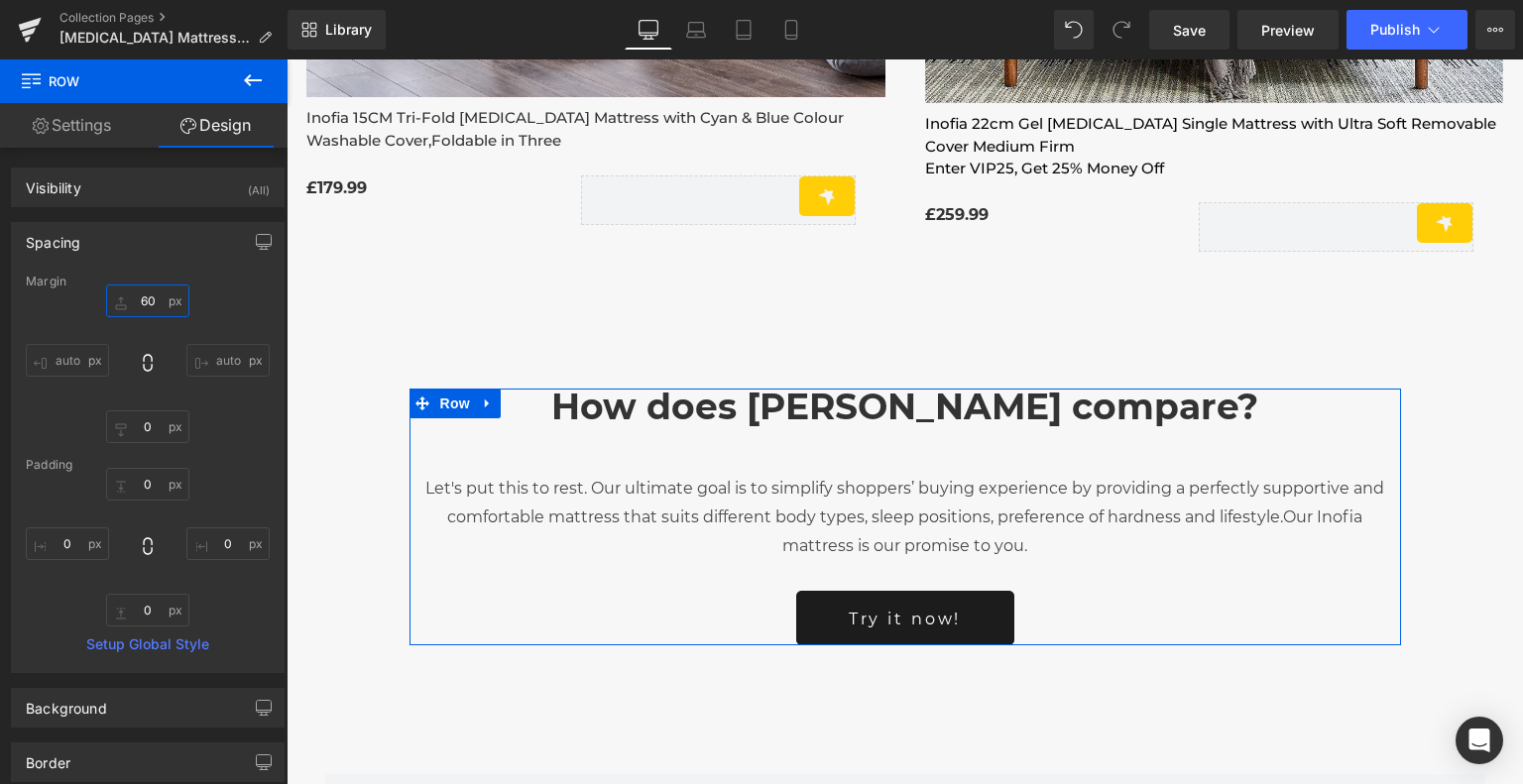 click on "60" at bounding box center [148, 300] 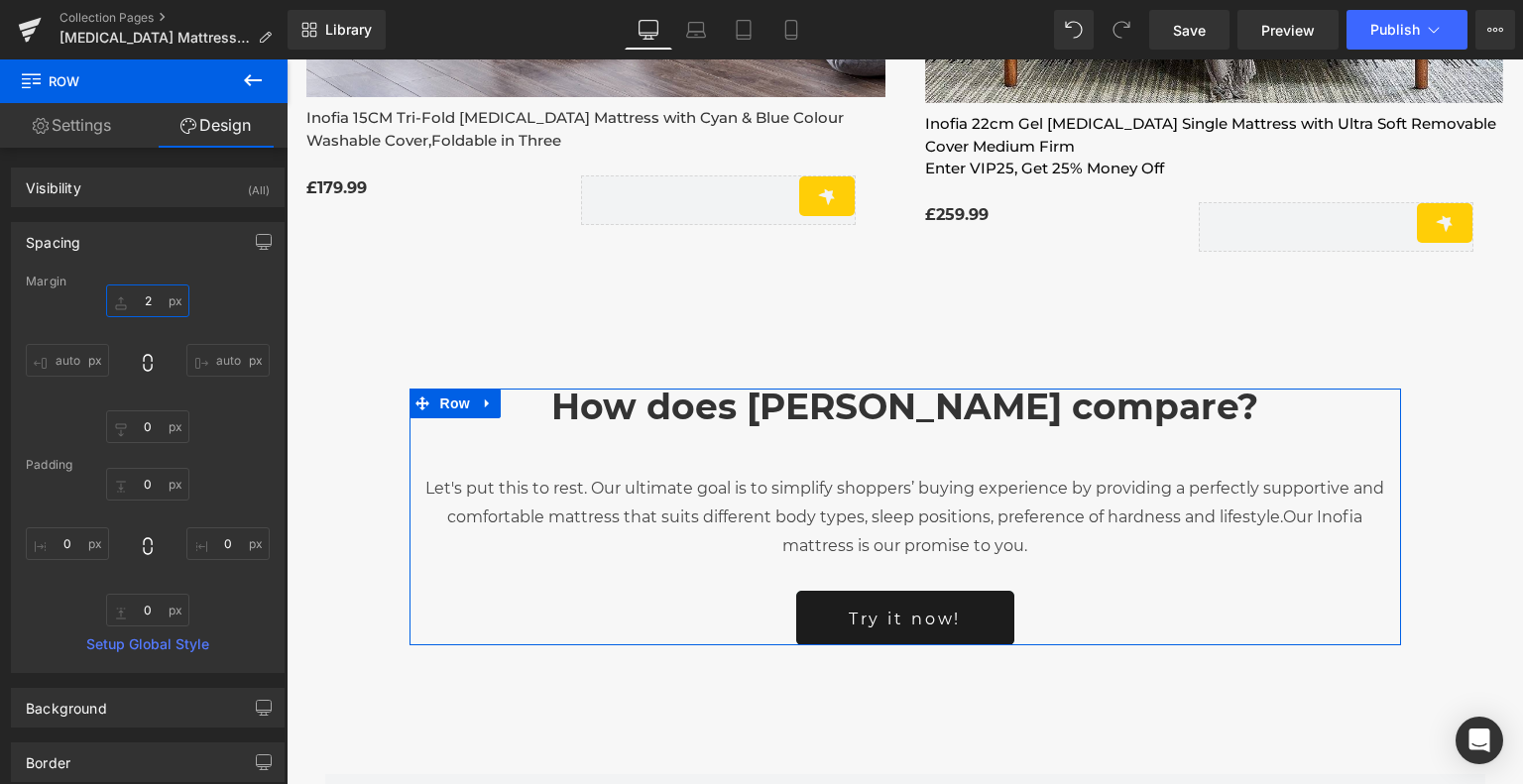 type on "20" 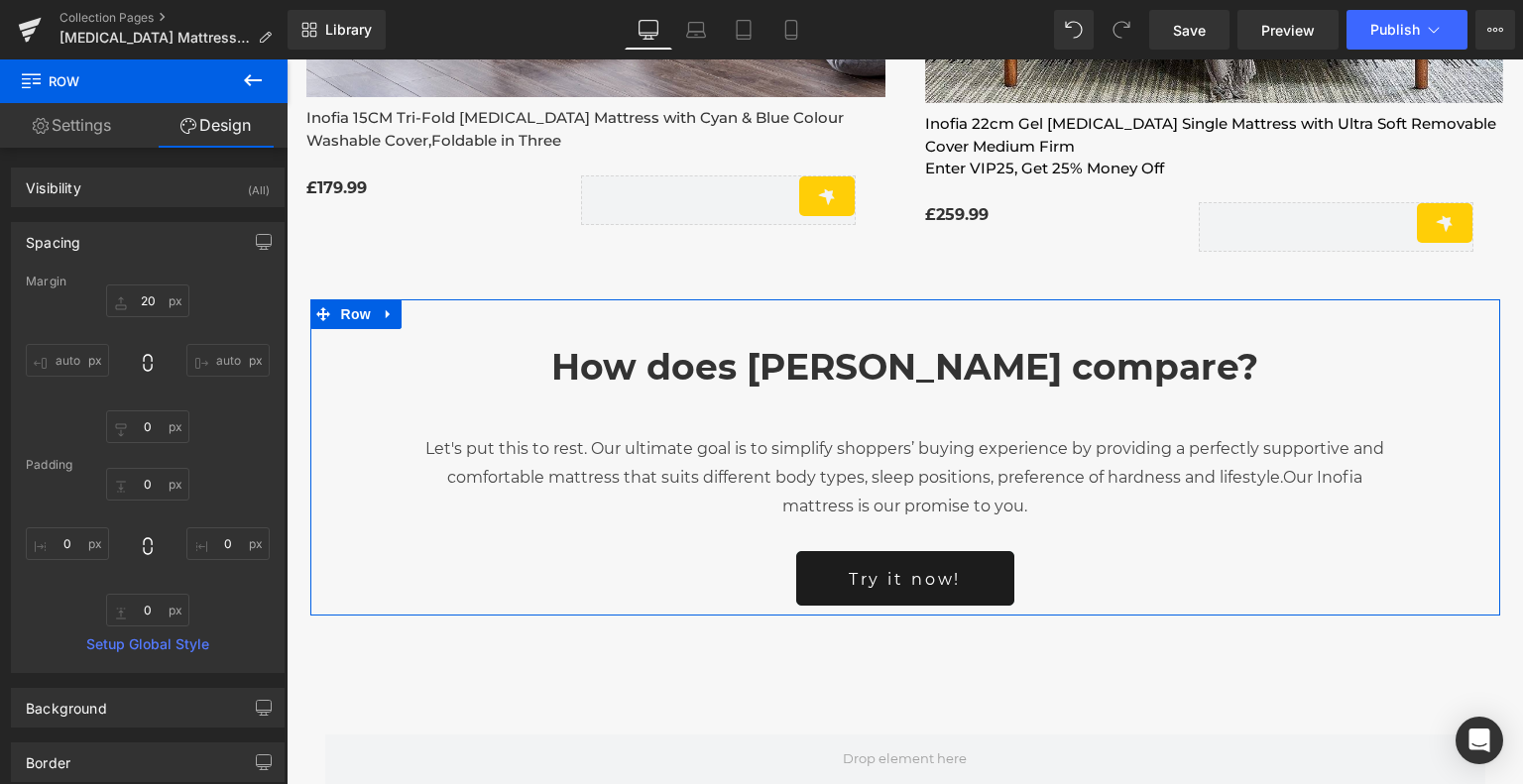 click on "How does [PERSON_NAME] compare? Heading
Let's put this to rest. Our ultimate goal is to simplify shoppers’ buying experience by providing a perfectly supportive and comfortable mattress that suits different body types, sleep positions, preference of hardness and lifestyle.  Our Inofia mattress is our promise to you.  Text Block
Row         Try it now! [GEOGRAPHIC_DATA]" at bounding box center [905, 467] 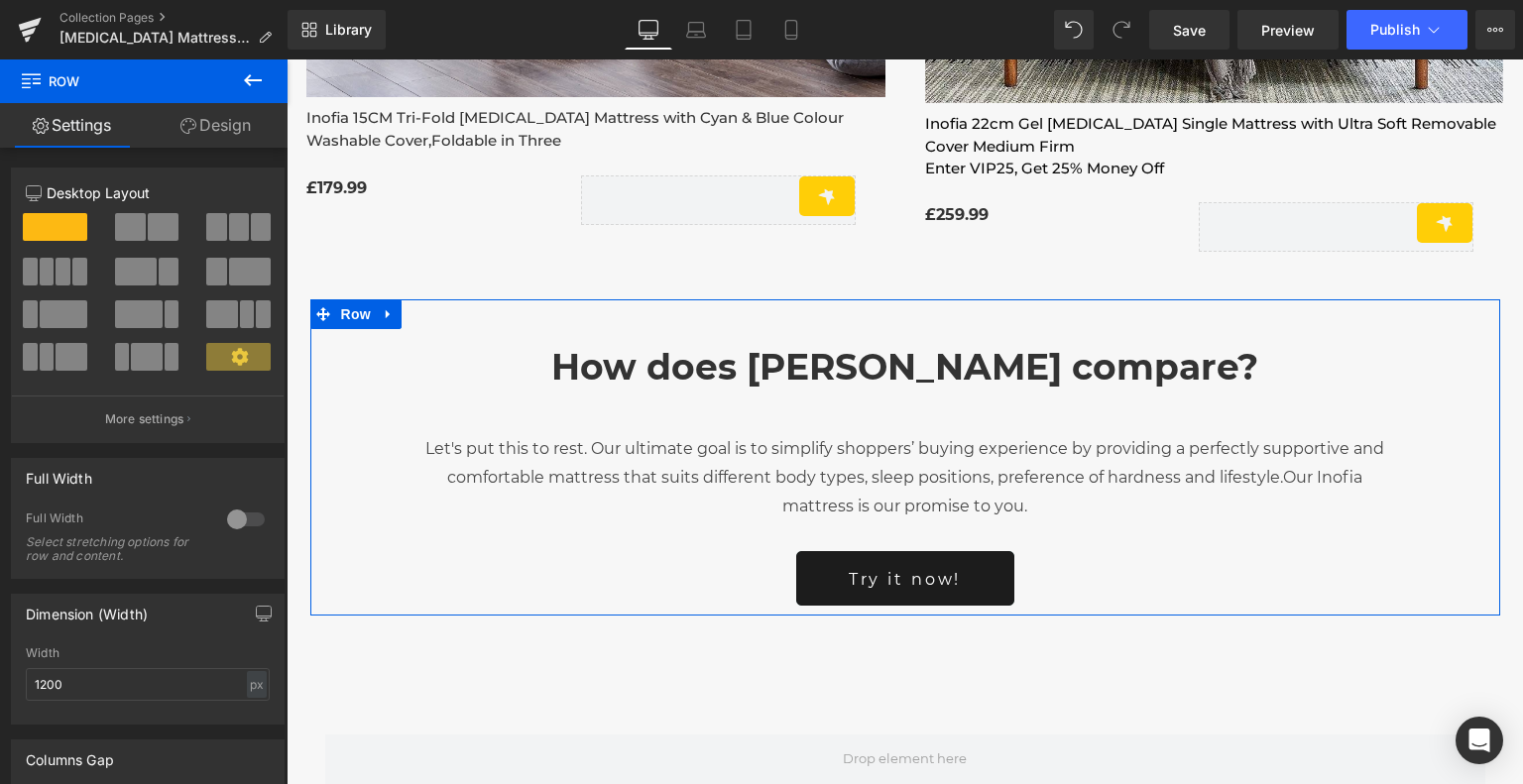 click on "Design" at bounding box center [215, 125] 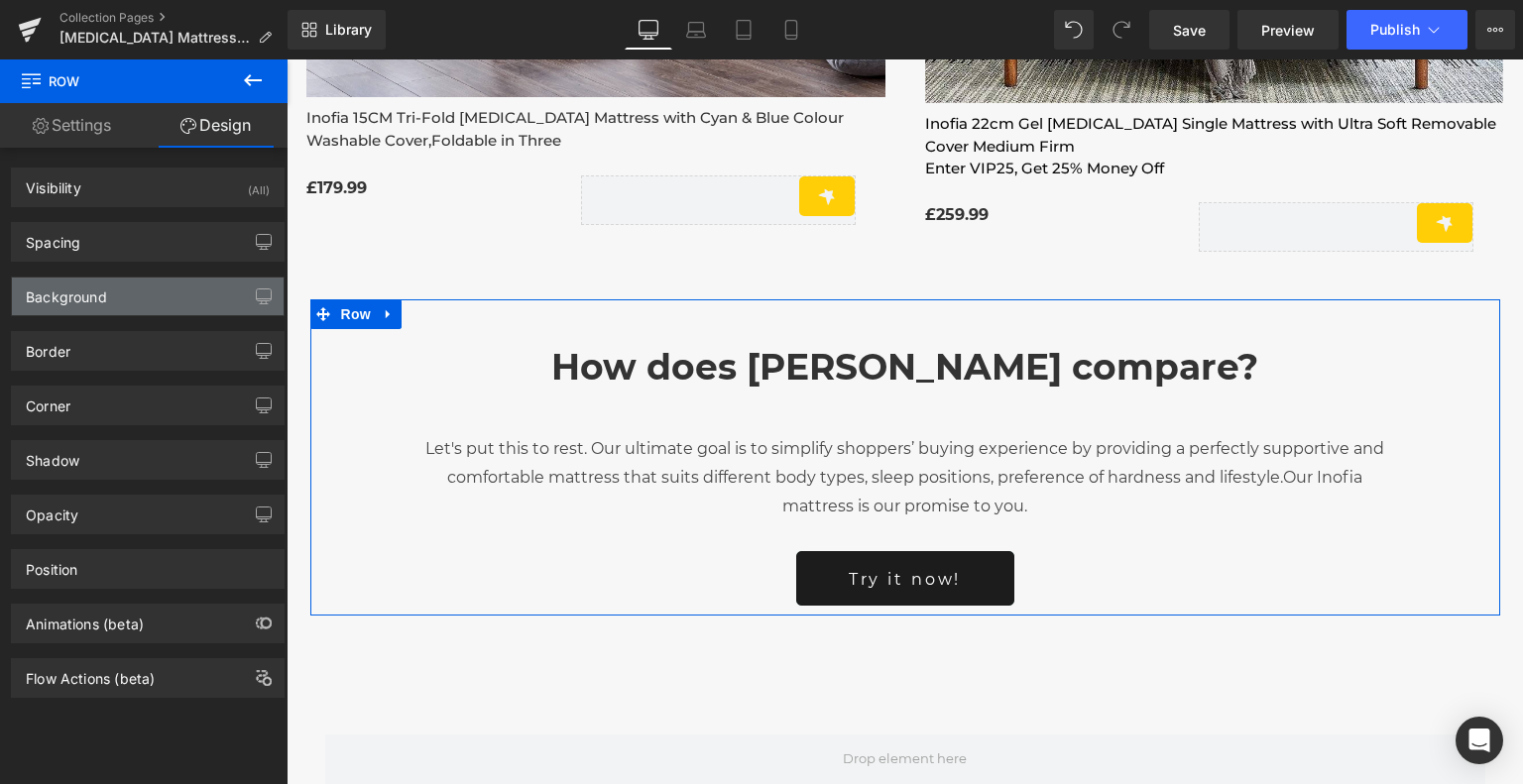 click on "Background" at bounding box center [148, 296] 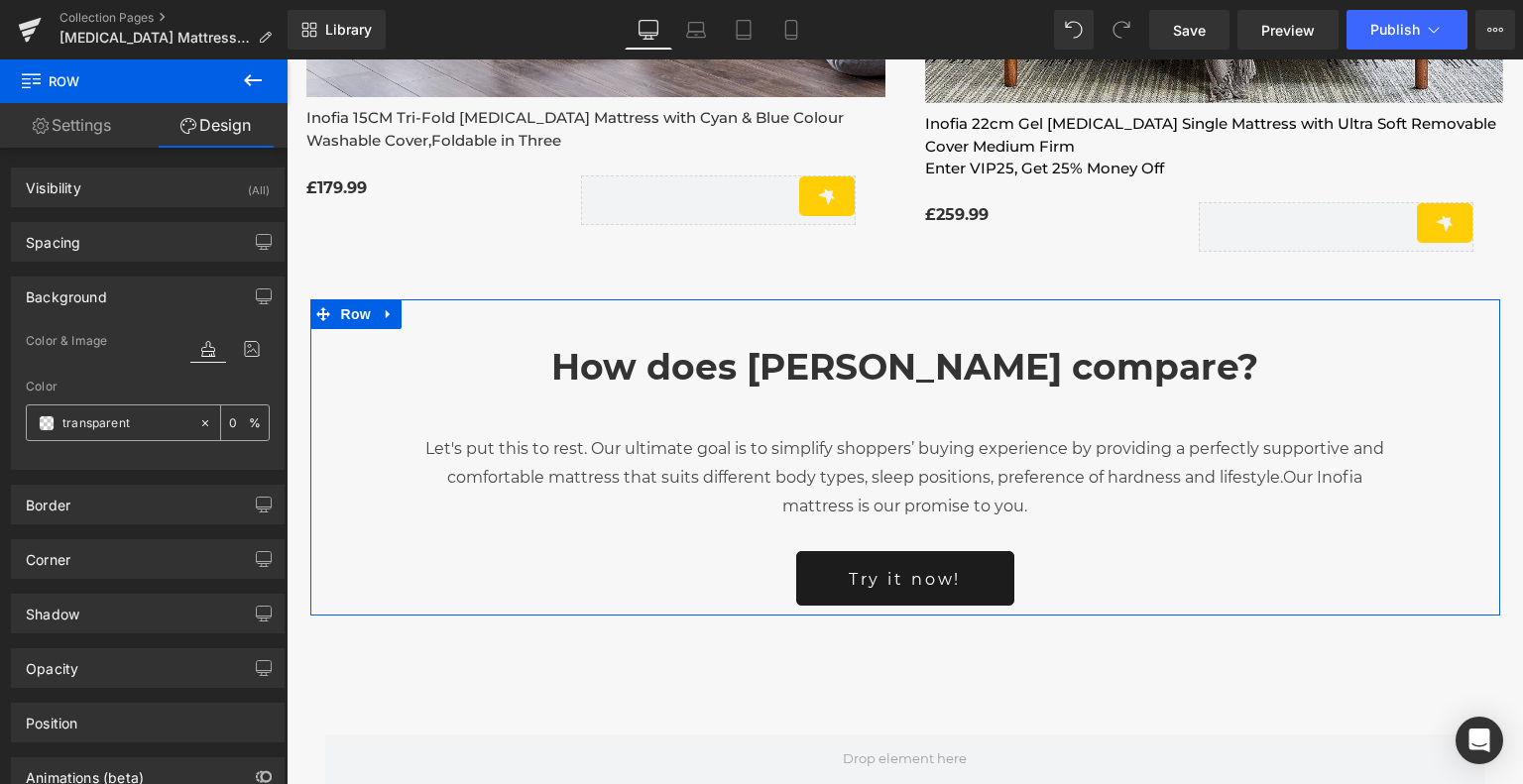 click on "transparent" at bounding box center [126, 423] 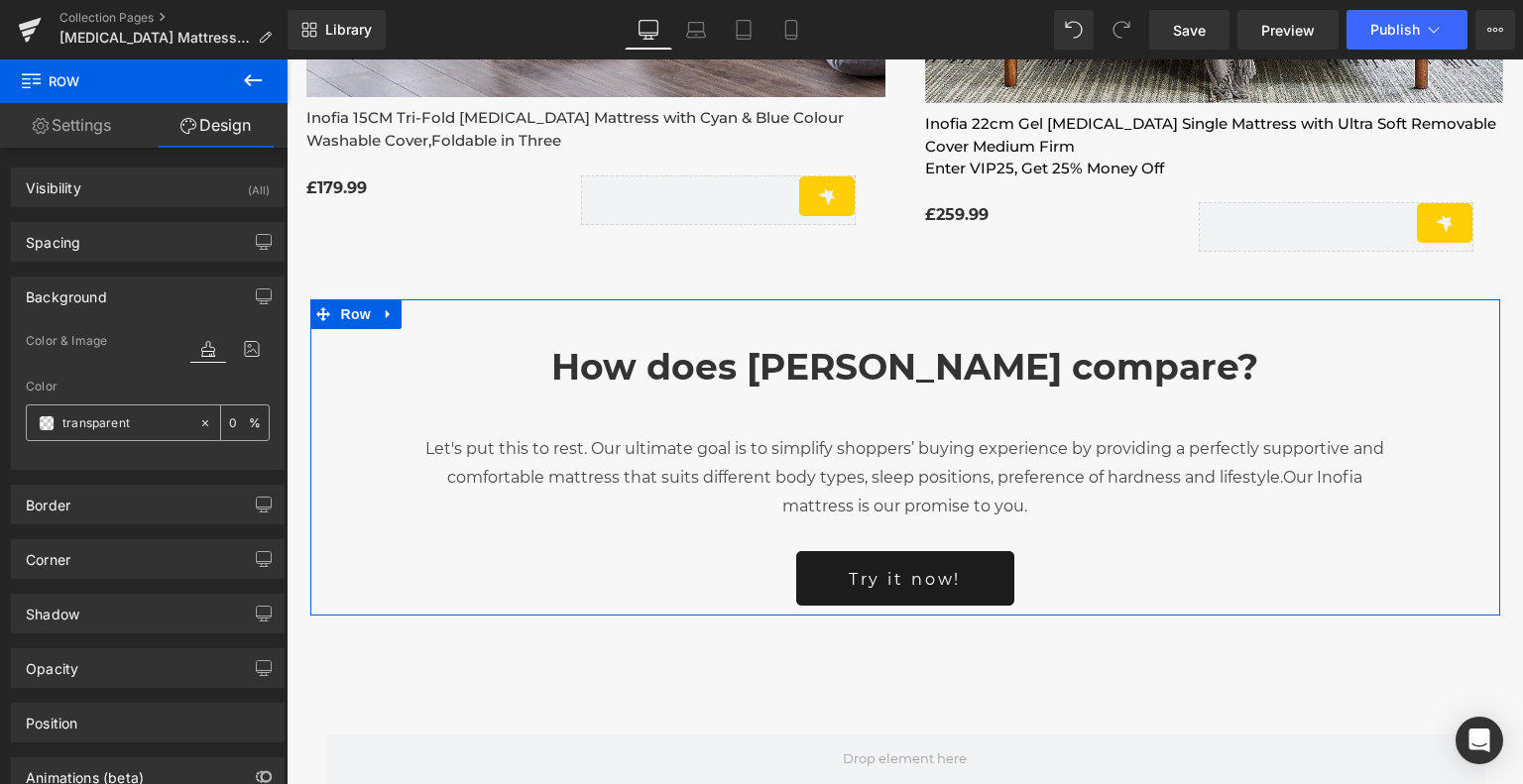 paste on "Let's put this to rest. Our ultimate goal is to simplify shoppers’ buying experience by providing a perfectly supportive and comfortable mattress that suits different body types, sleep positions, preference of hardness and lifestyle. Our Inofia mattress is our promise to you." 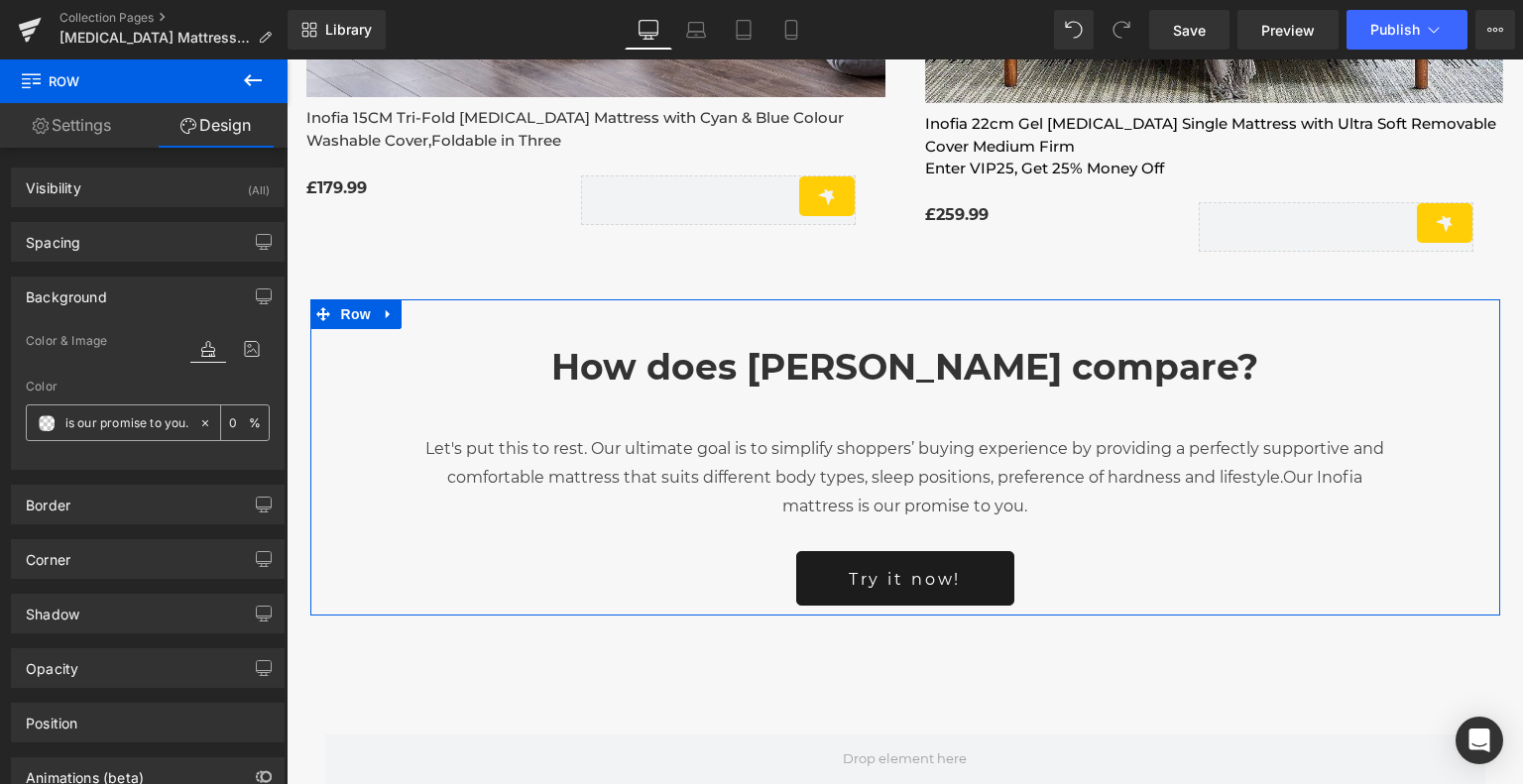 scroll, scrollTop: 0, scrollLeft: 0, axis: both 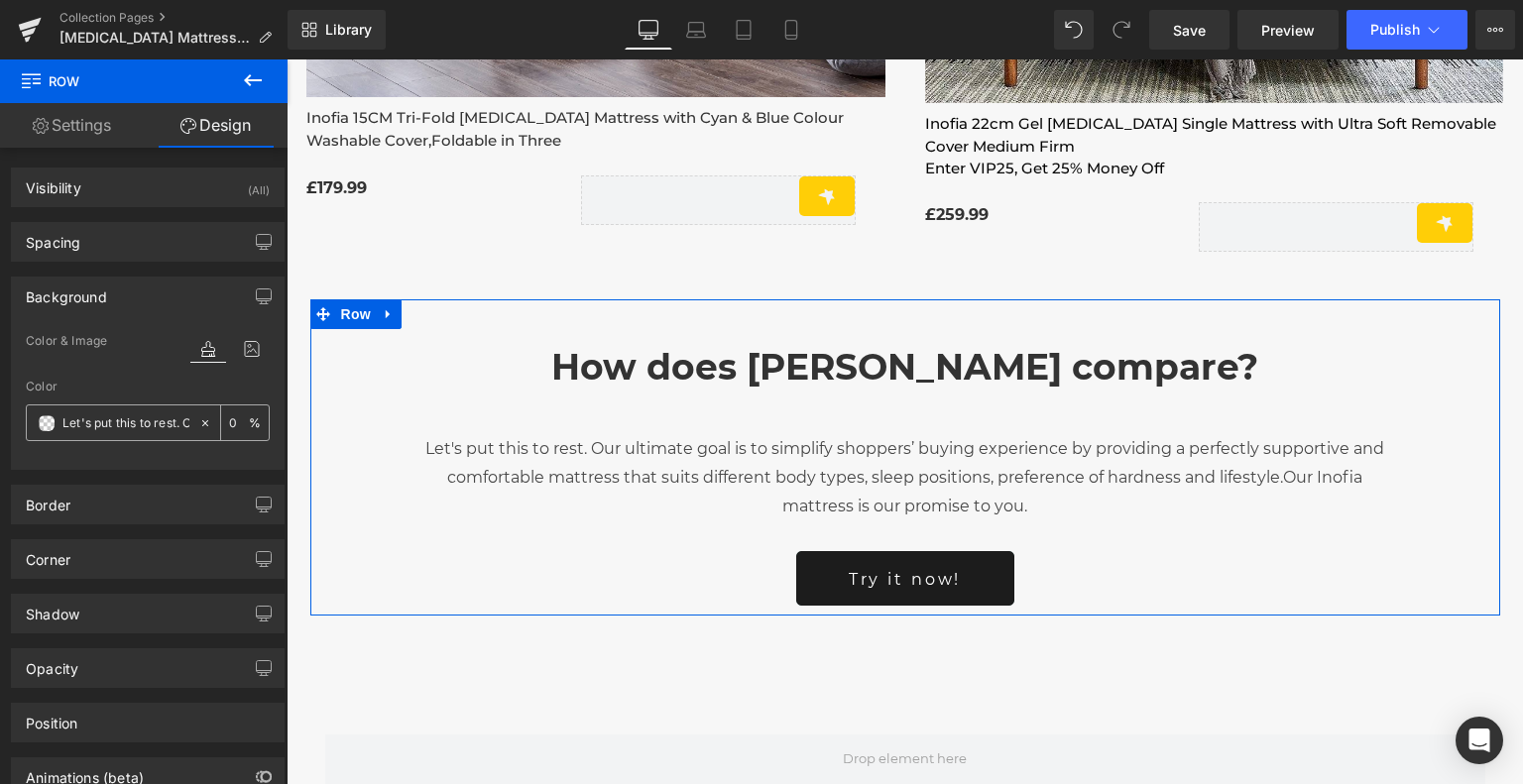 click 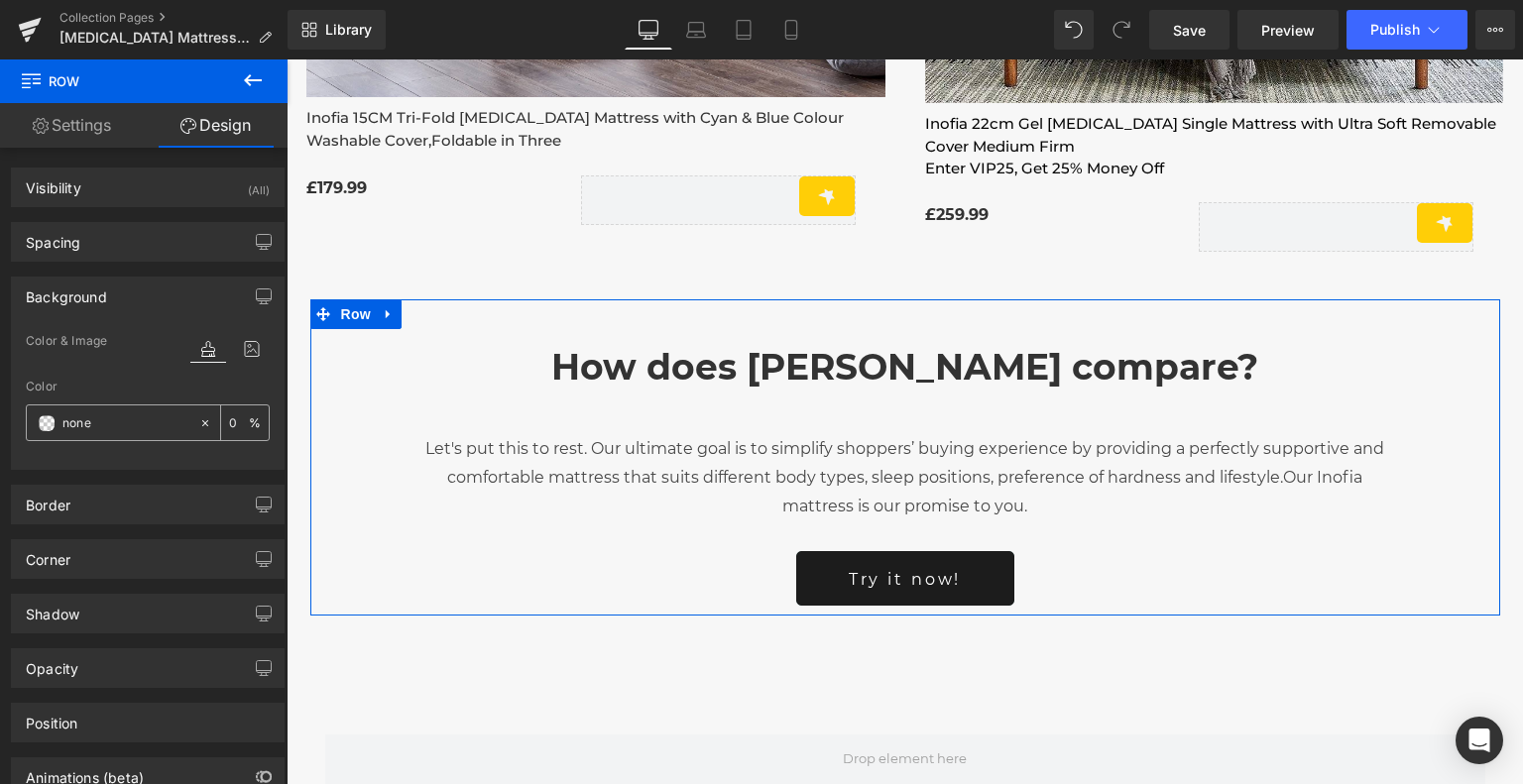 click on "none" at bounding box center (126, 423) 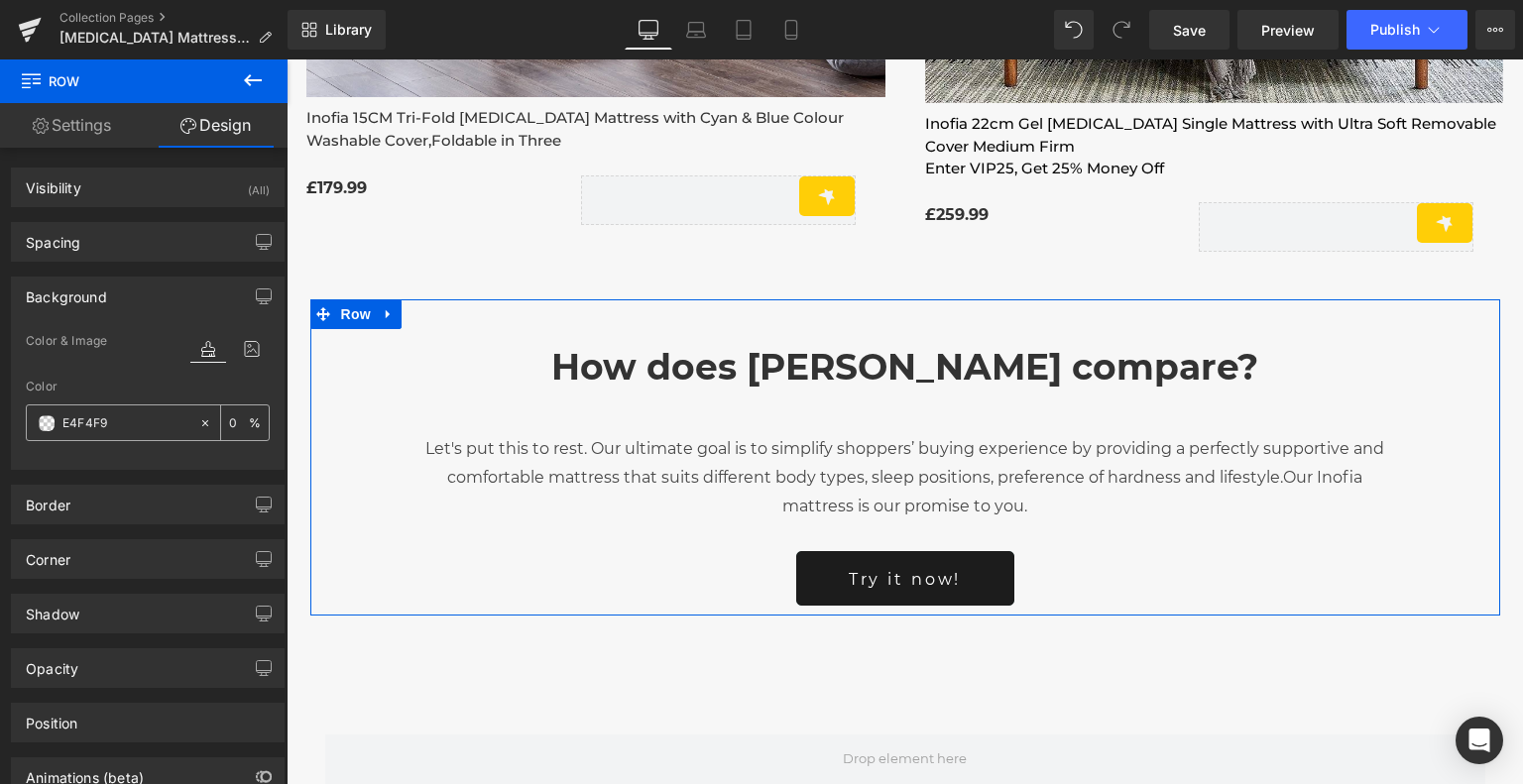 type on "100" 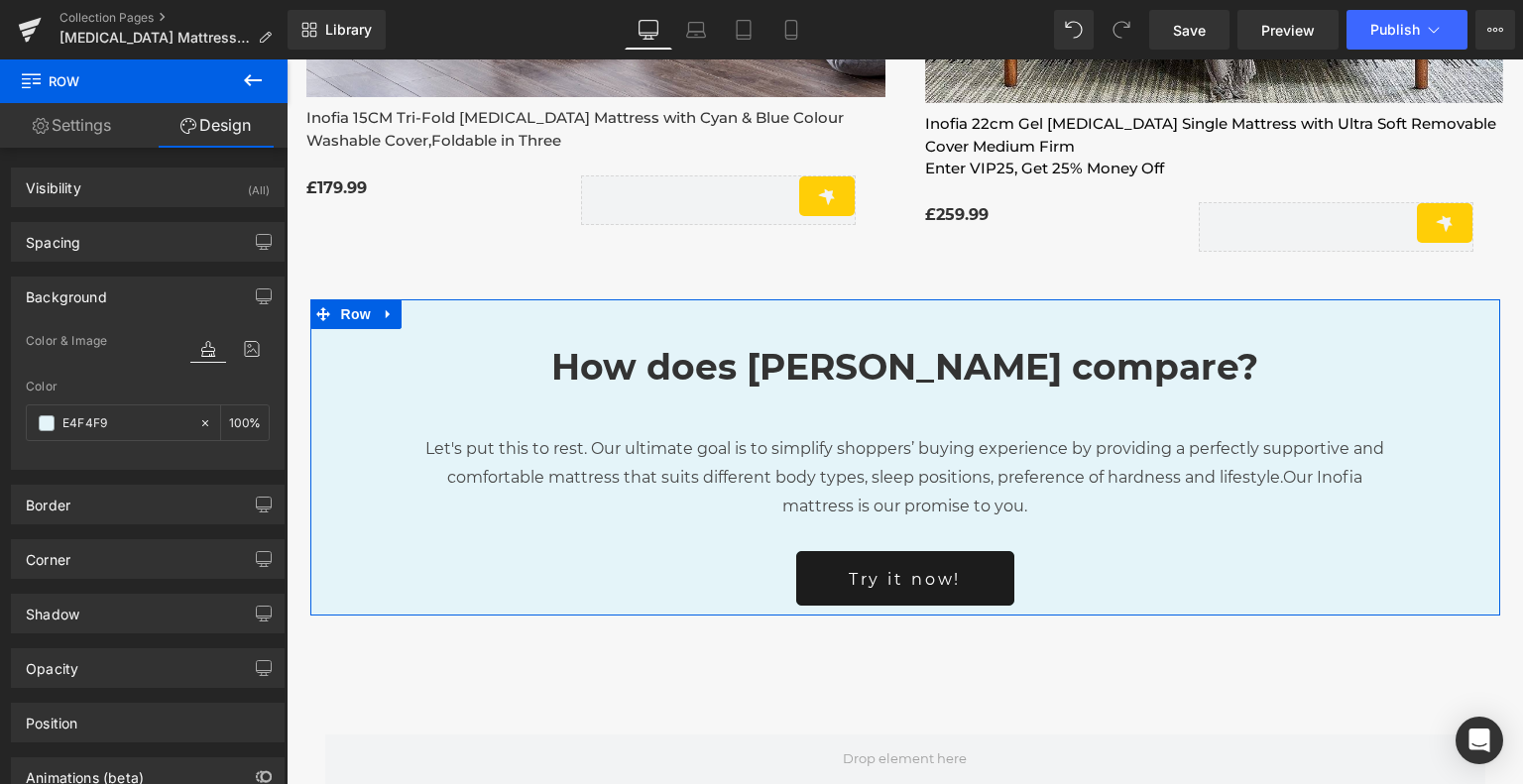 type on "#e4f4f9" 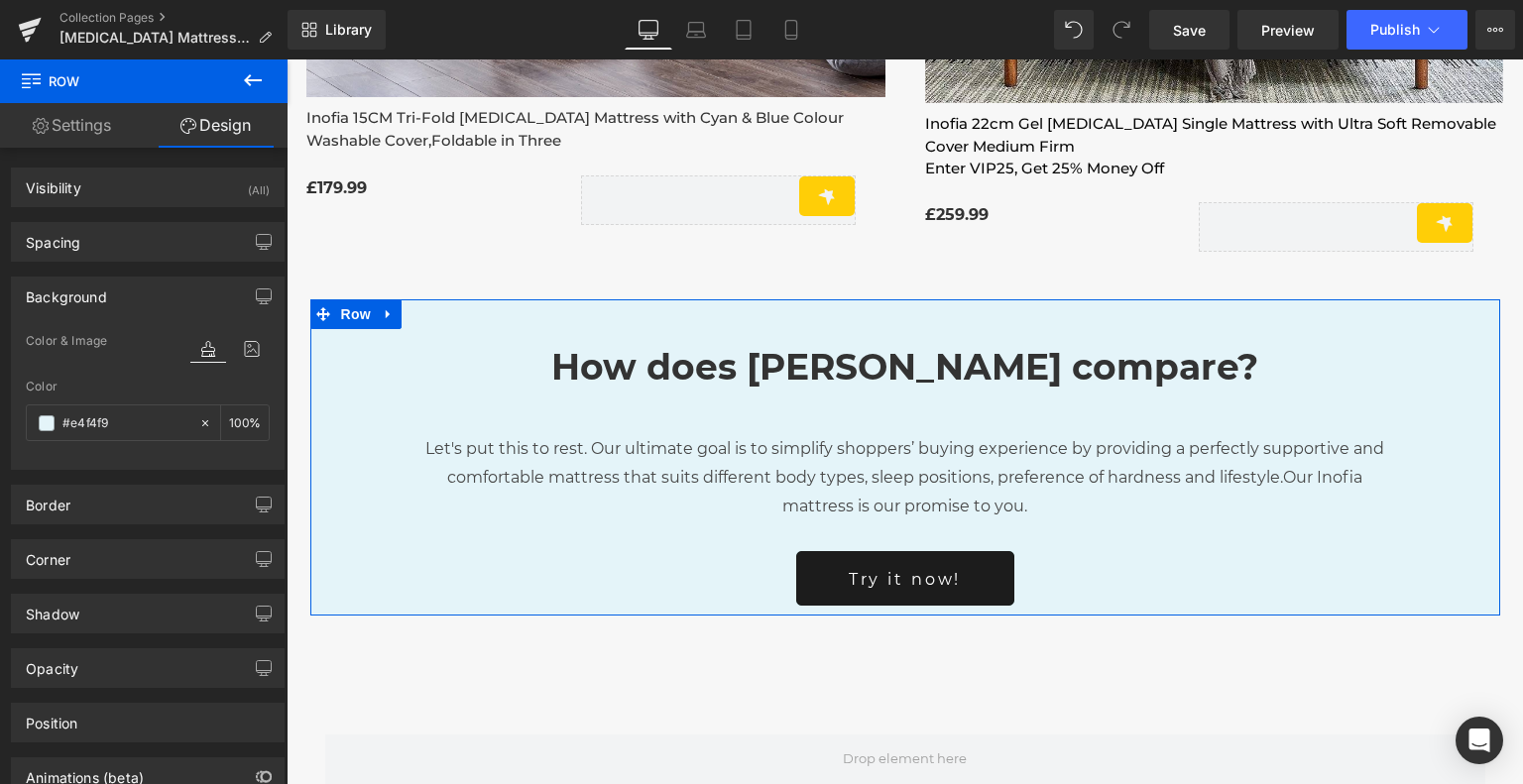 click on "Color" at bounding box center [148, 387] 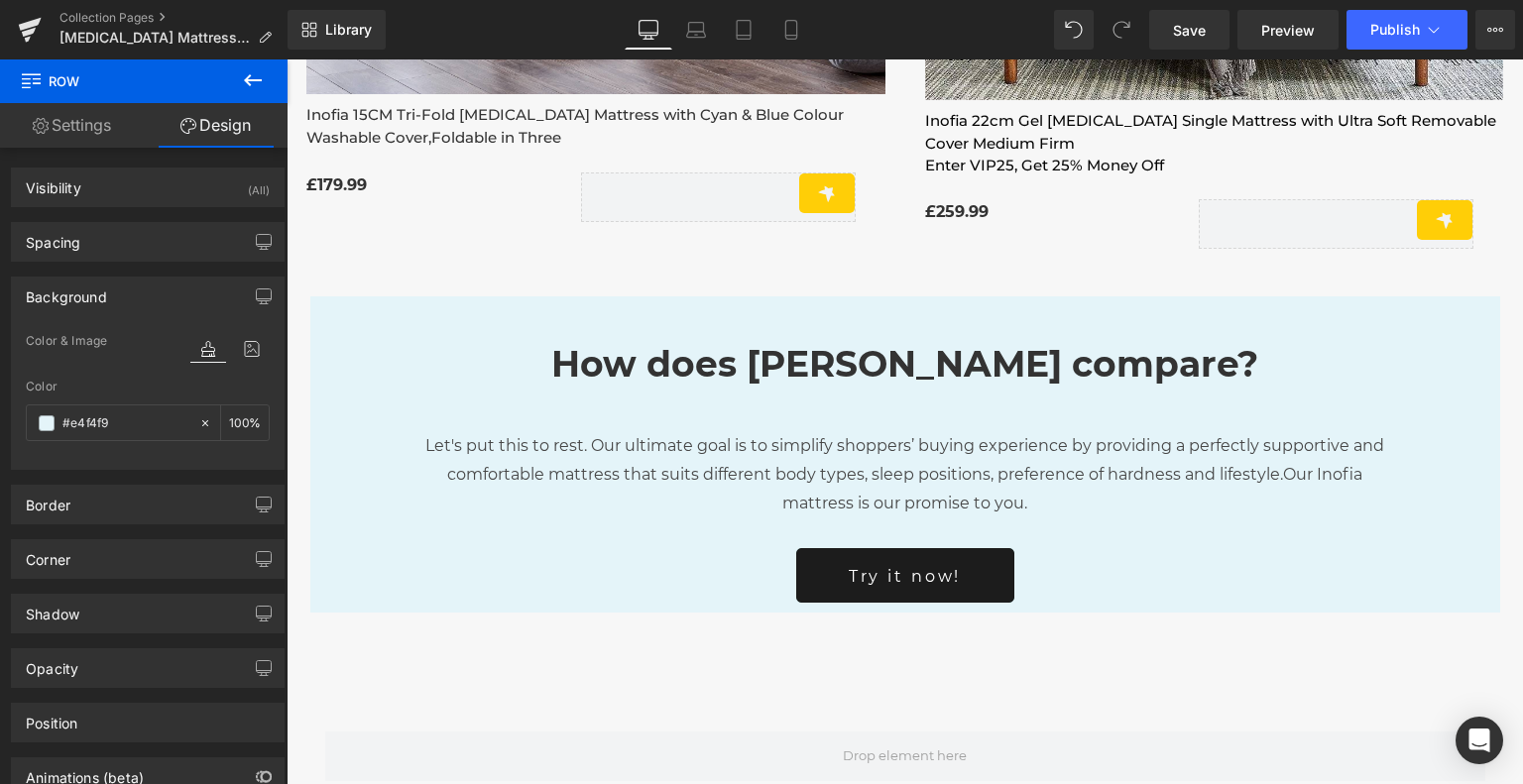 scroll, scrollTop: 1716, scrollLeft: 0, axis: vertical 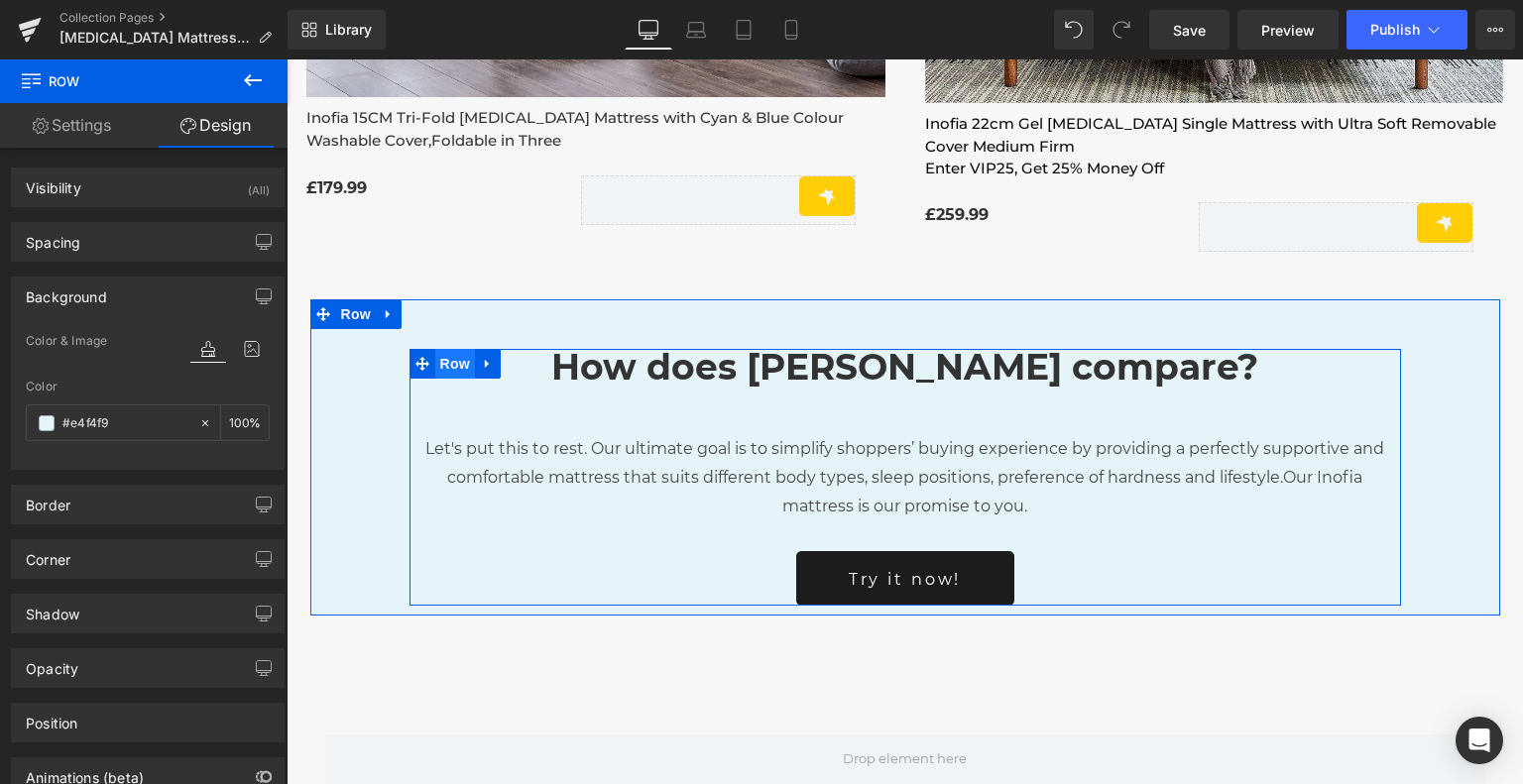 click on "Row" at bounding box center [455, 364] 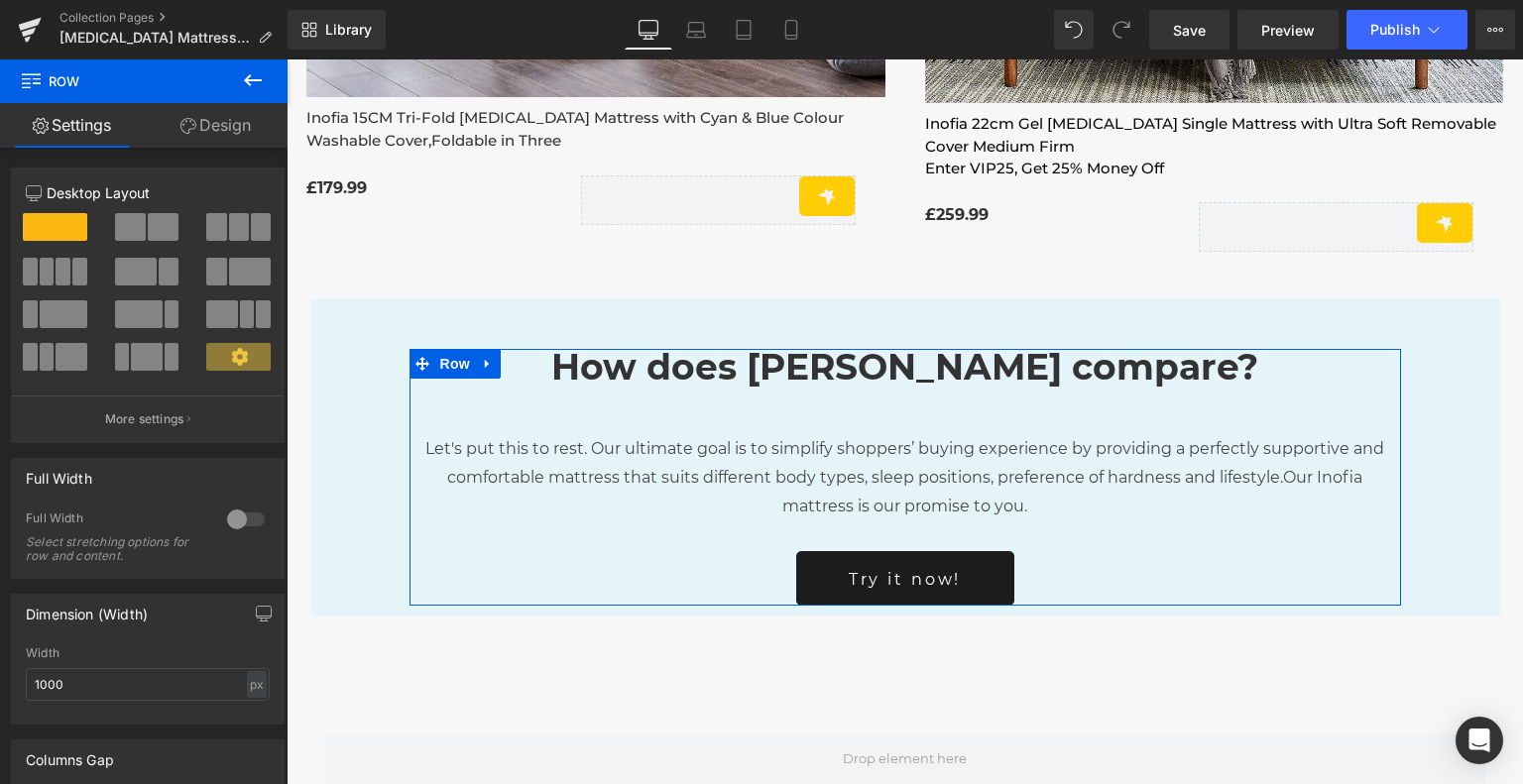 click on "Design" at bounding box center [215, 125] 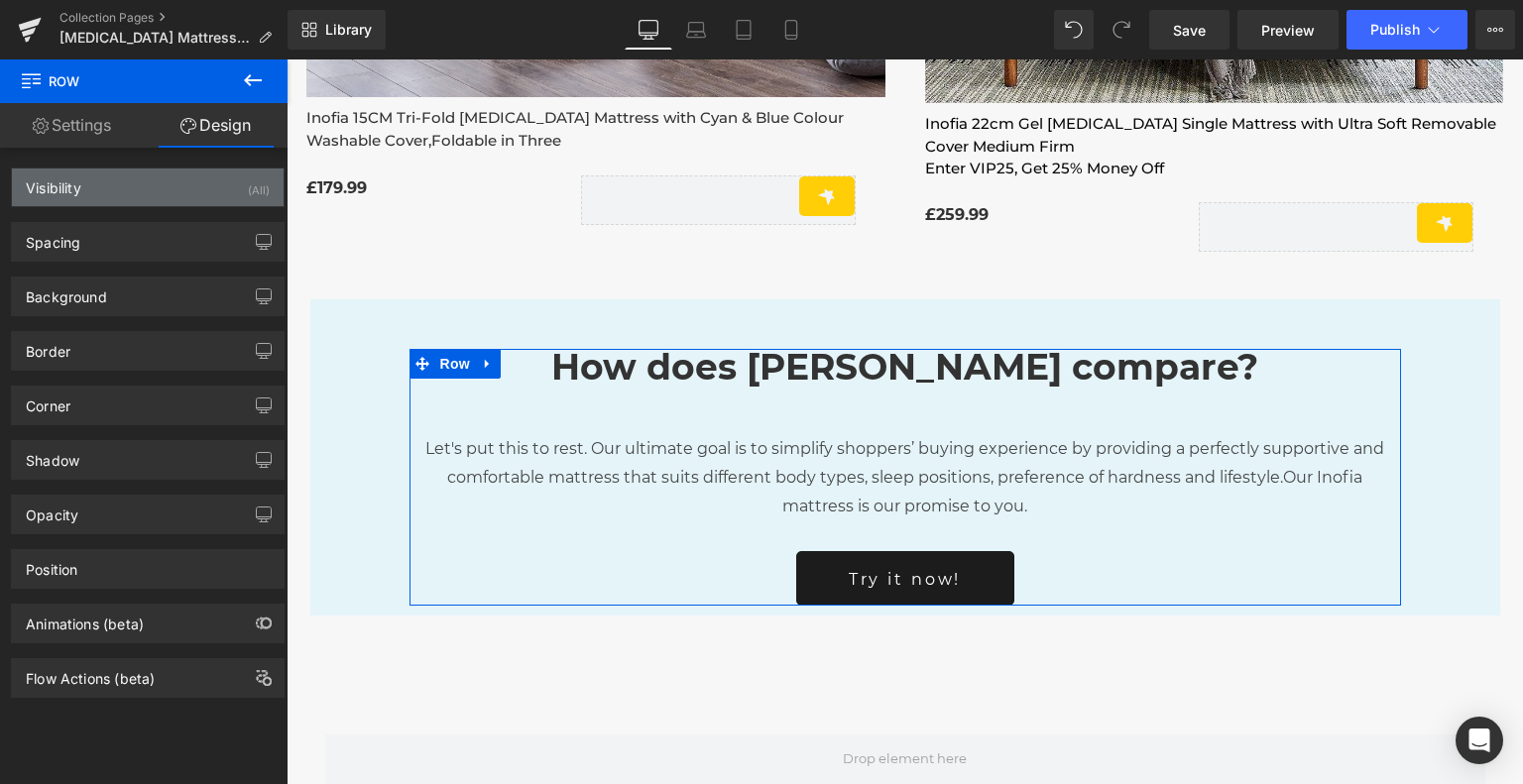 type on "20" 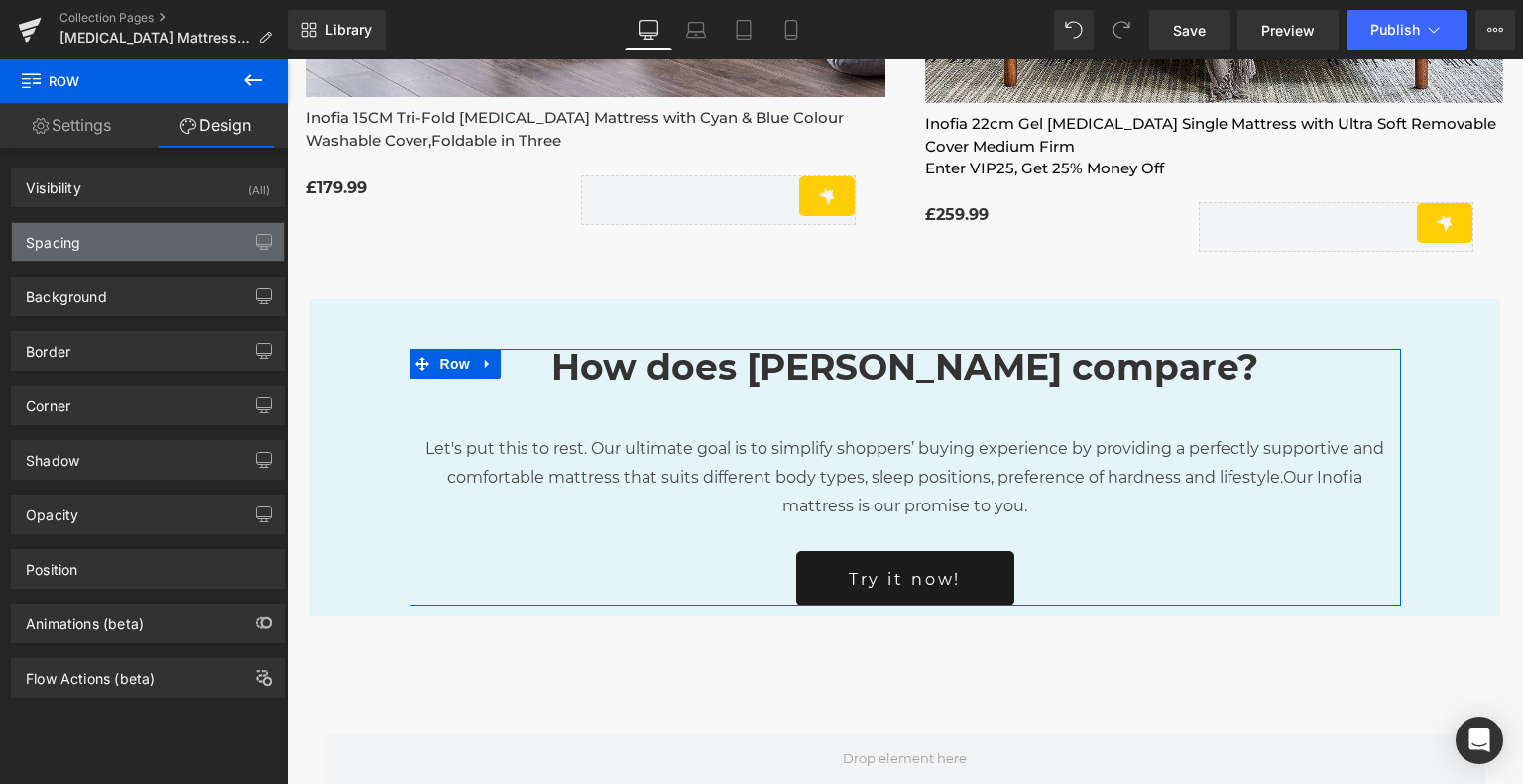 click on "Spacing" at bounding box center [148, 242] 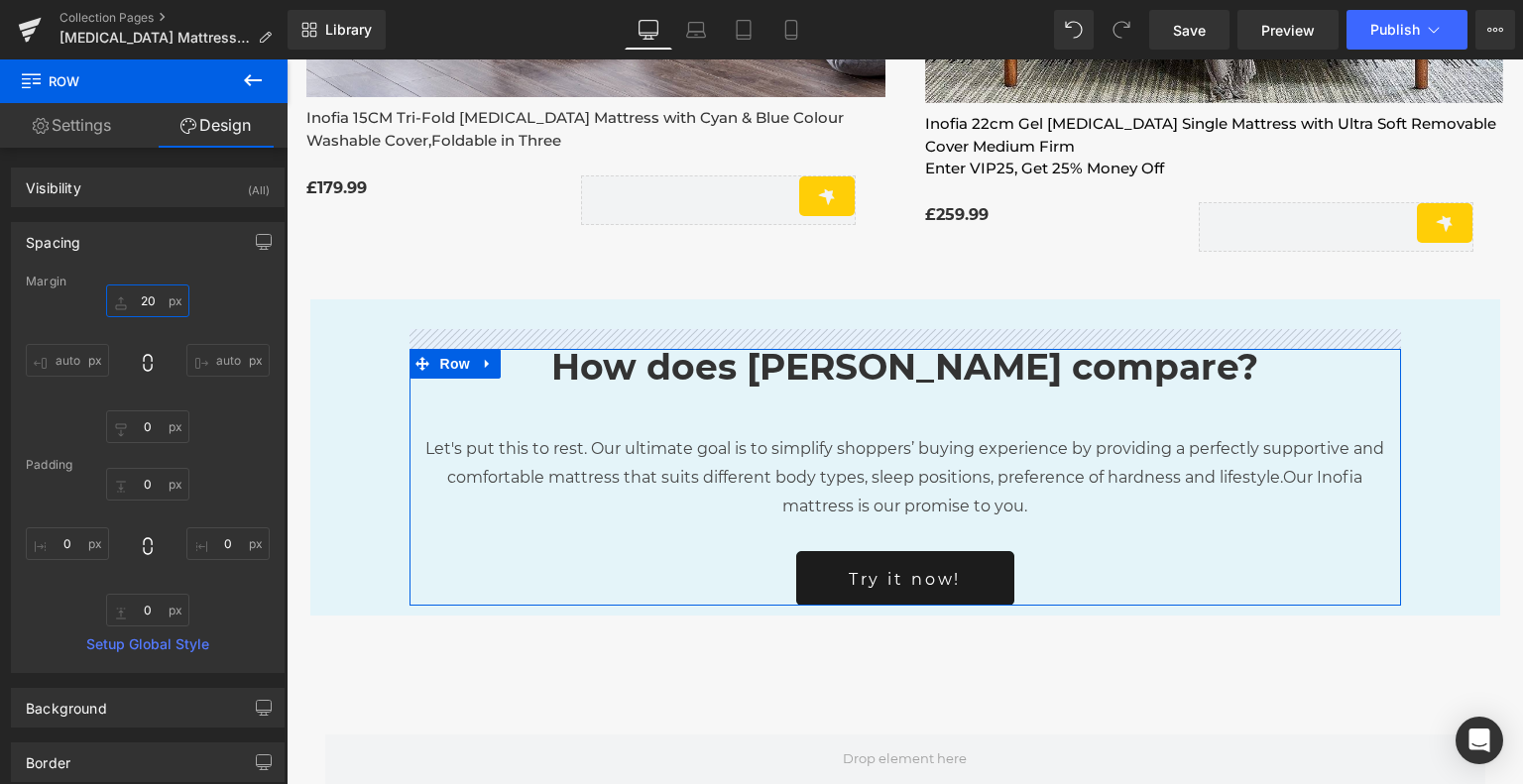 click on "20" at bounding box center (148, 300) 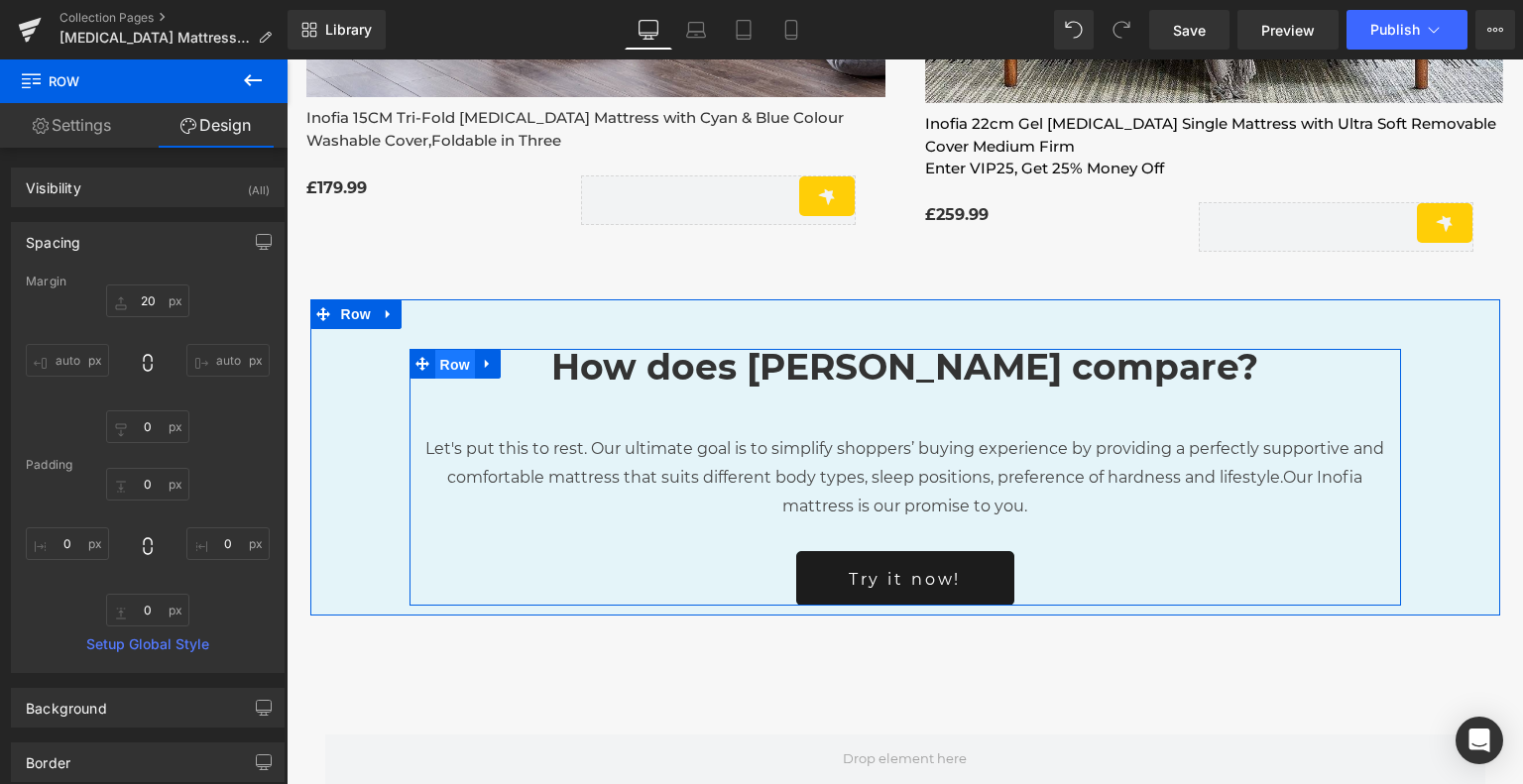 click on "Row" at bounding box center [455, 365] 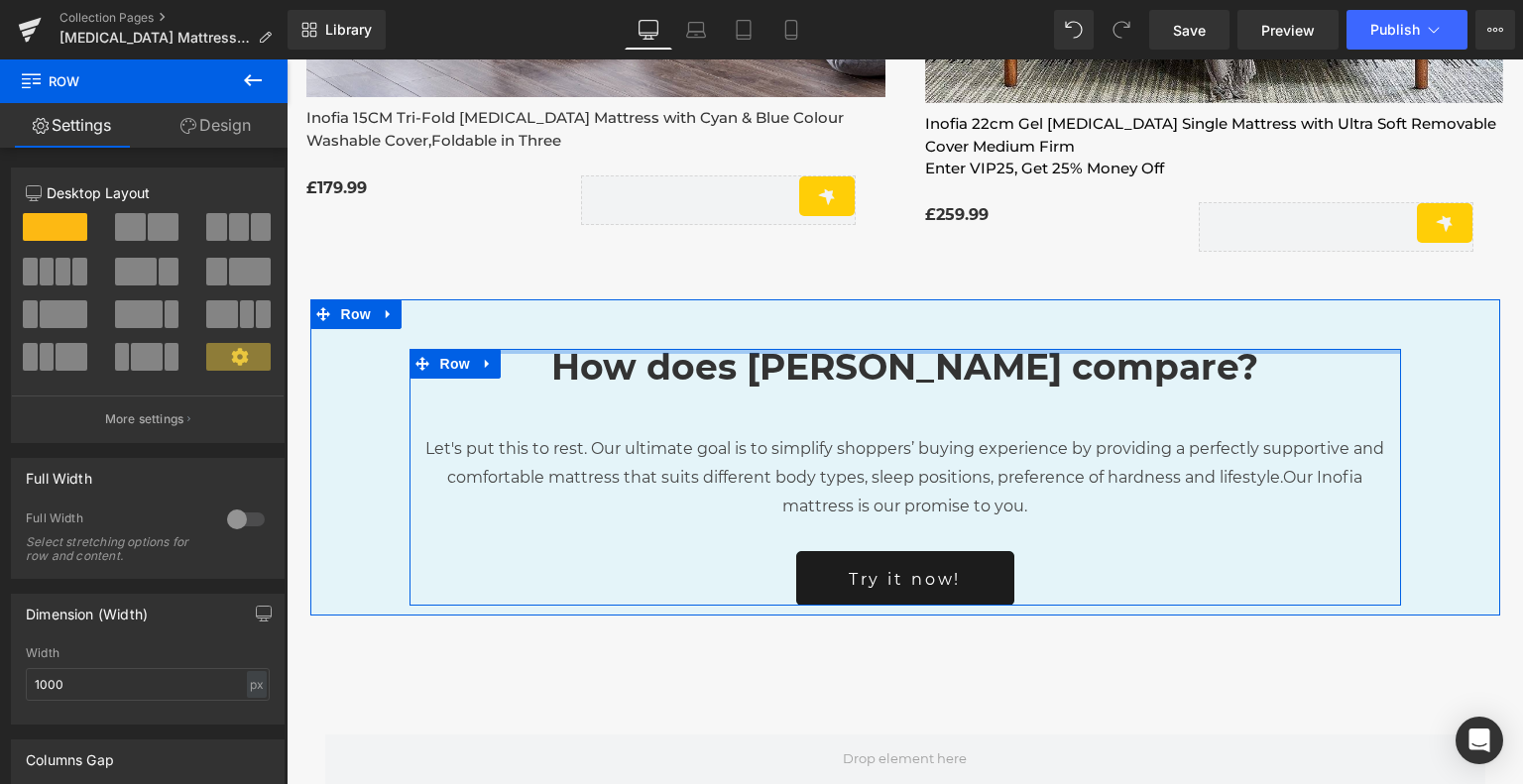 drag, startPoint x: 570, startPoint y: 348, endPoint x: 579, endPoint y: 322, distance: 27.513633 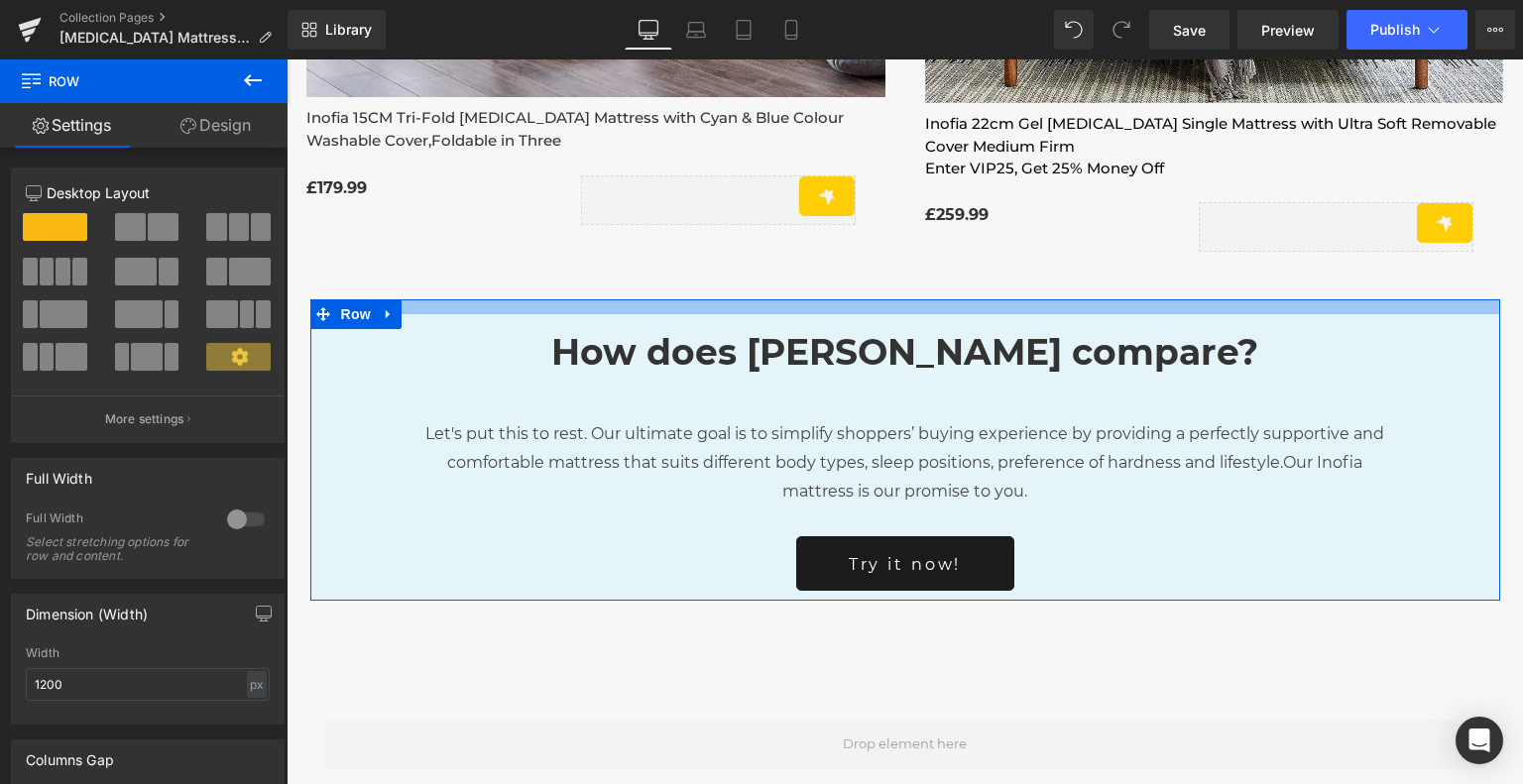 drag, startPoint x: 518, startPoint y: 319, endPoint x: 527, endPoint y: 304, distance: 17.492856 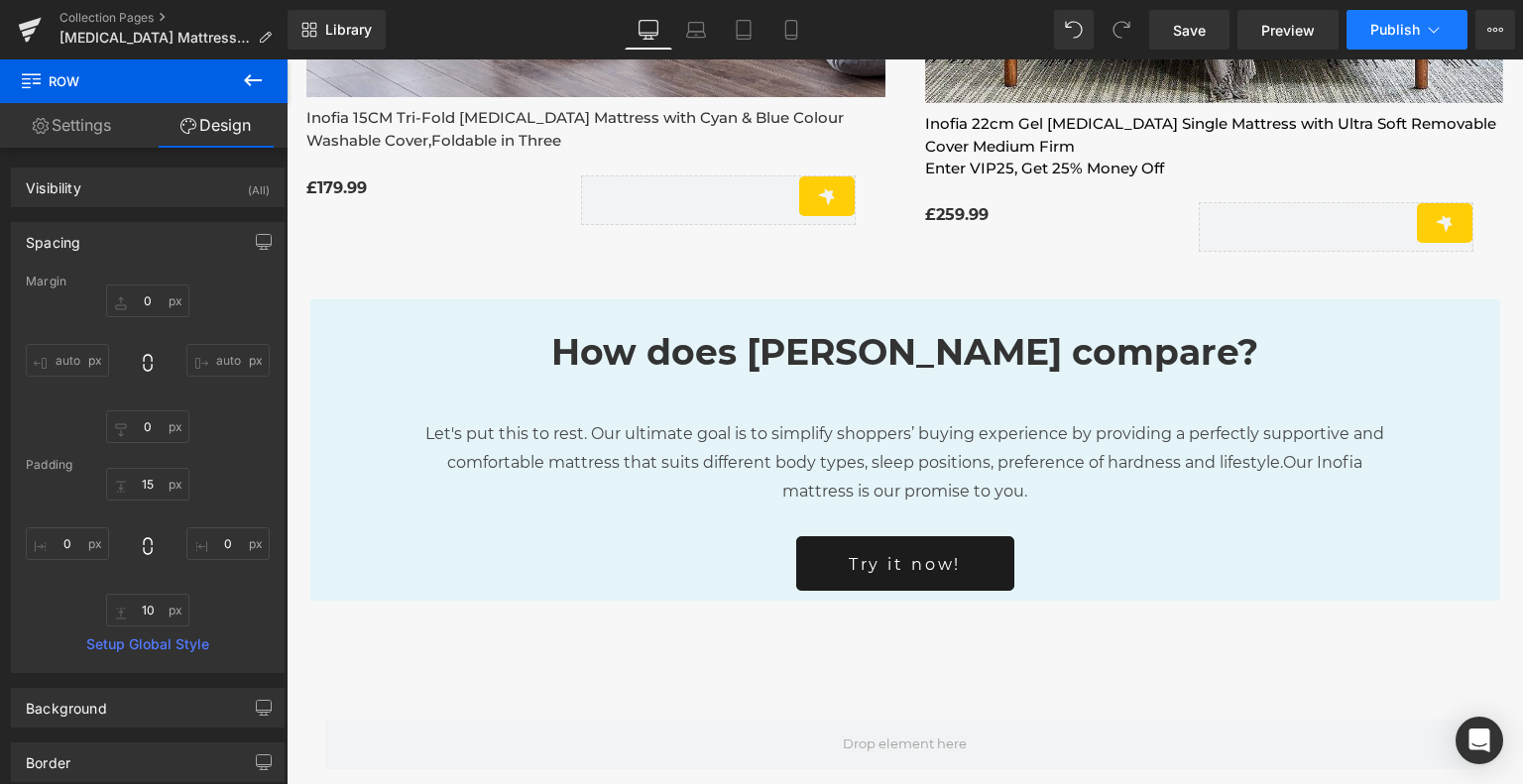 click on "Publish" at bounding box center [1395, 30] 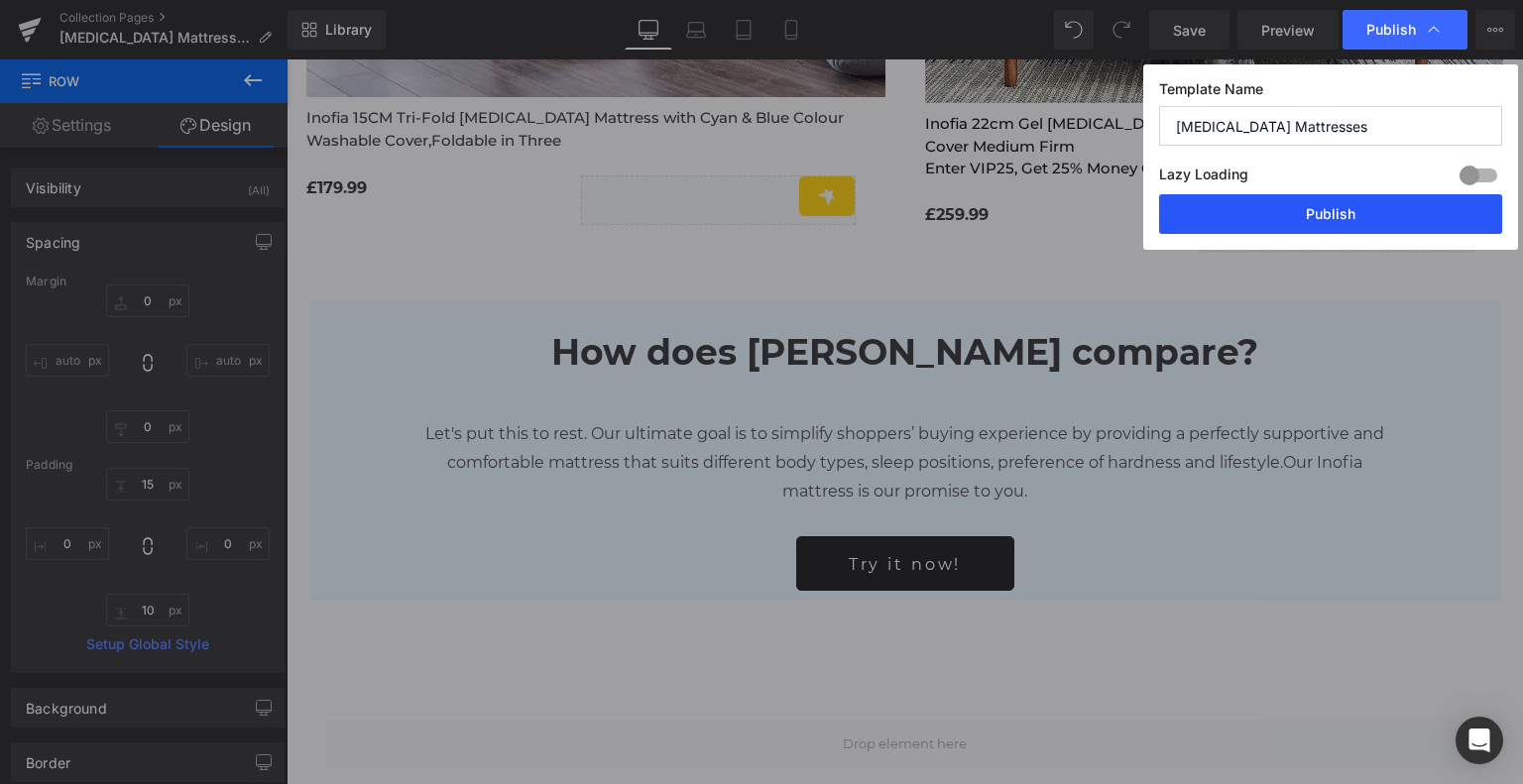 click on "Publish" at bounding box center (1331, 214) 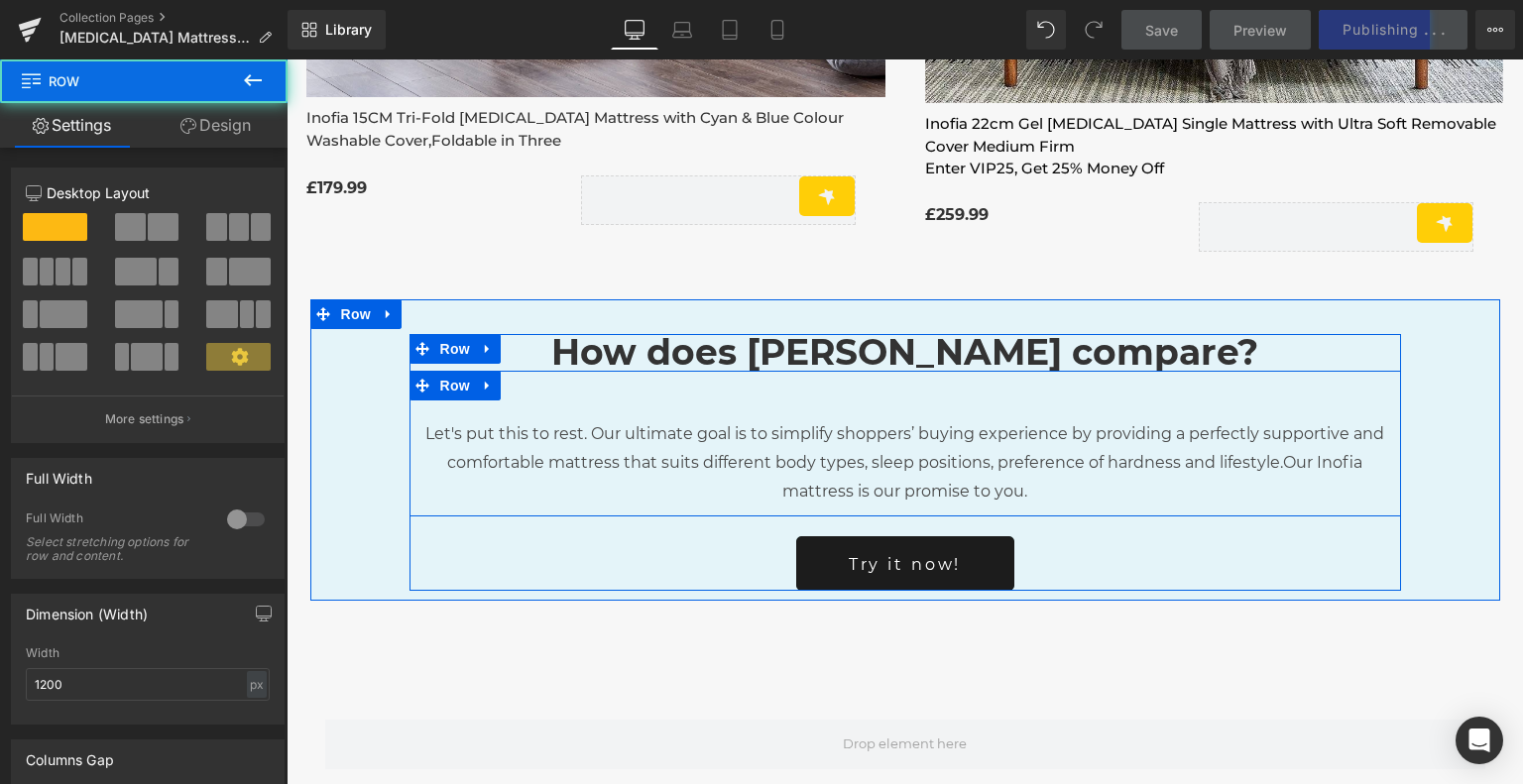 click on "Let's put this to rest. Our ultimate goal is to simplify shoppers’ buying experience by providing a perfectly supportive and comfortable mattress that suits different body types, sleep positions, preference of hardness and lifestyle.  Our Inofia mattress is our promise to you.  Text Block
Row" at bounding box center [905, 443] 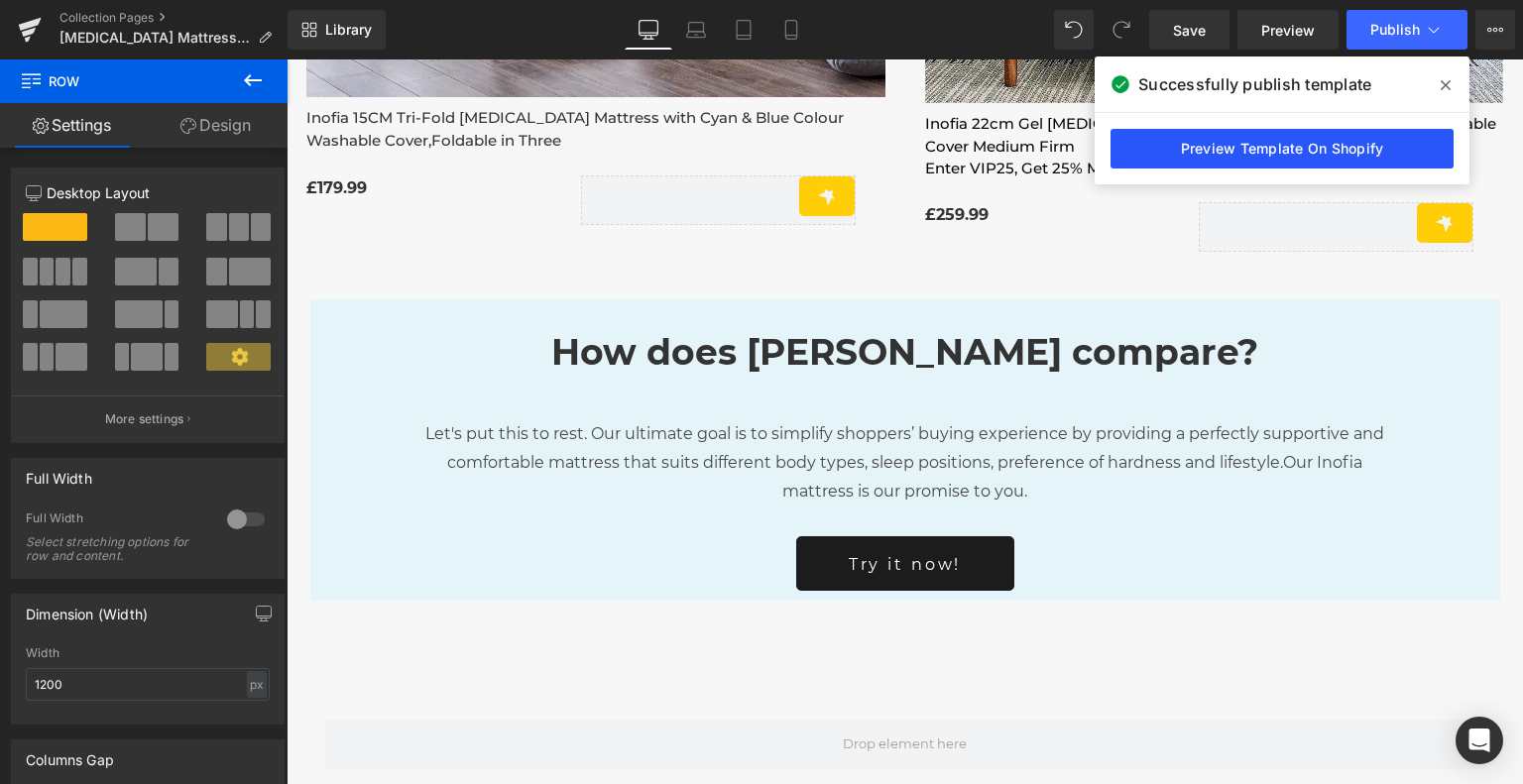 click on "Preview Template On Shopify" at bounding box center (1282, 149) 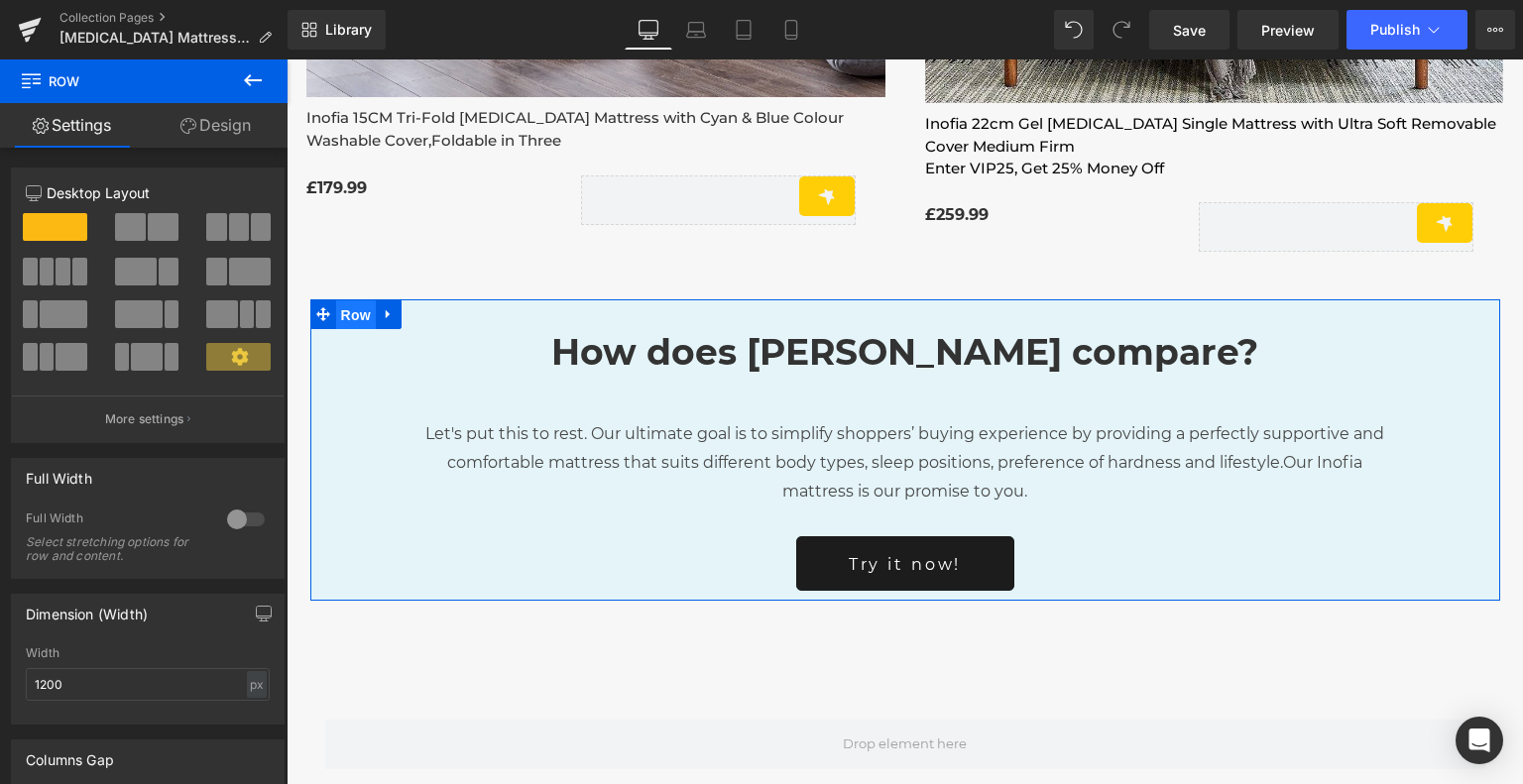 click on "Row" at bounding box center [356, 315] 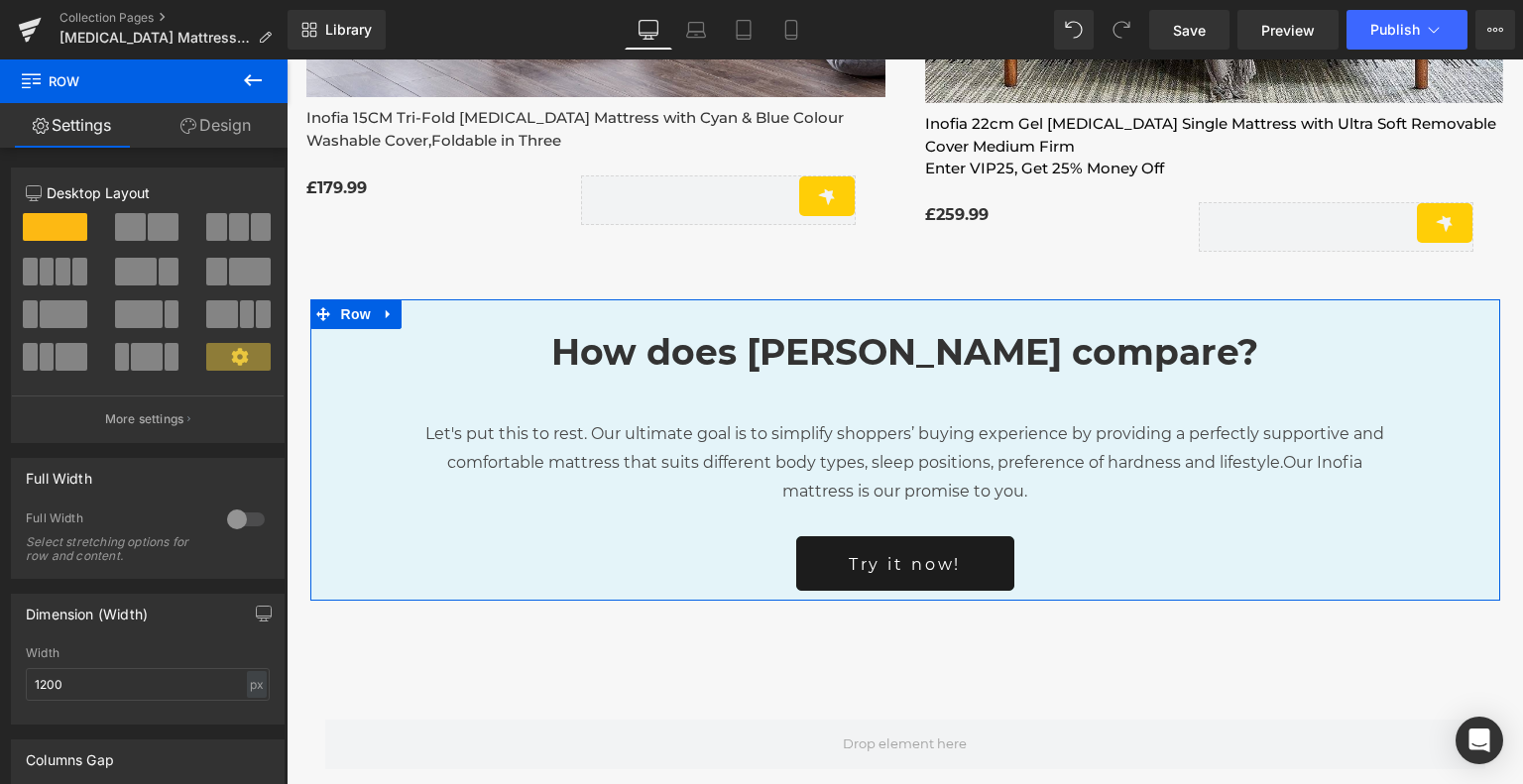 click on "Design" at bounding box center [215, 125] 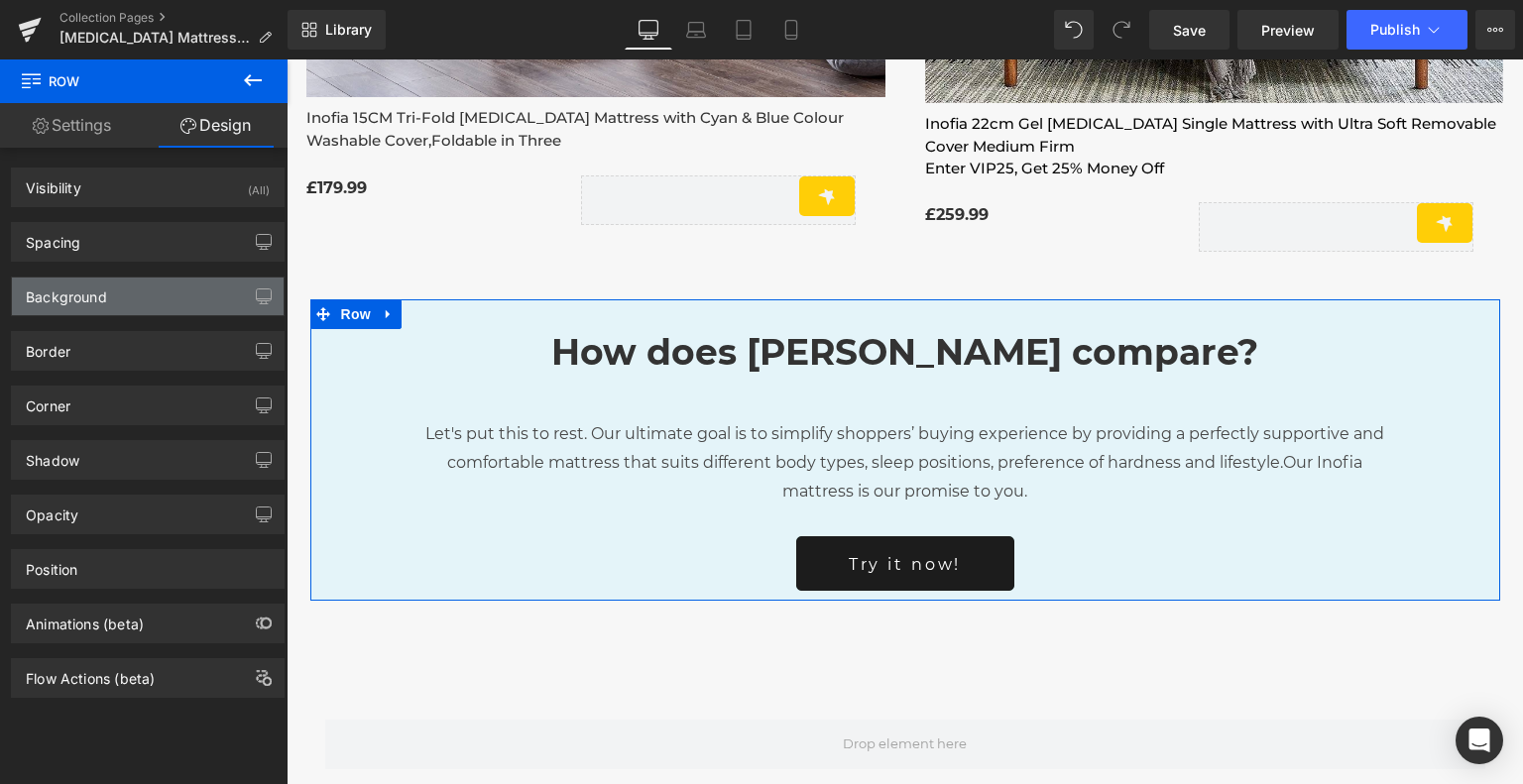 type on "0" 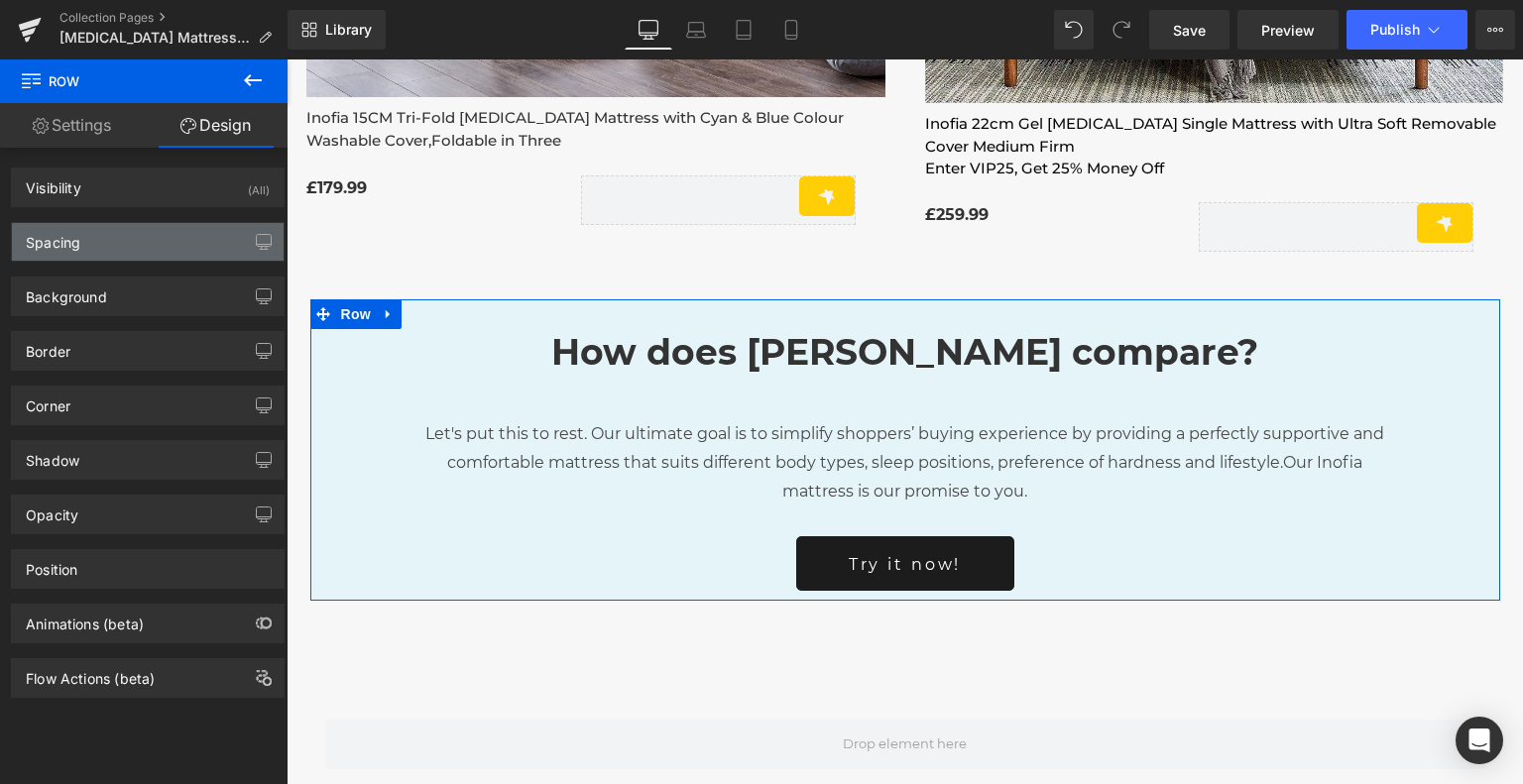 click on "Spacing" at bounding box center [148, 242] 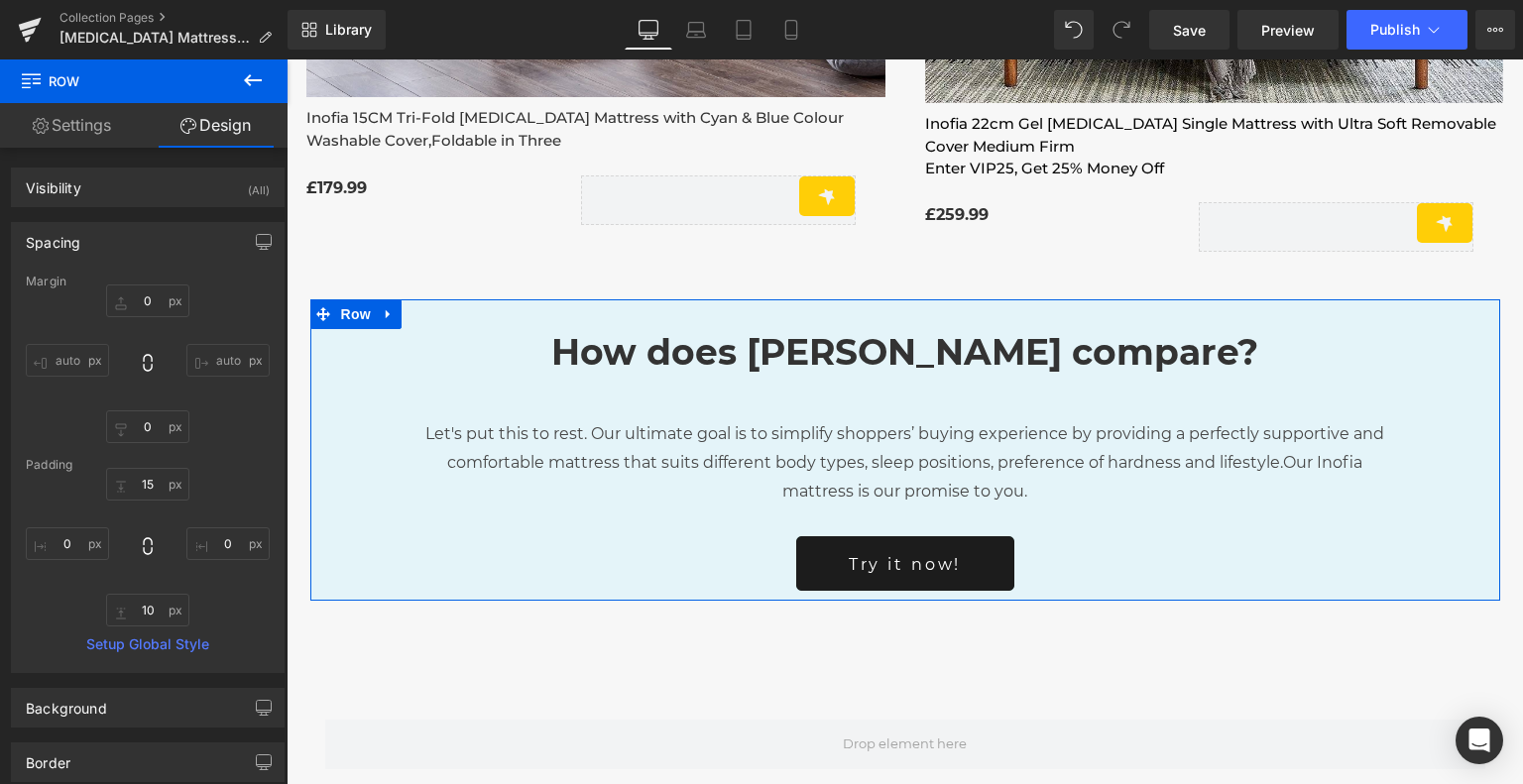 click on "auto" at bounding box center [67, 360] 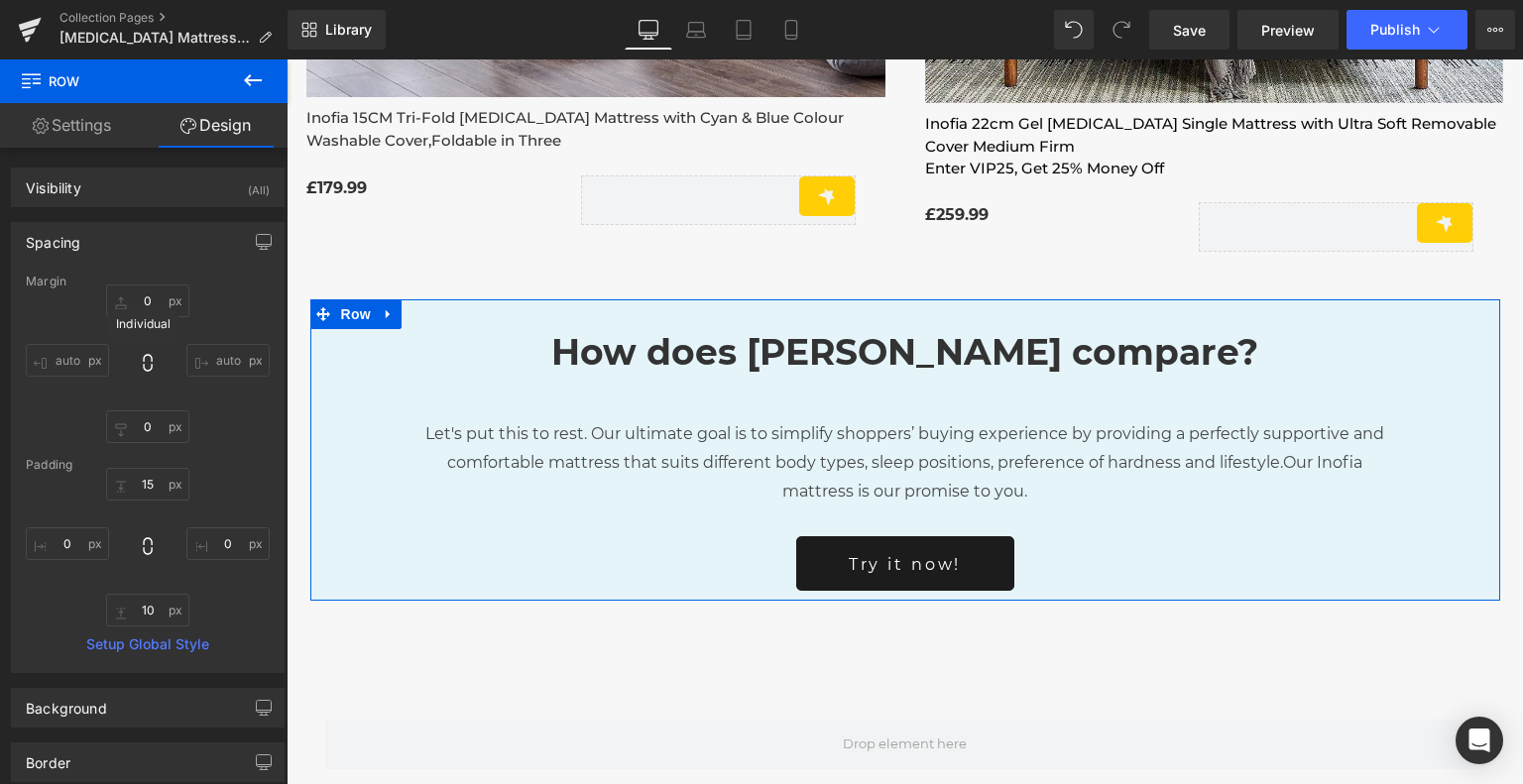 click 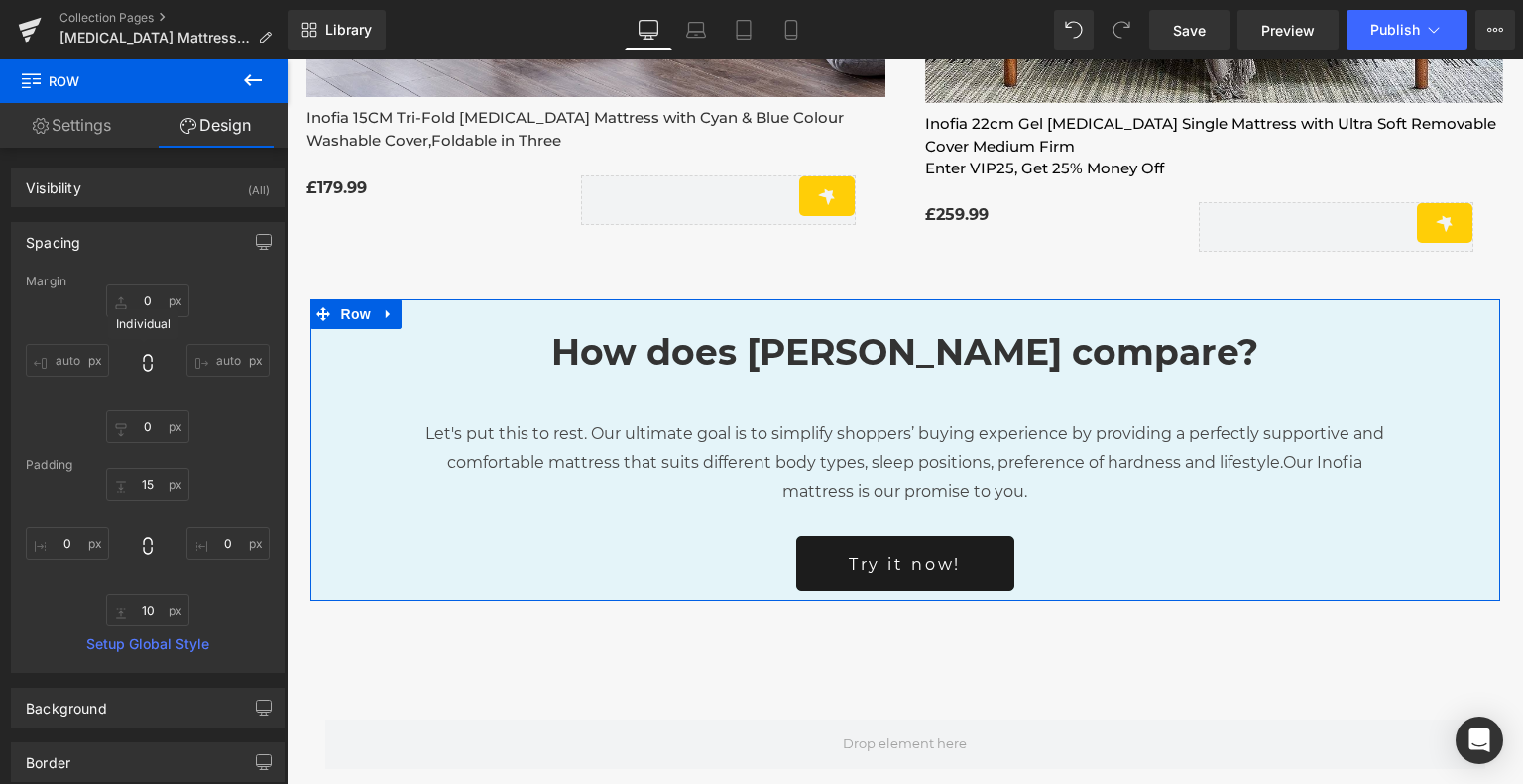 type on "0" 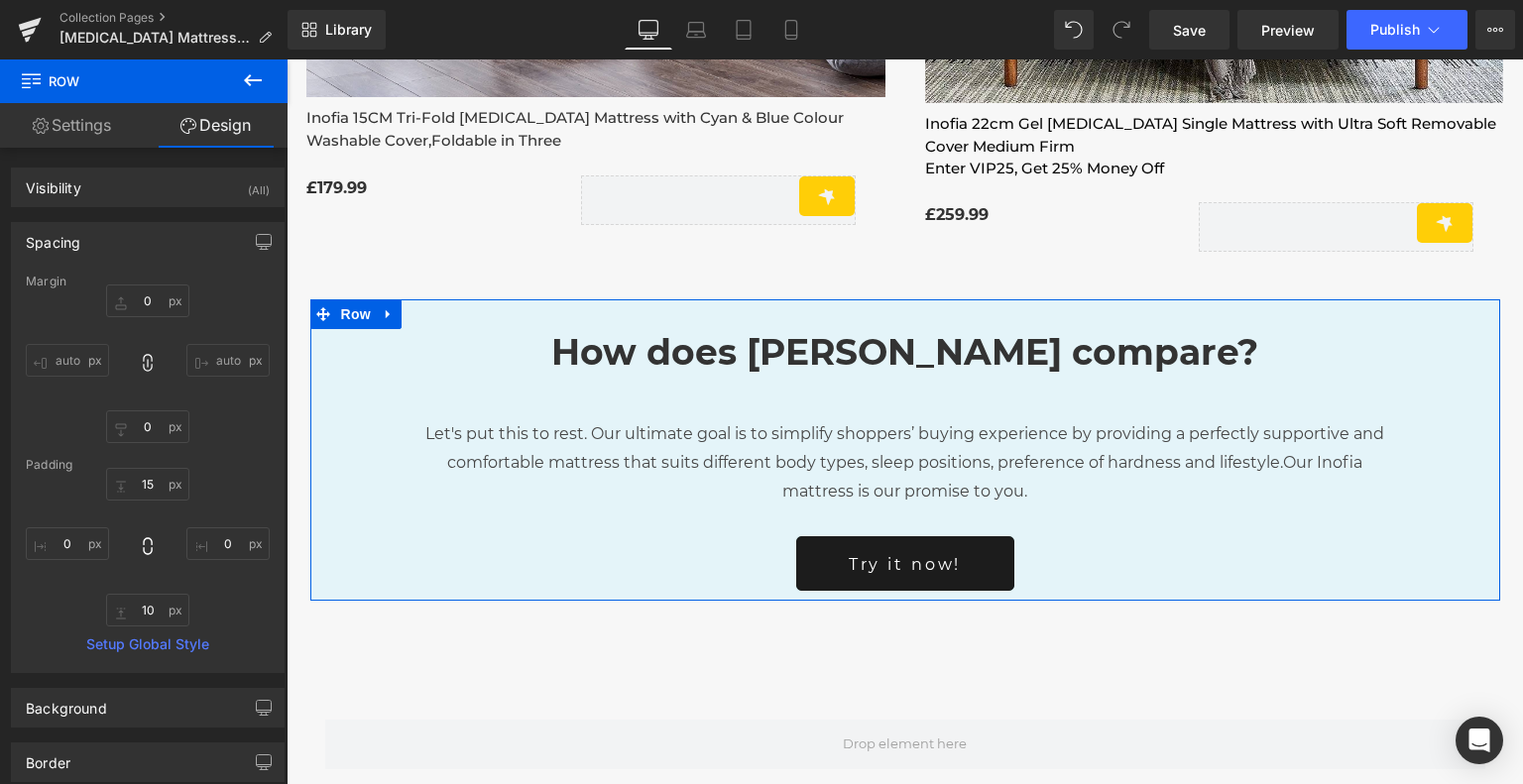 click on "auto" at bounding box center [228, 360] 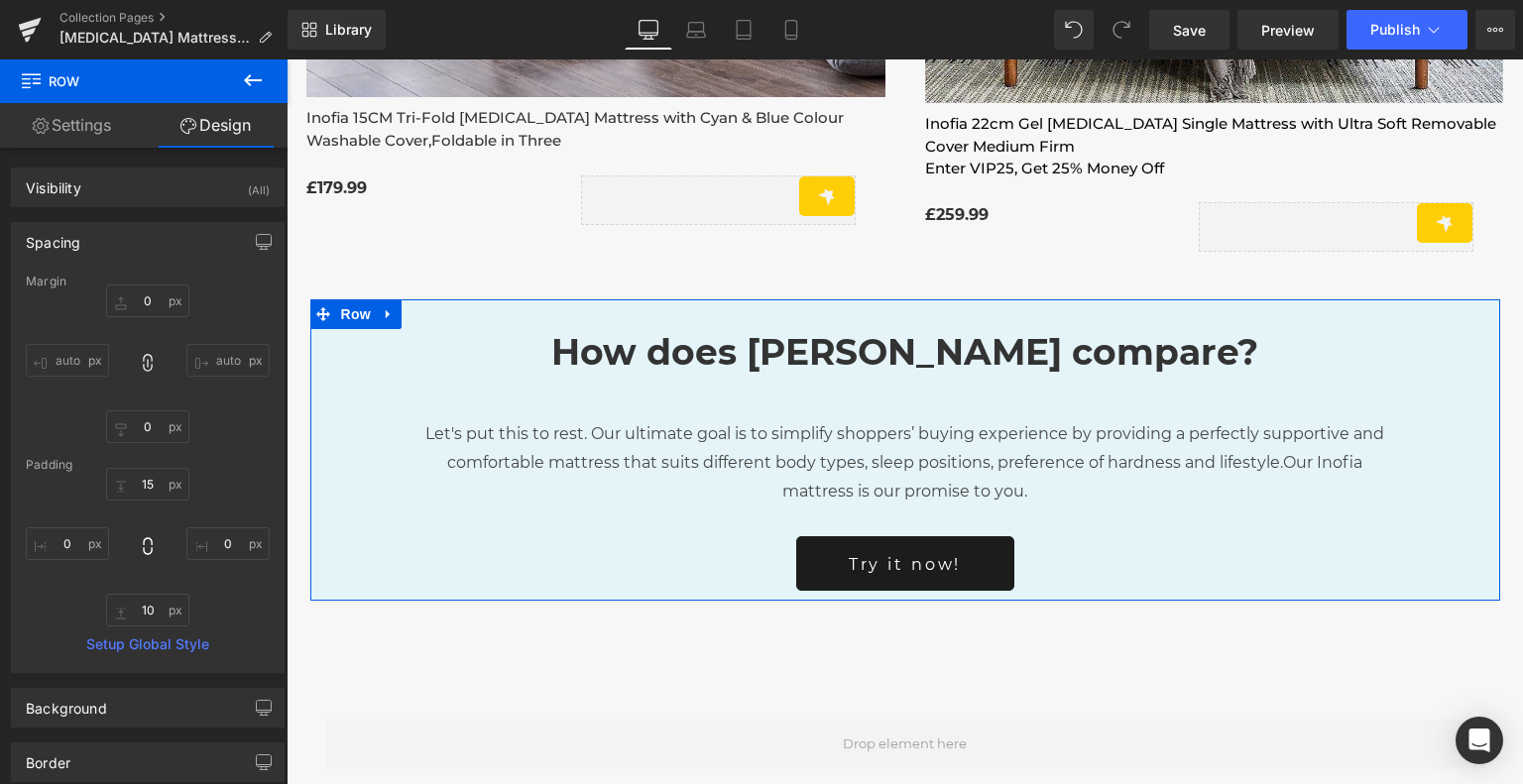 click on "0px 0
auto auto
0px 0
auto auto" at bounding box center (148, 364) 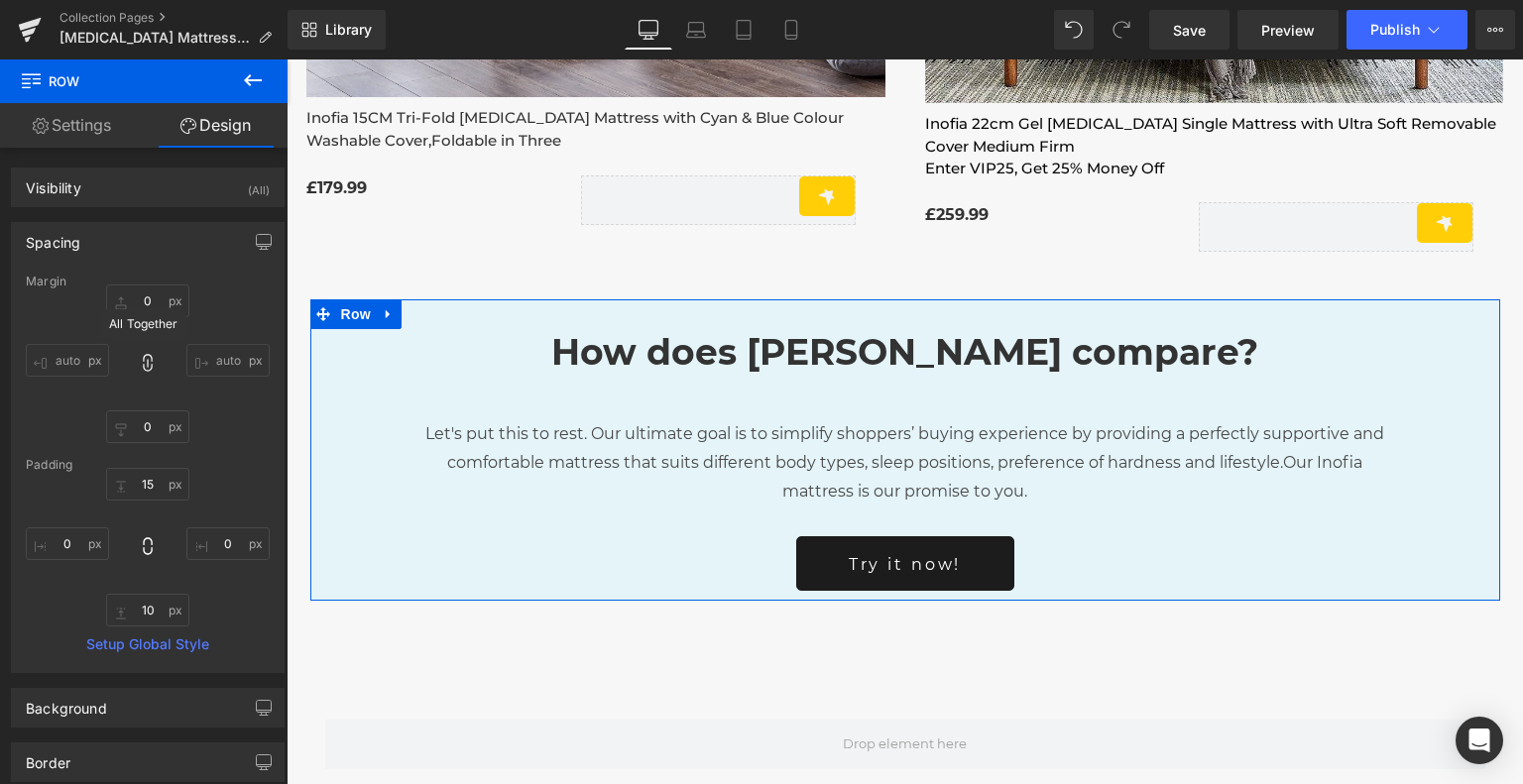 click 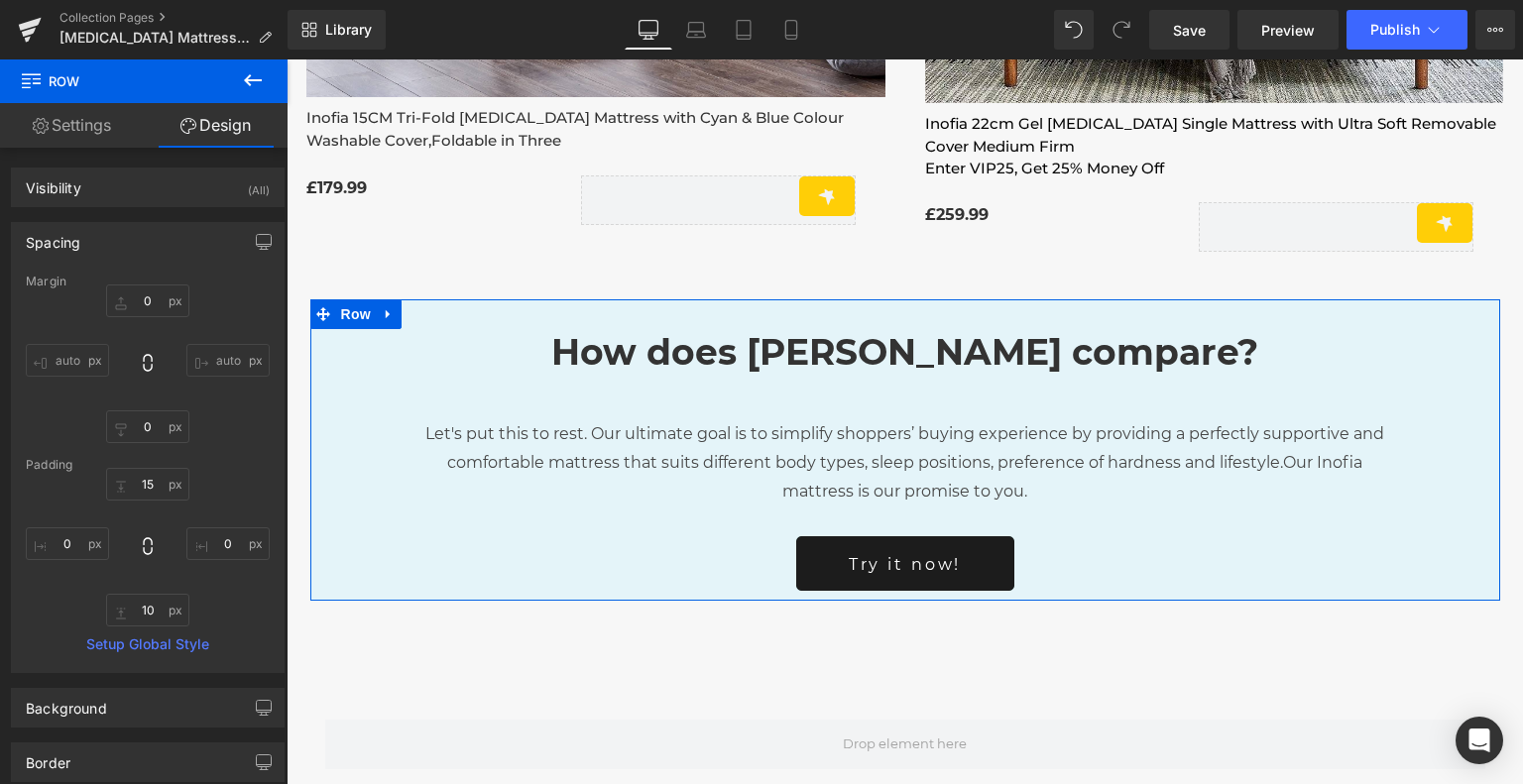 click on "auto" at bounding box center (67, 360) 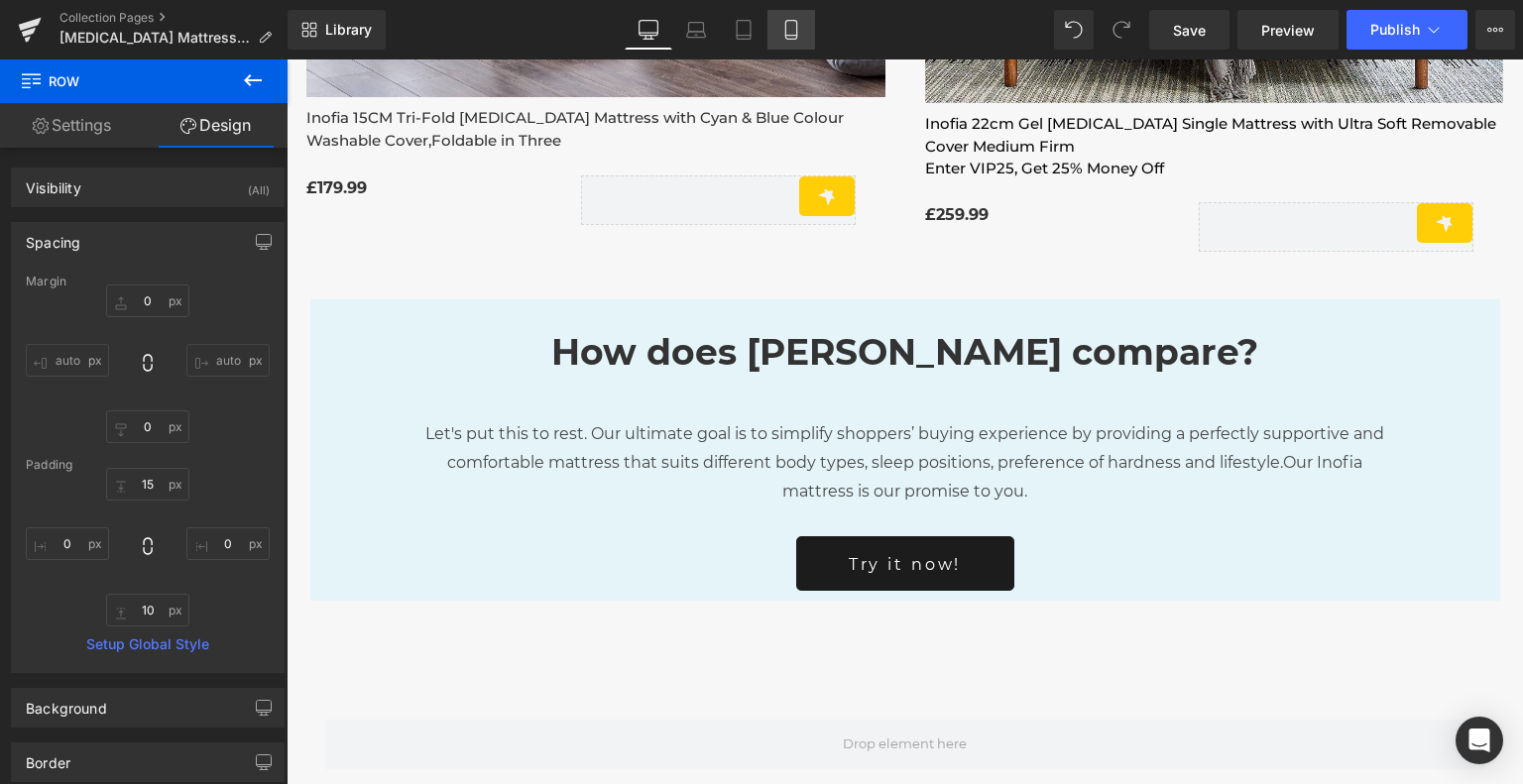 click 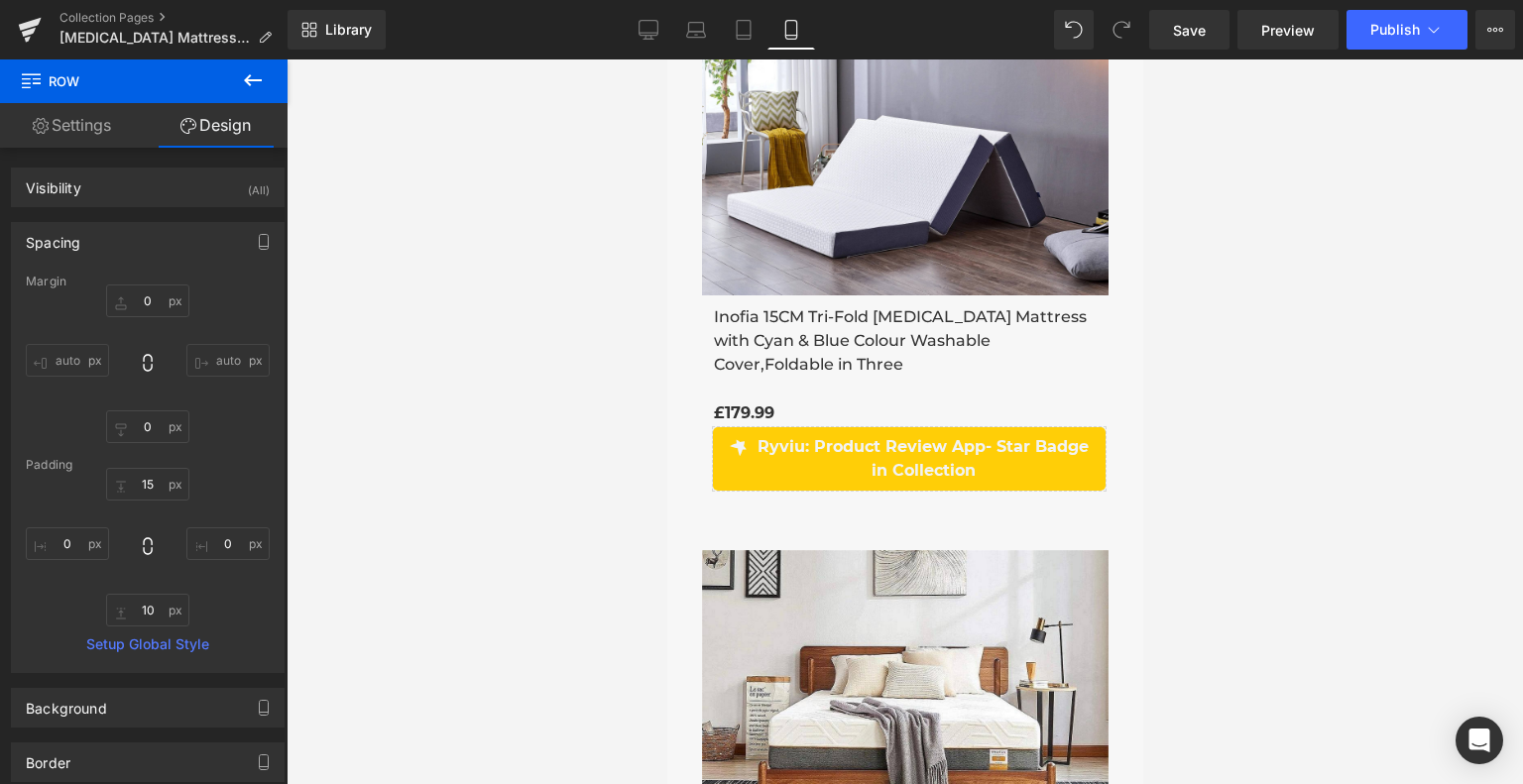 type on "0" 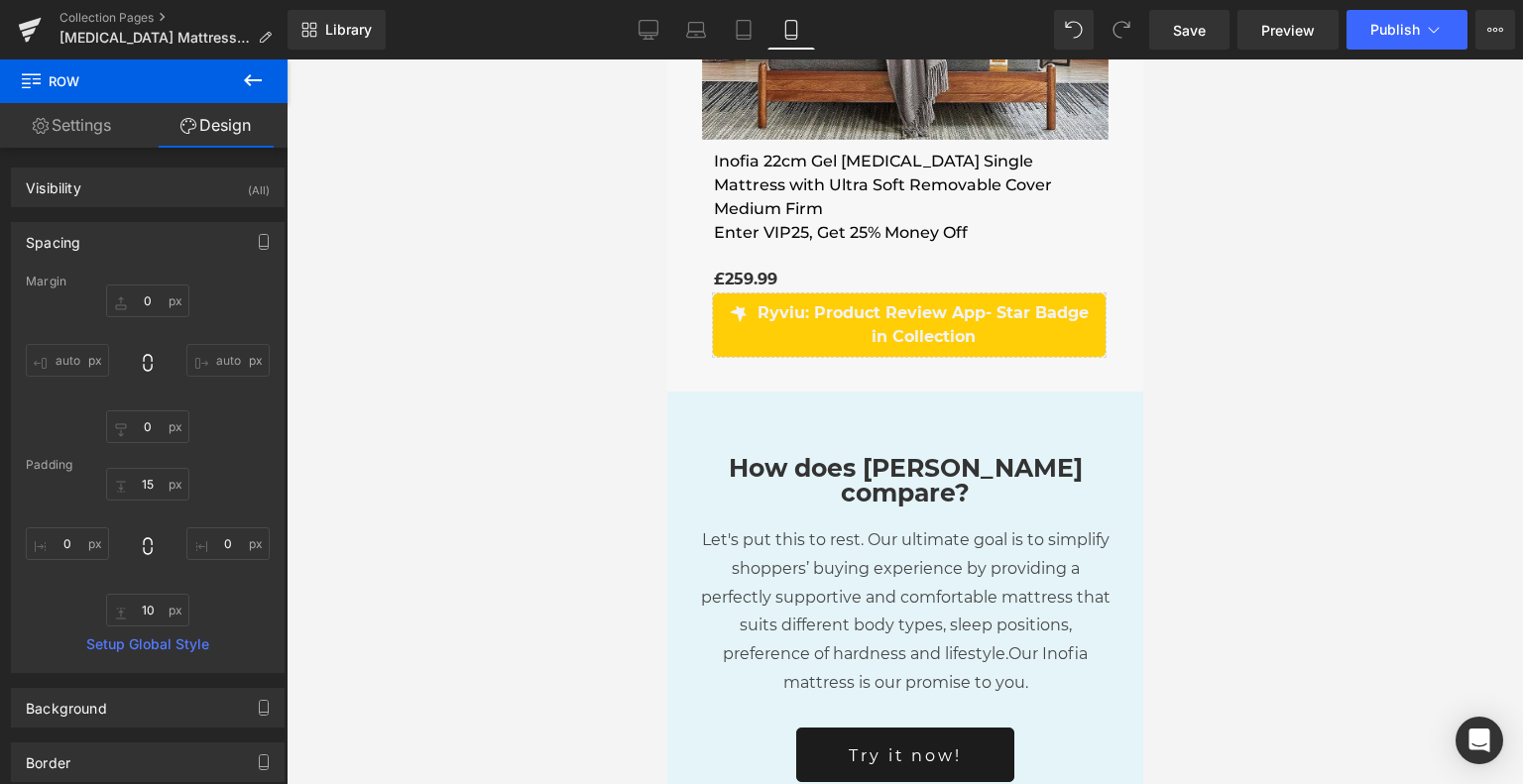 scroll, scrollTop: 2477, scrollLeft: 0, axis: vertical 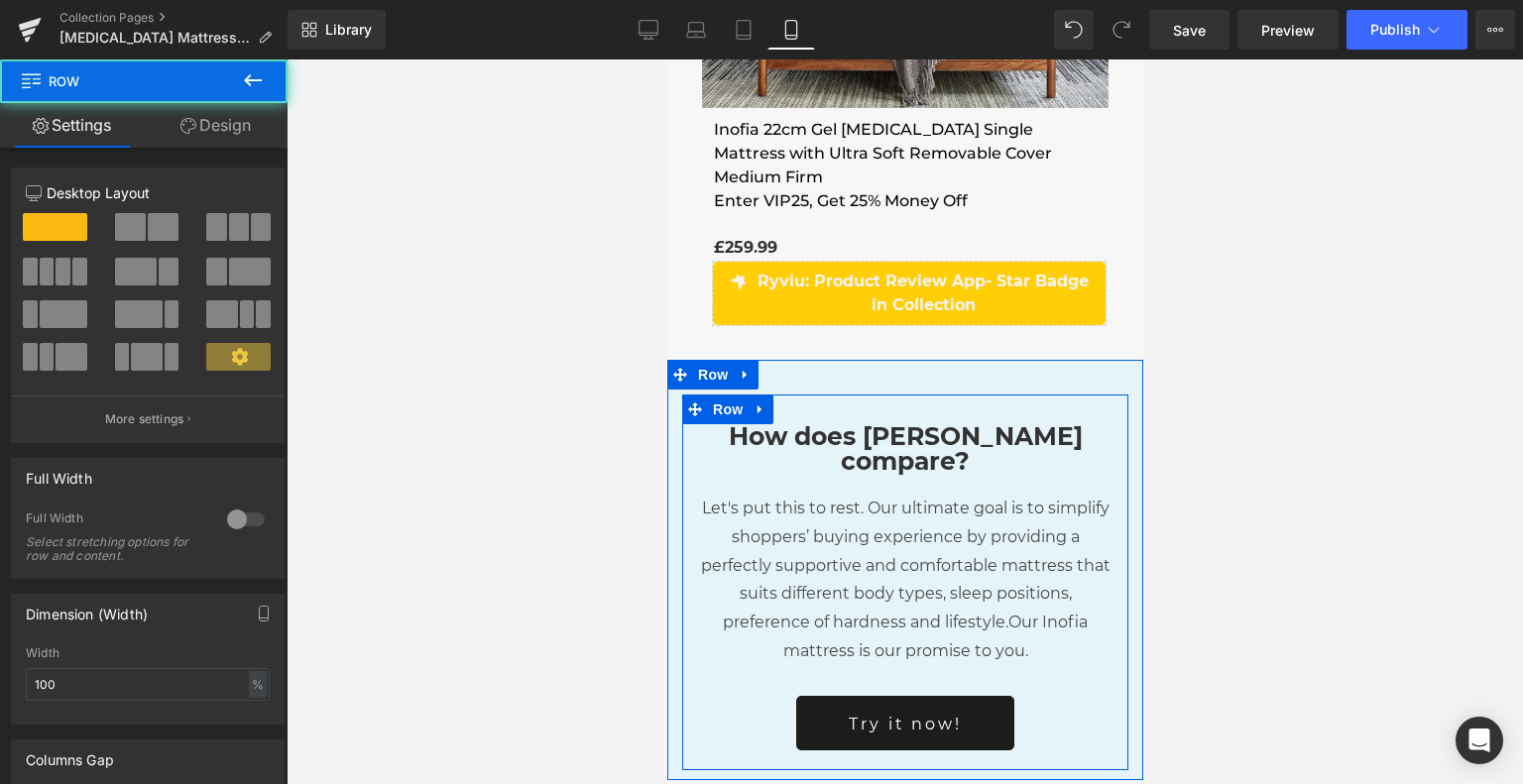 click on "How does [PERSON_NAME] compare? Heading
Let's put this to rest. Our ultimate goal is to simplify shoppers’ buying experience by providing a perfectly supportive and comfortable mattress that suits different body types, sleep positions, preference of hardness and lifestyle.  Our Inofia mattress is our promise to you.  Text Block
Row         Try it now! Button" at bounding box center (904, 582) 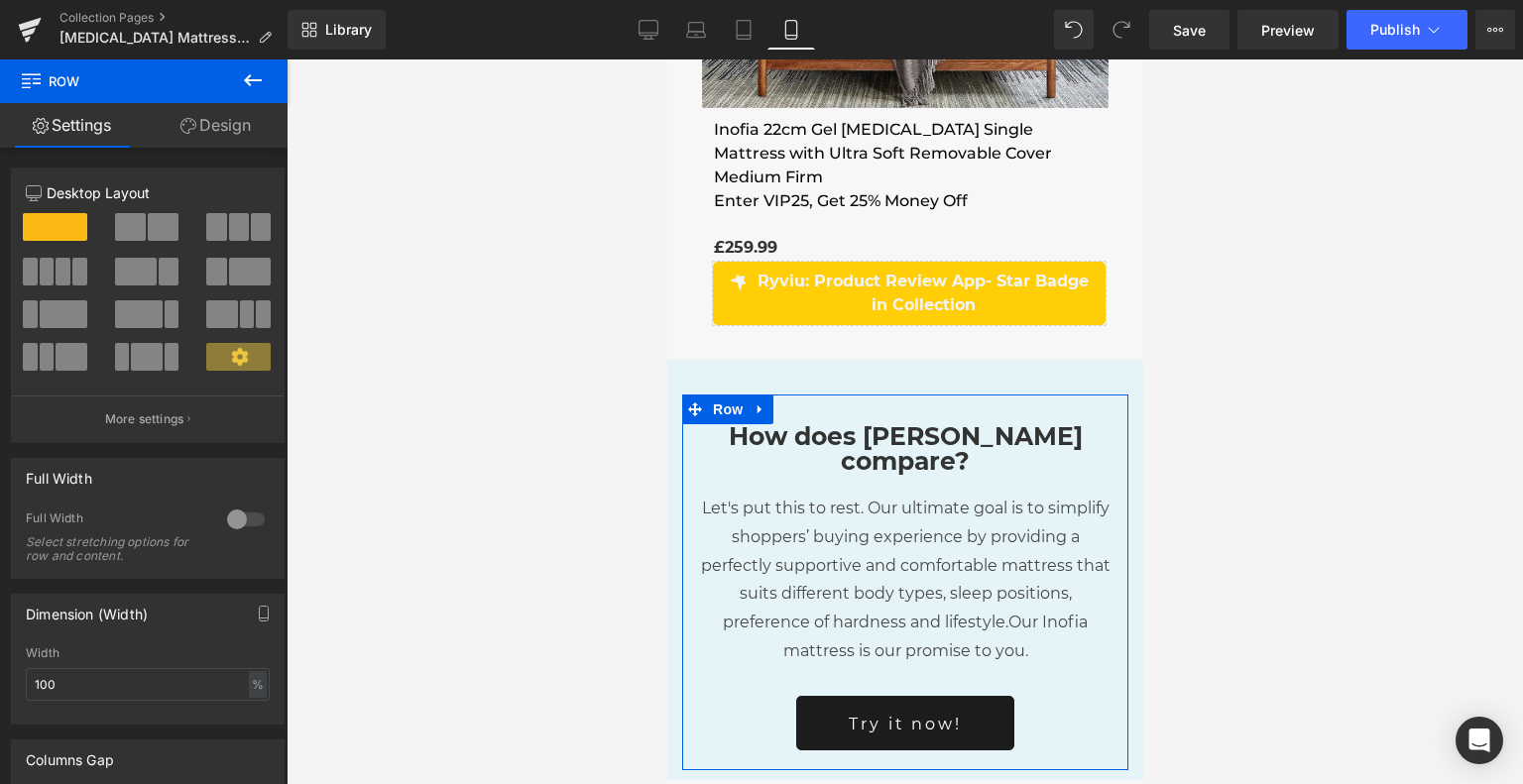 drag, startPoint x: 215, startPoint y: 123, endPoint x: 179, endPoint y: 255, distance: 136.82105 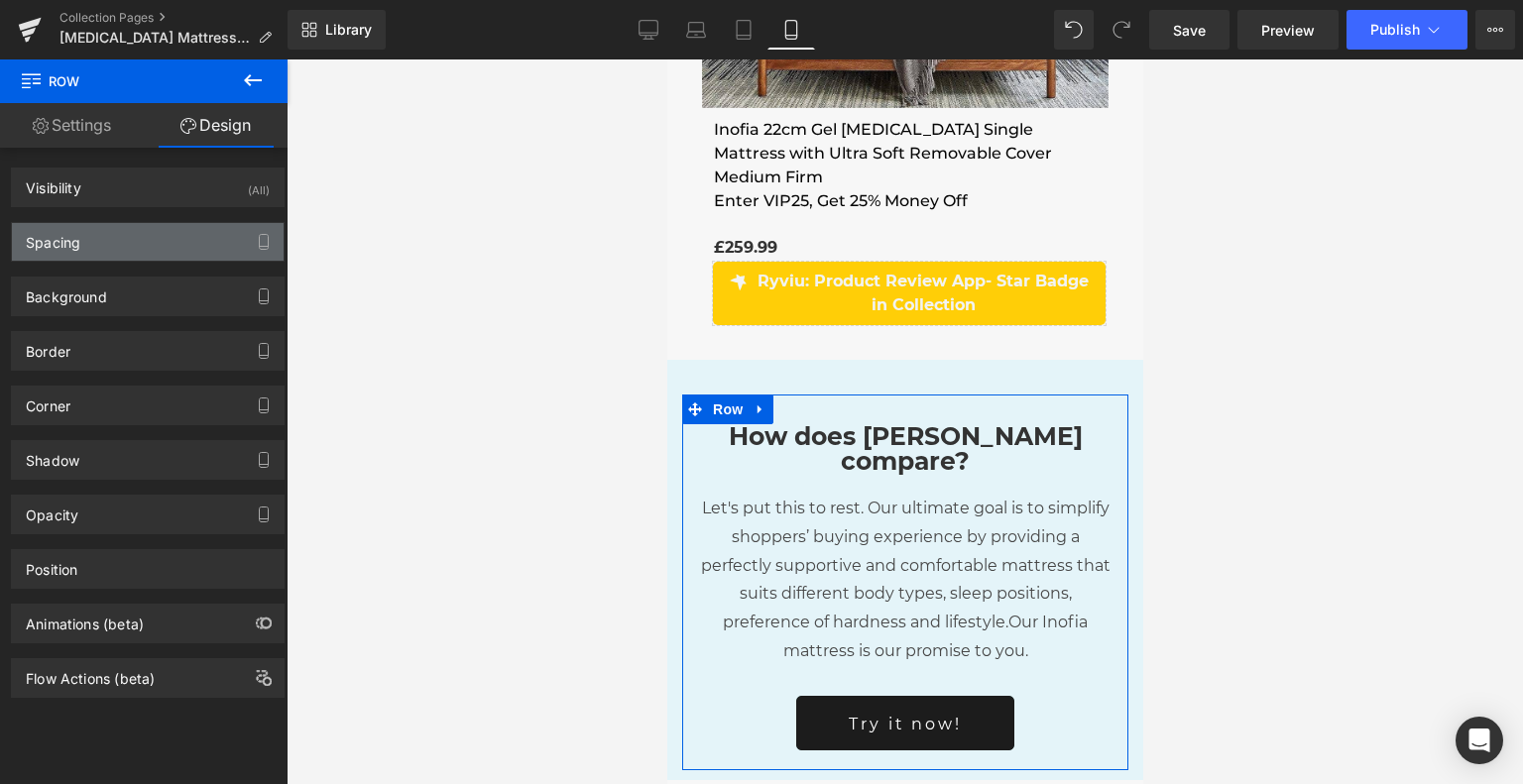 type on "20" 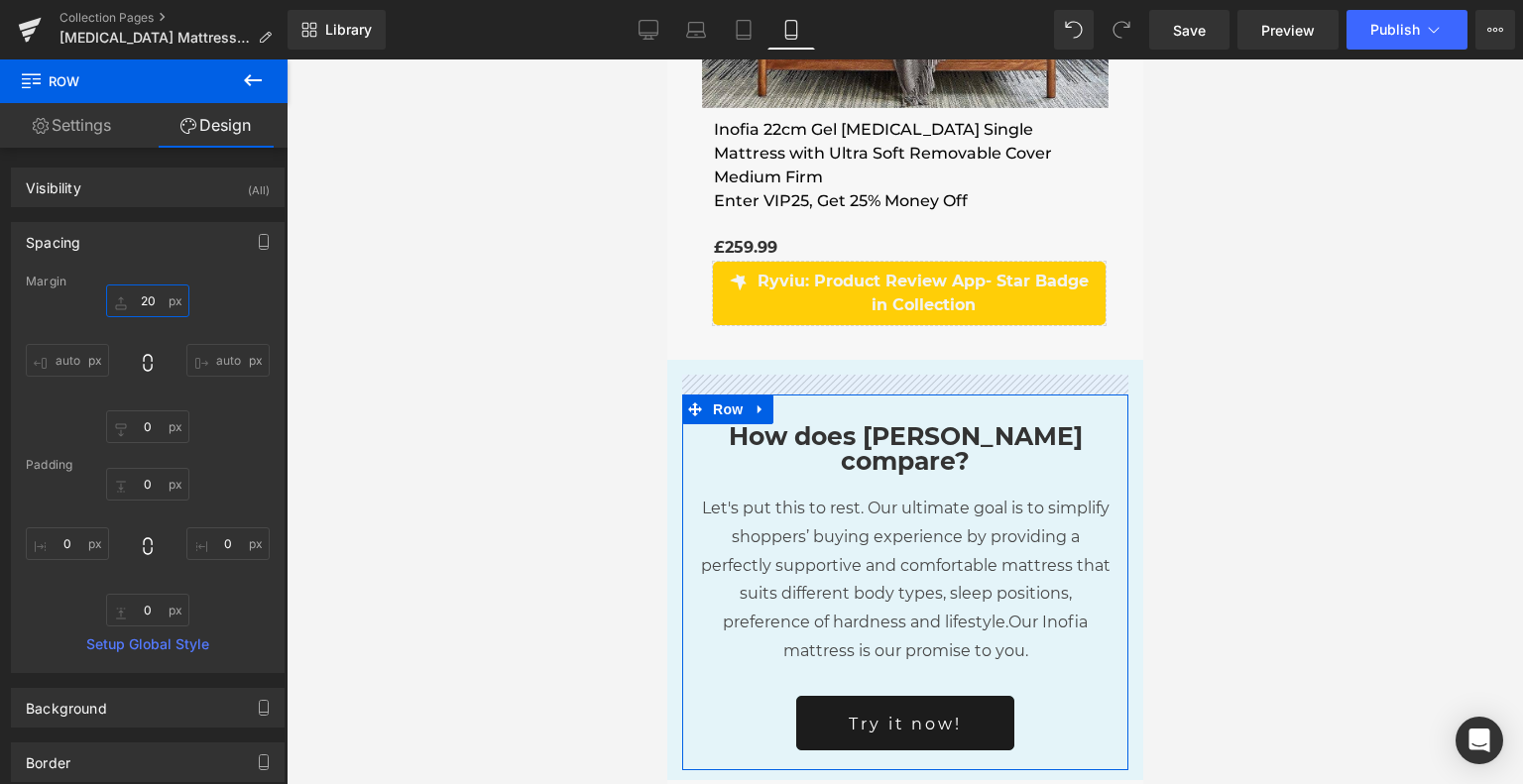 click on "20" at bounding box center [148, 300] 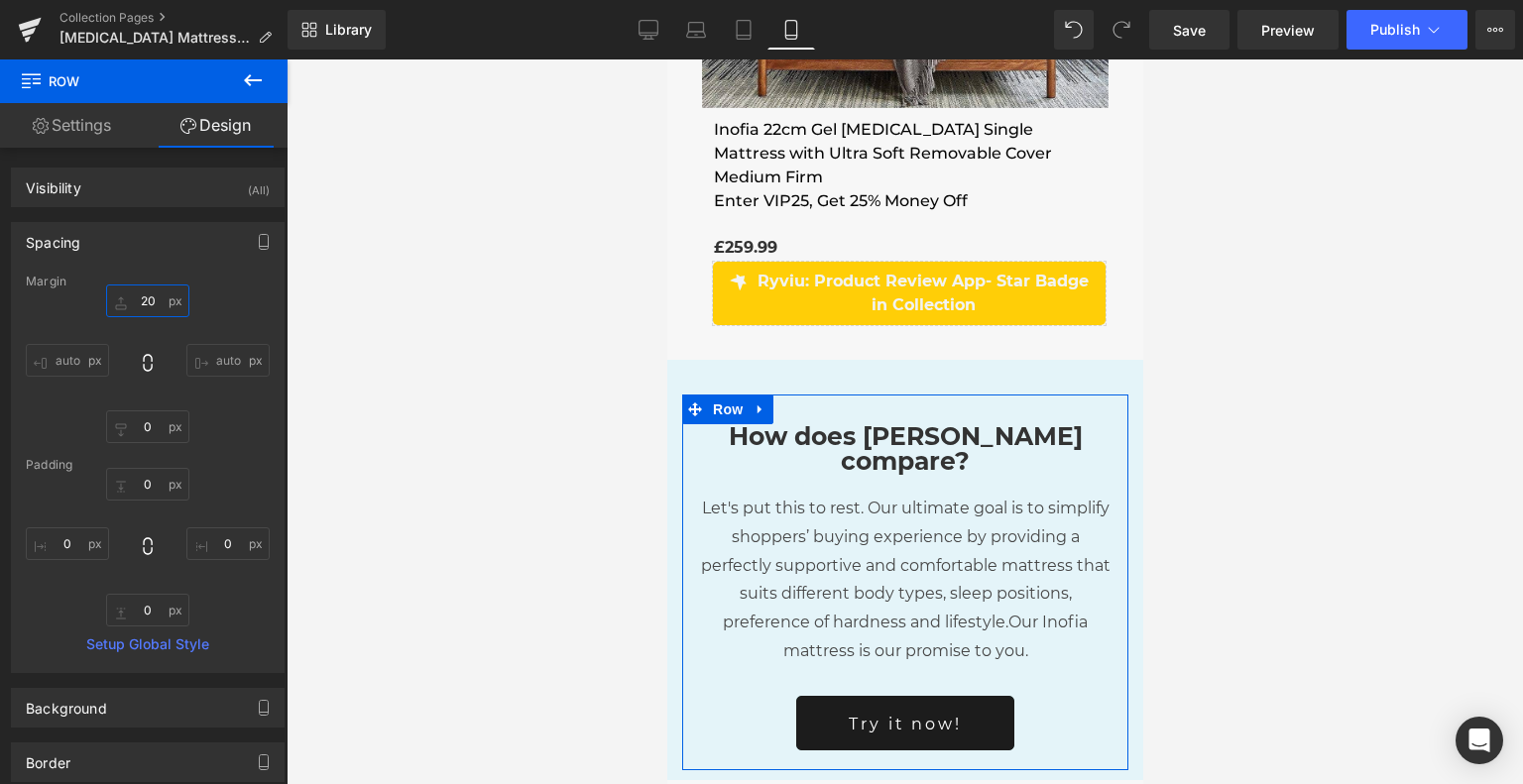 click on "20" at bounding box center [148, 300] 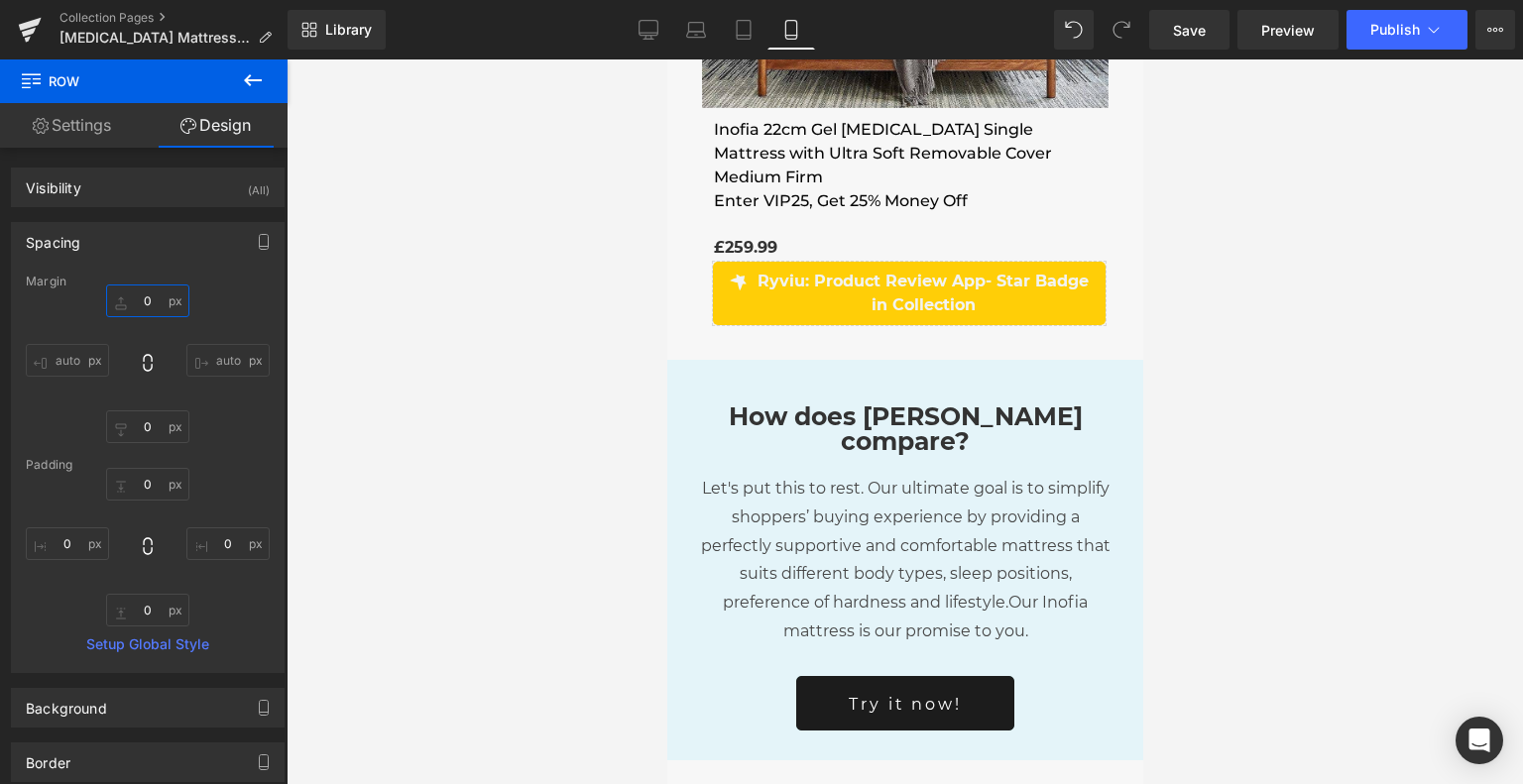 type on "0" 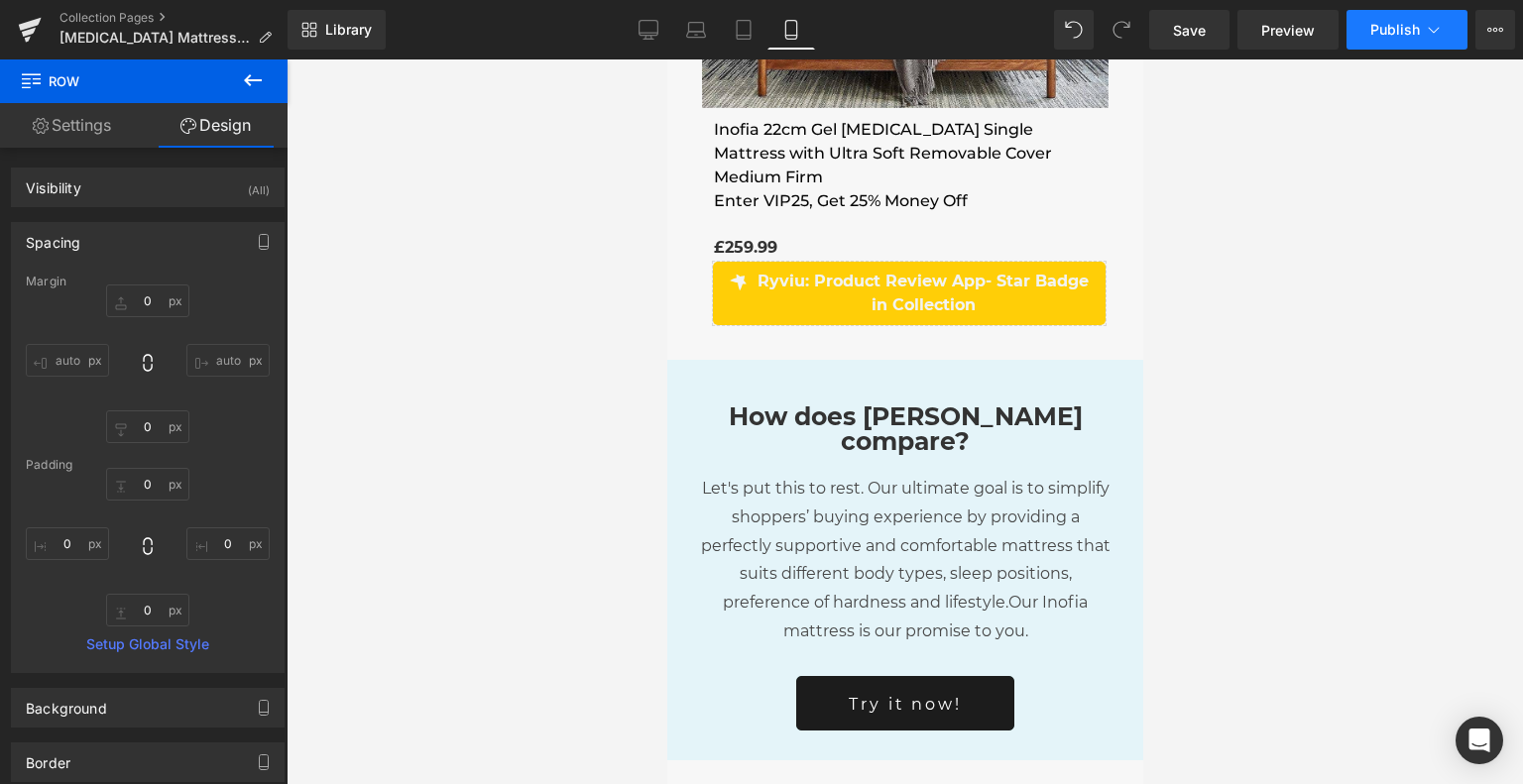 click on "Publish" at bounding box center [1395, 30] 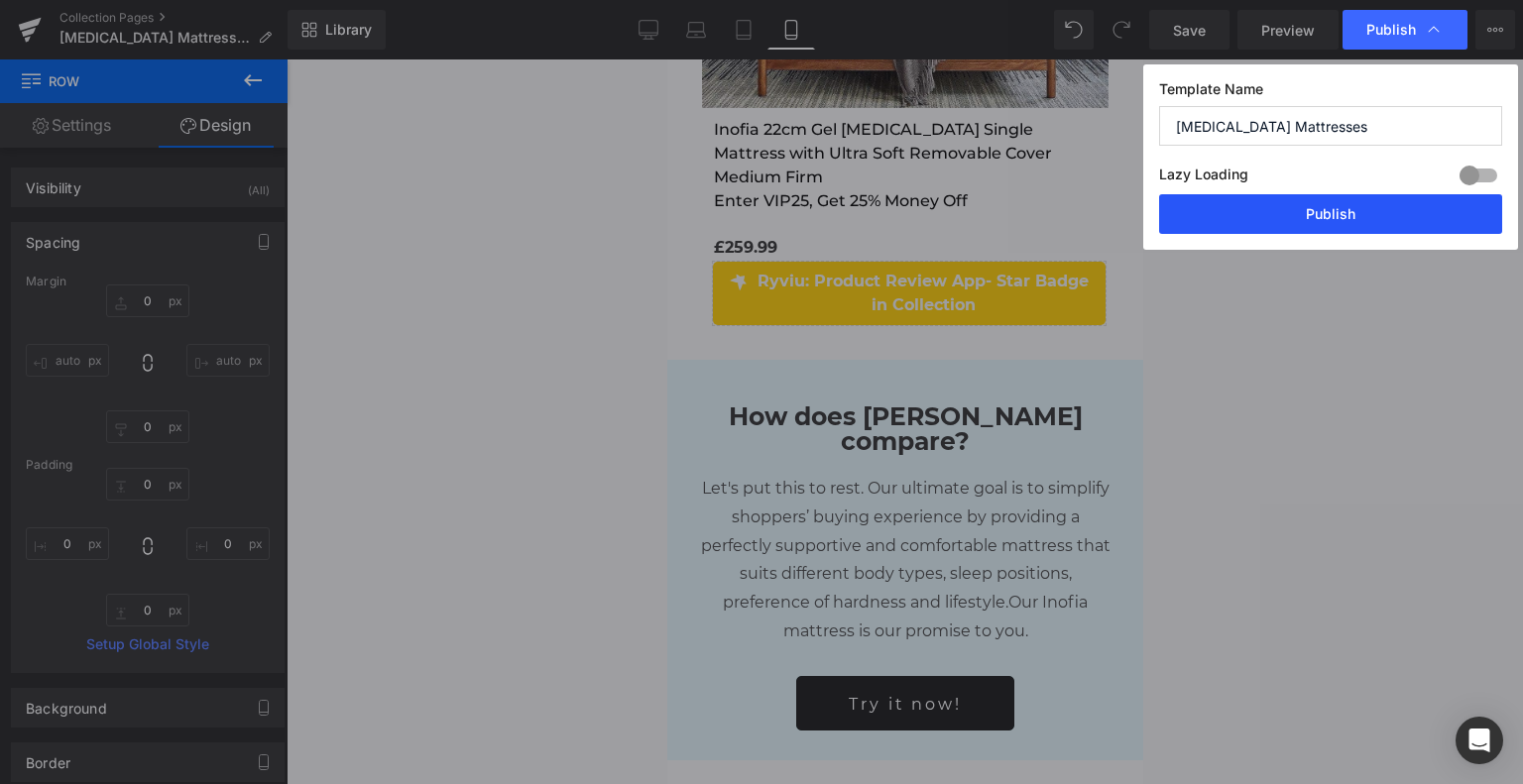click on "Publish" at bounding box center (1331, 214) 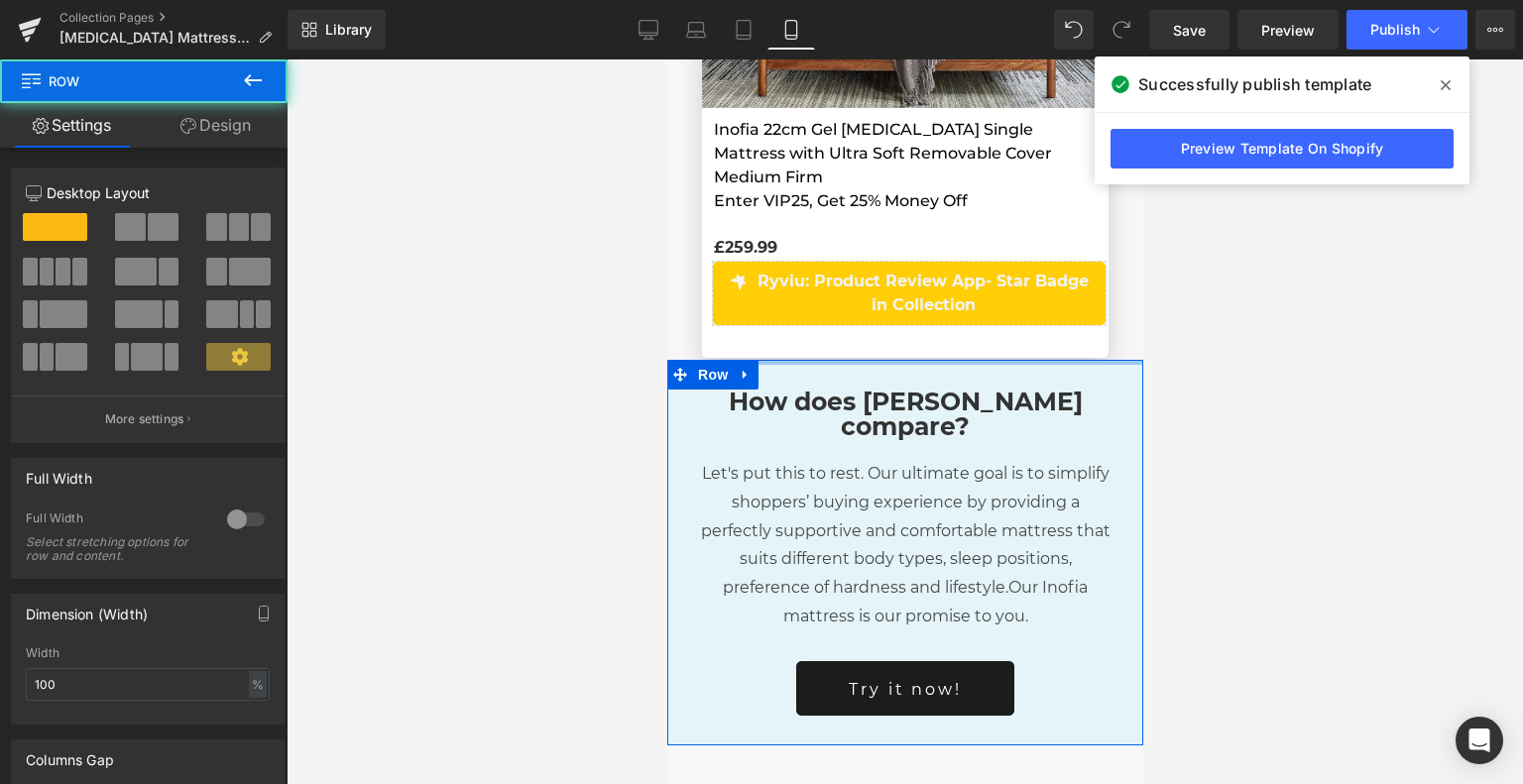 drag, startPoint x: 897, startPoint y: 324, endPoint x: 906, endPoint y: 302, distance: 23.769729 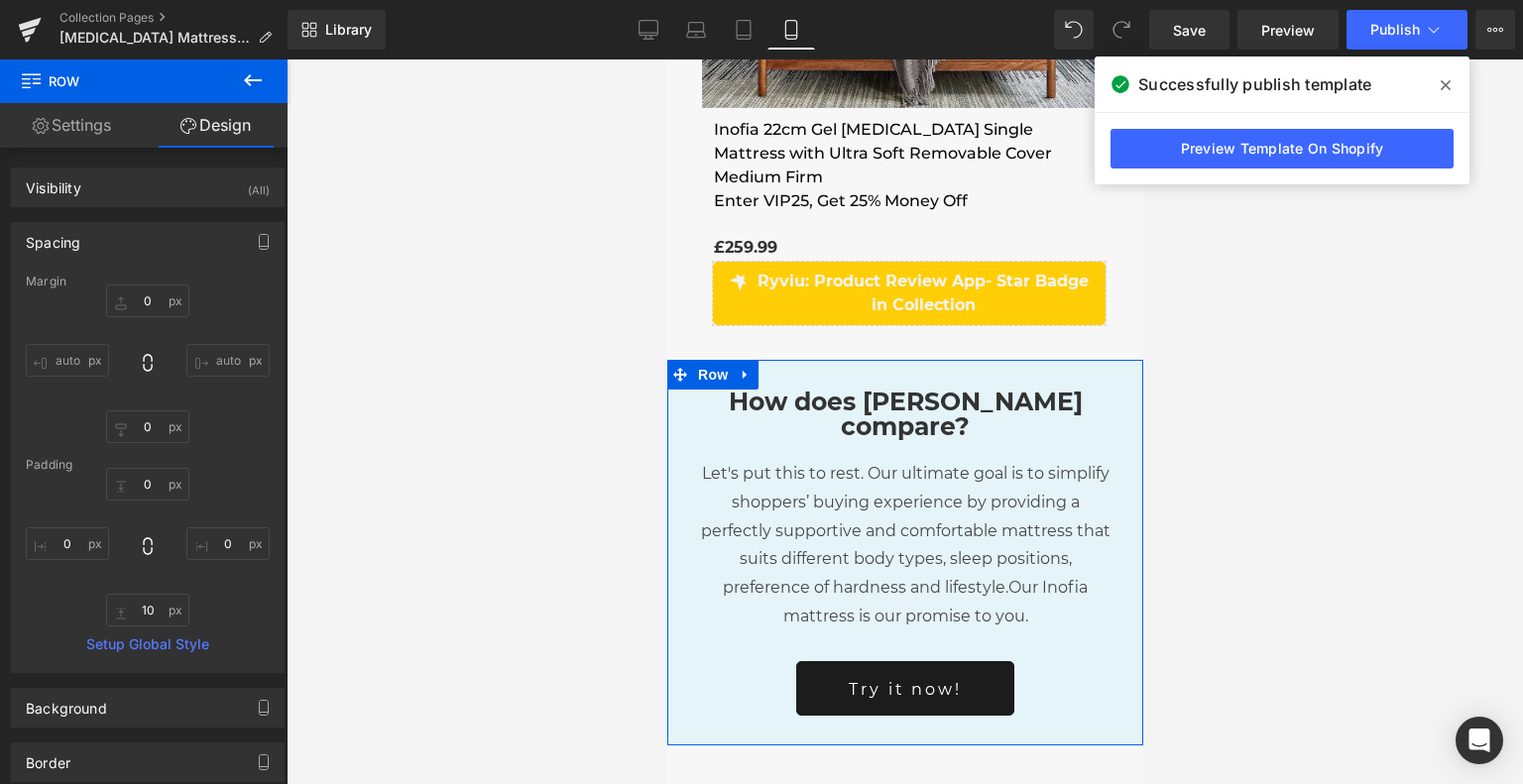 click at bounding box center [904, 421] 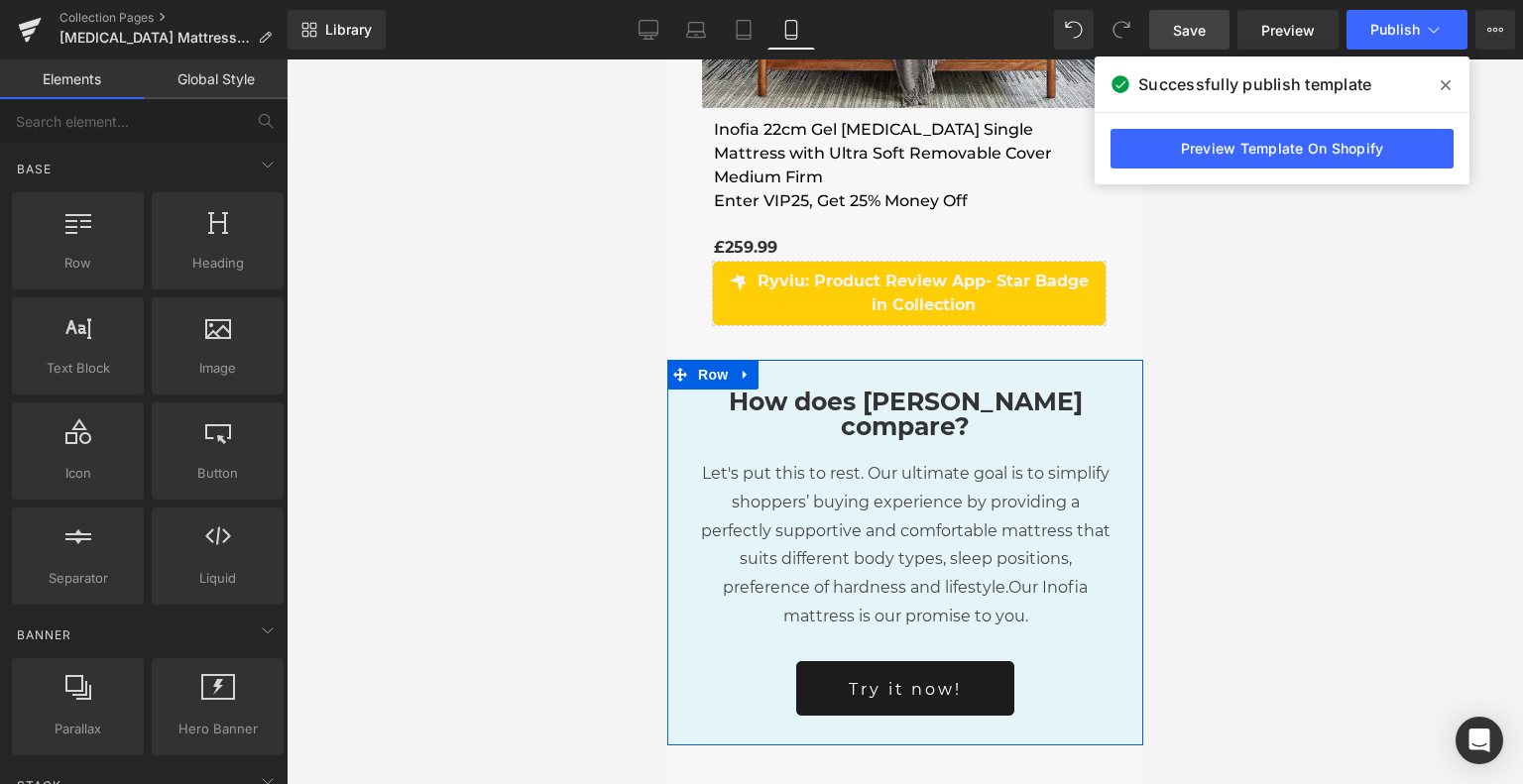 click on "Save" at bounding box center (1189, 30) 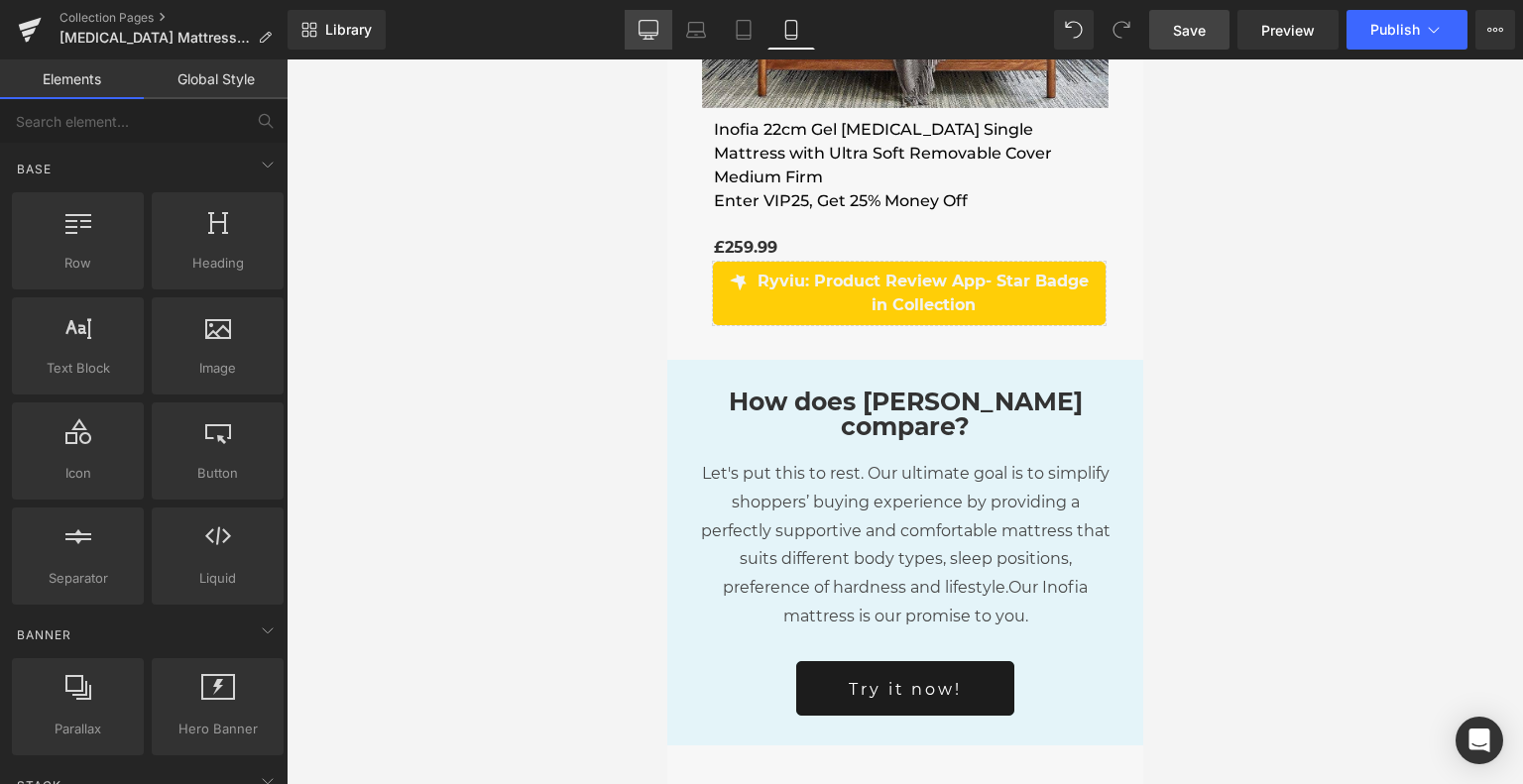 click on "Desktop" at bounding box center [648, 30] 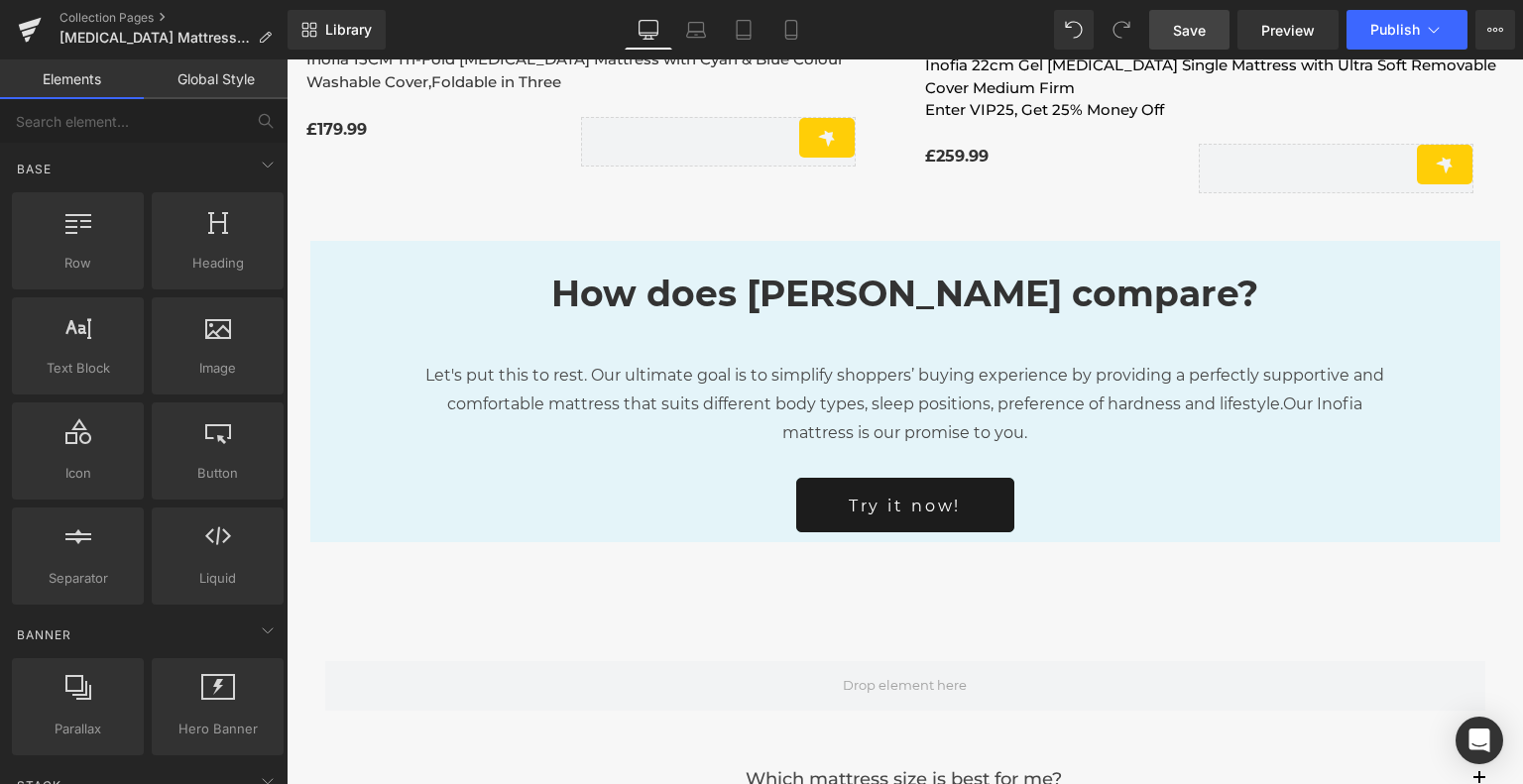 scroll, scrollTop: 1771, scrollLeft: 0, axis: vertical 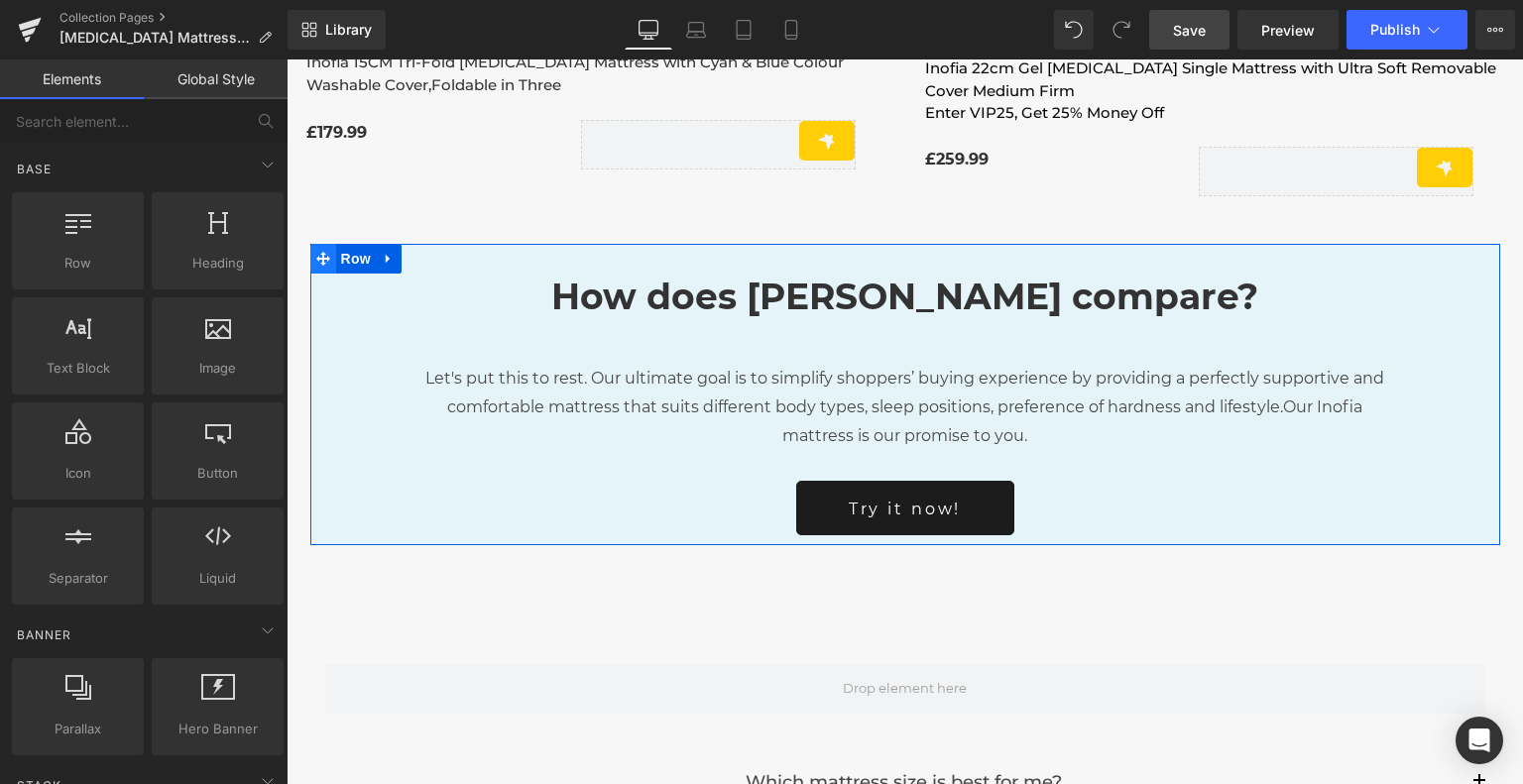 click at bounding box center (323, 259) 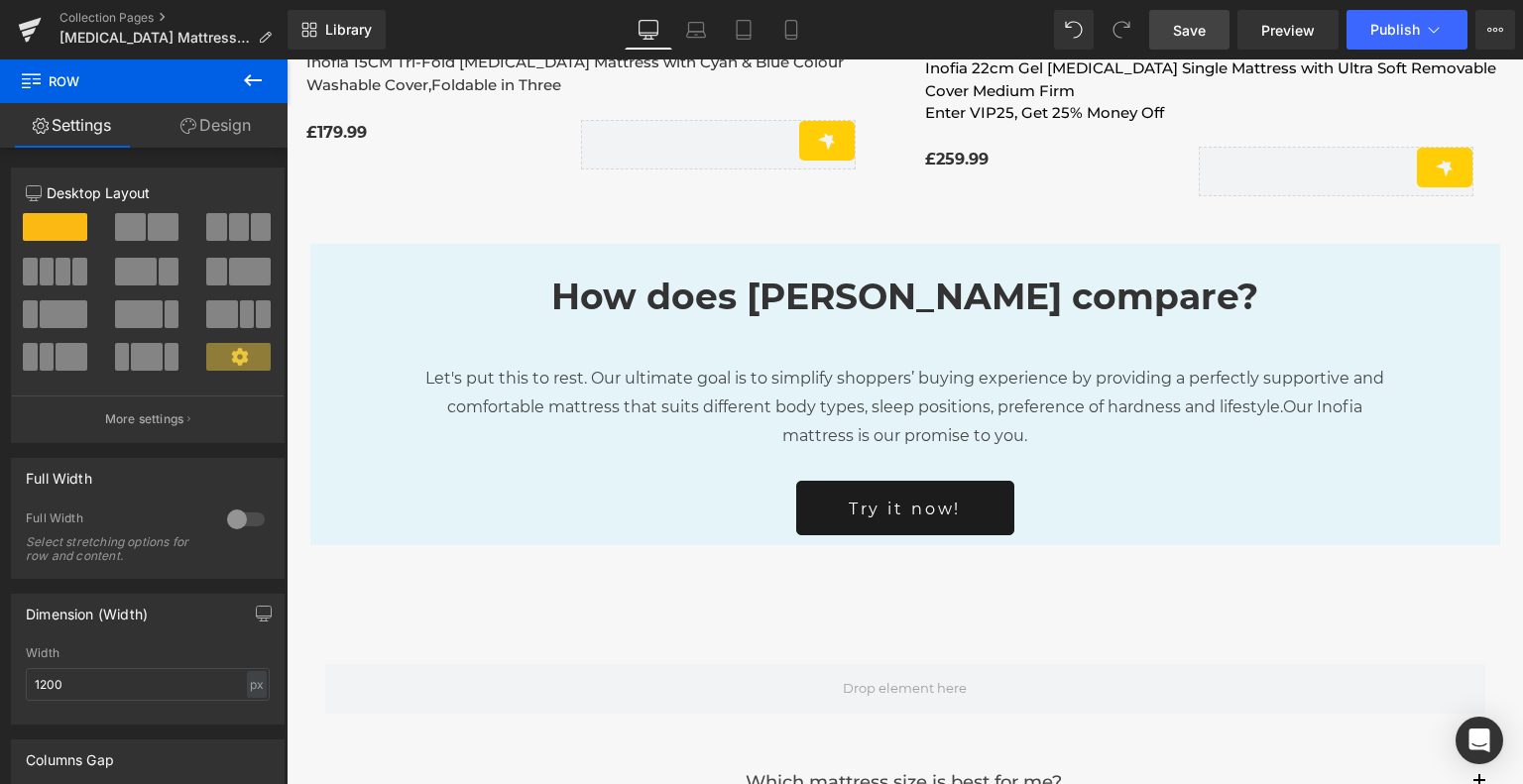 click at bounding box center (253, 81) 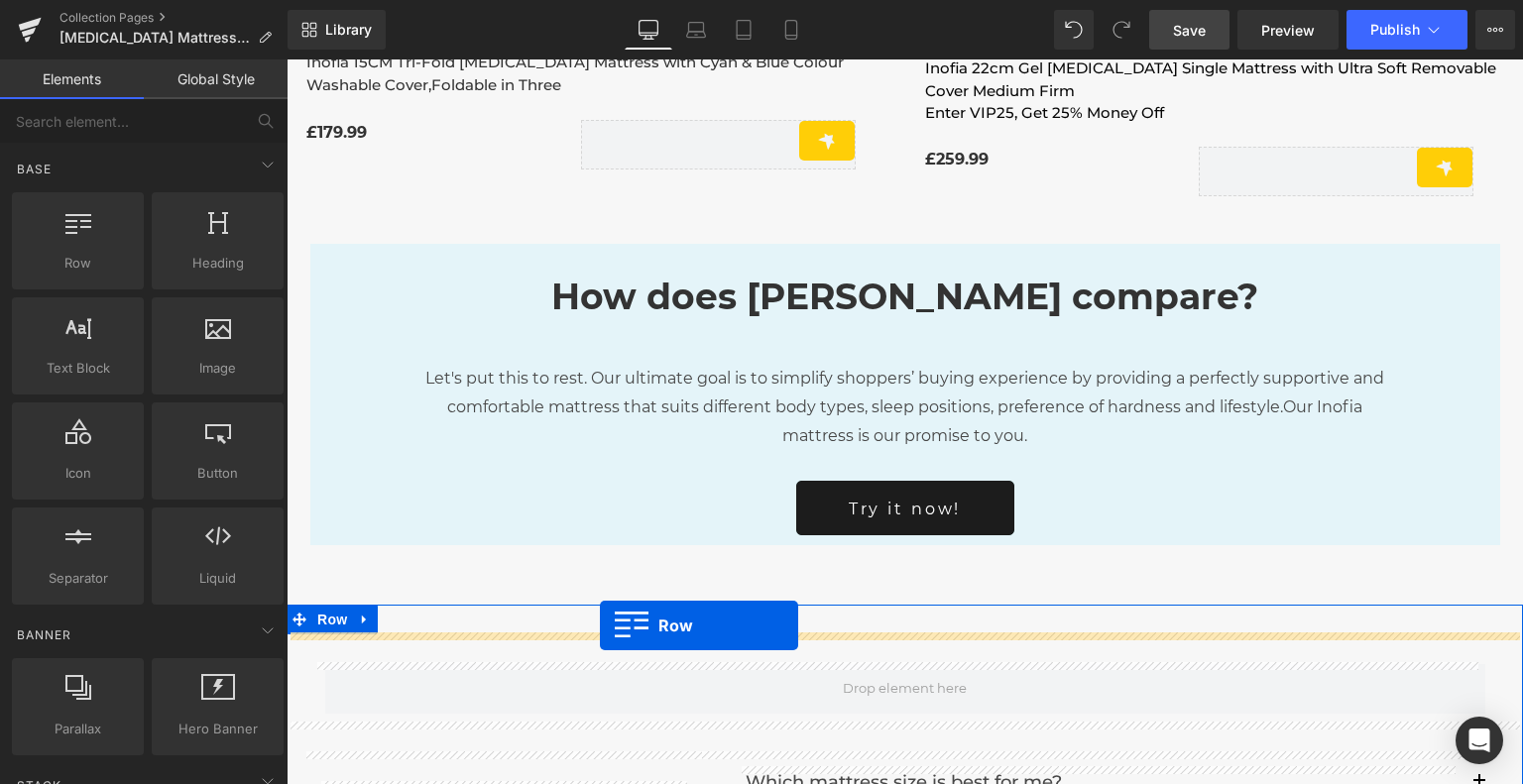 drag, startPoint x: 317, startPoint y: 304, endPoint x: 600, endPoint y: 625, distance: 427.93691 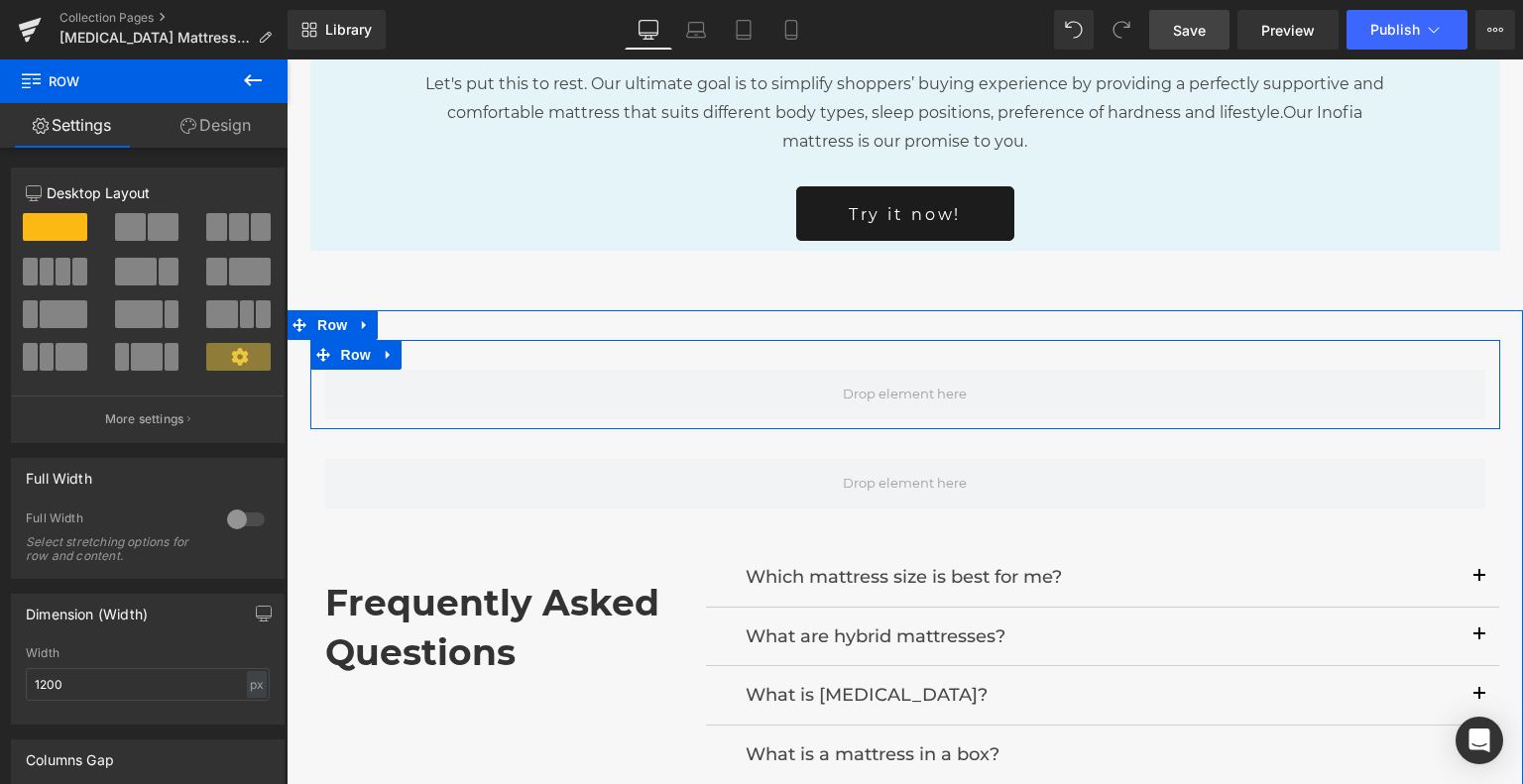 scroll, scrollTop: 2069, scrollLeft: 0, axis: vertical 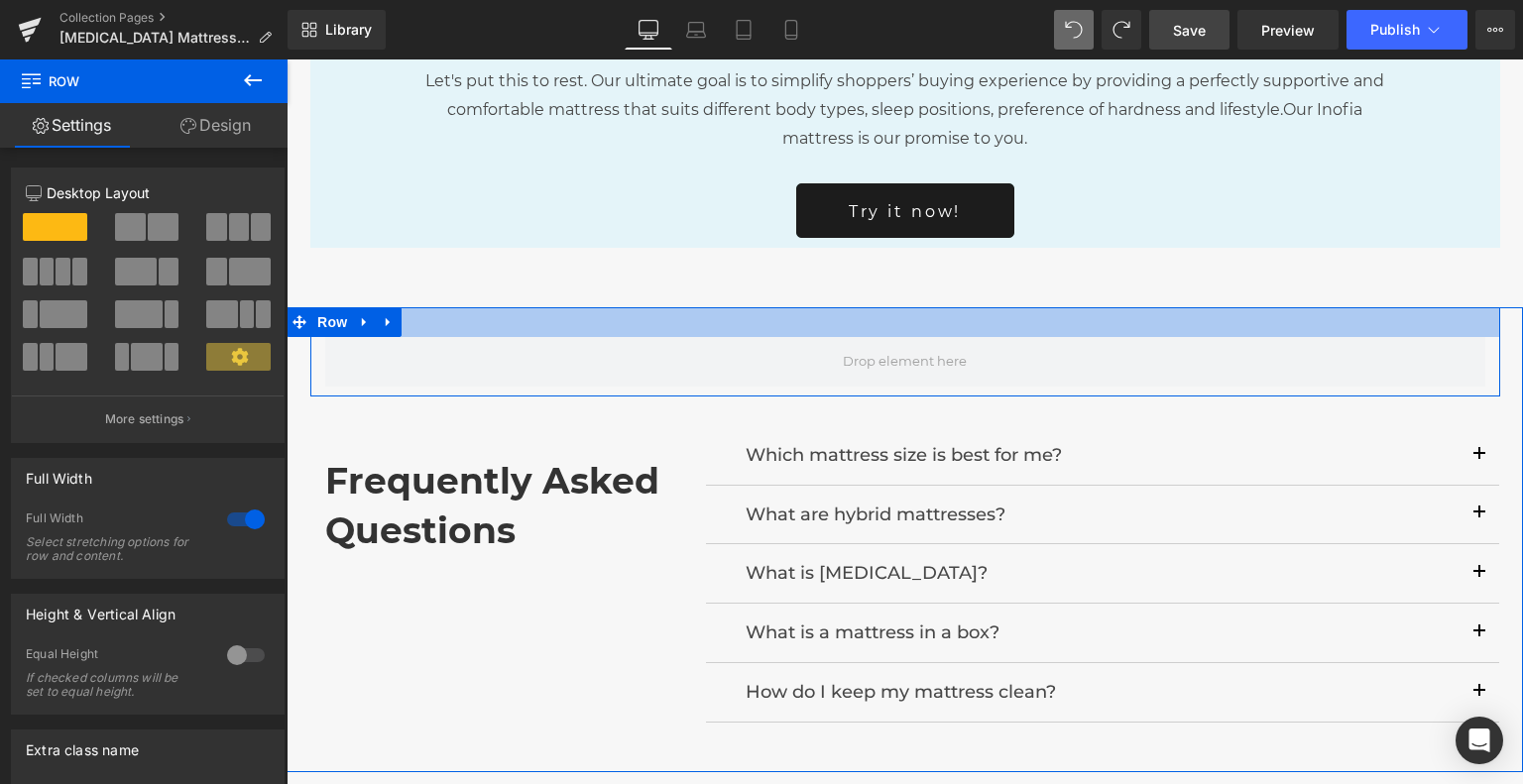 drag, startPoint x: 897, startPoint y: 331, endPoint x: 900, endPoint y: 317, distance: 14.3178211 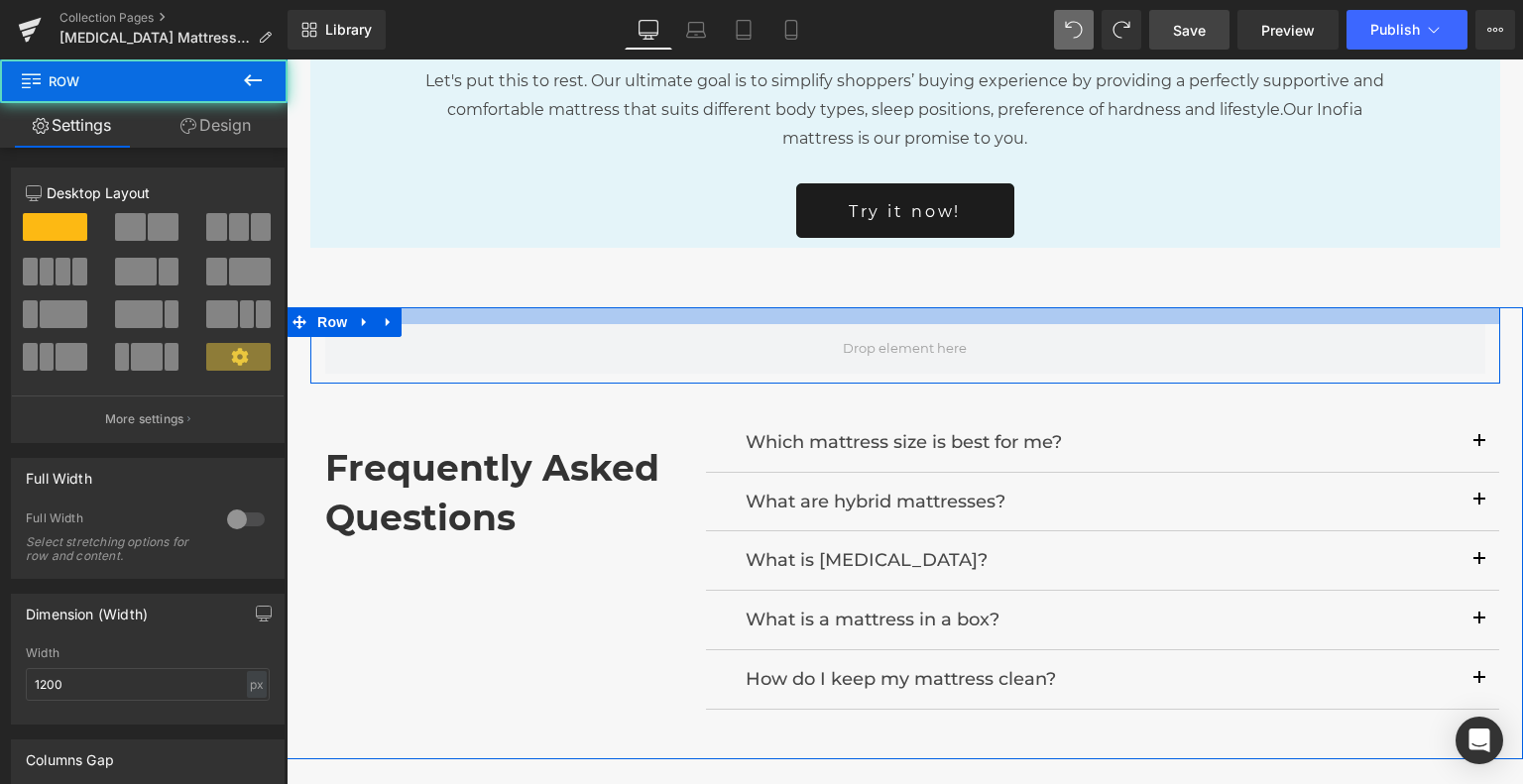 drag, startPoint x: 693, startPoint y: 316, endPoint x: 696, endPoint y: 303, distance: 13.341664 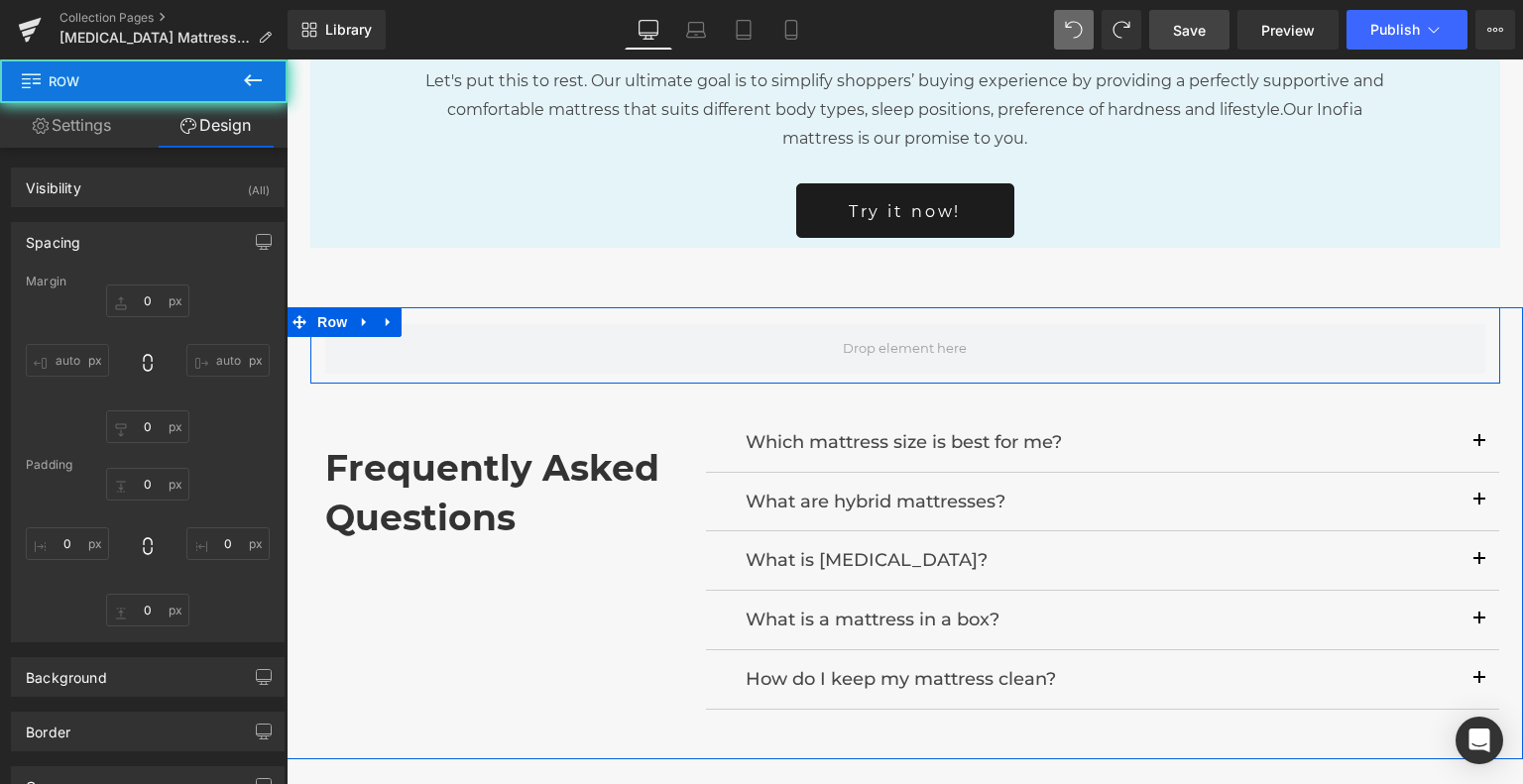 type on "0" 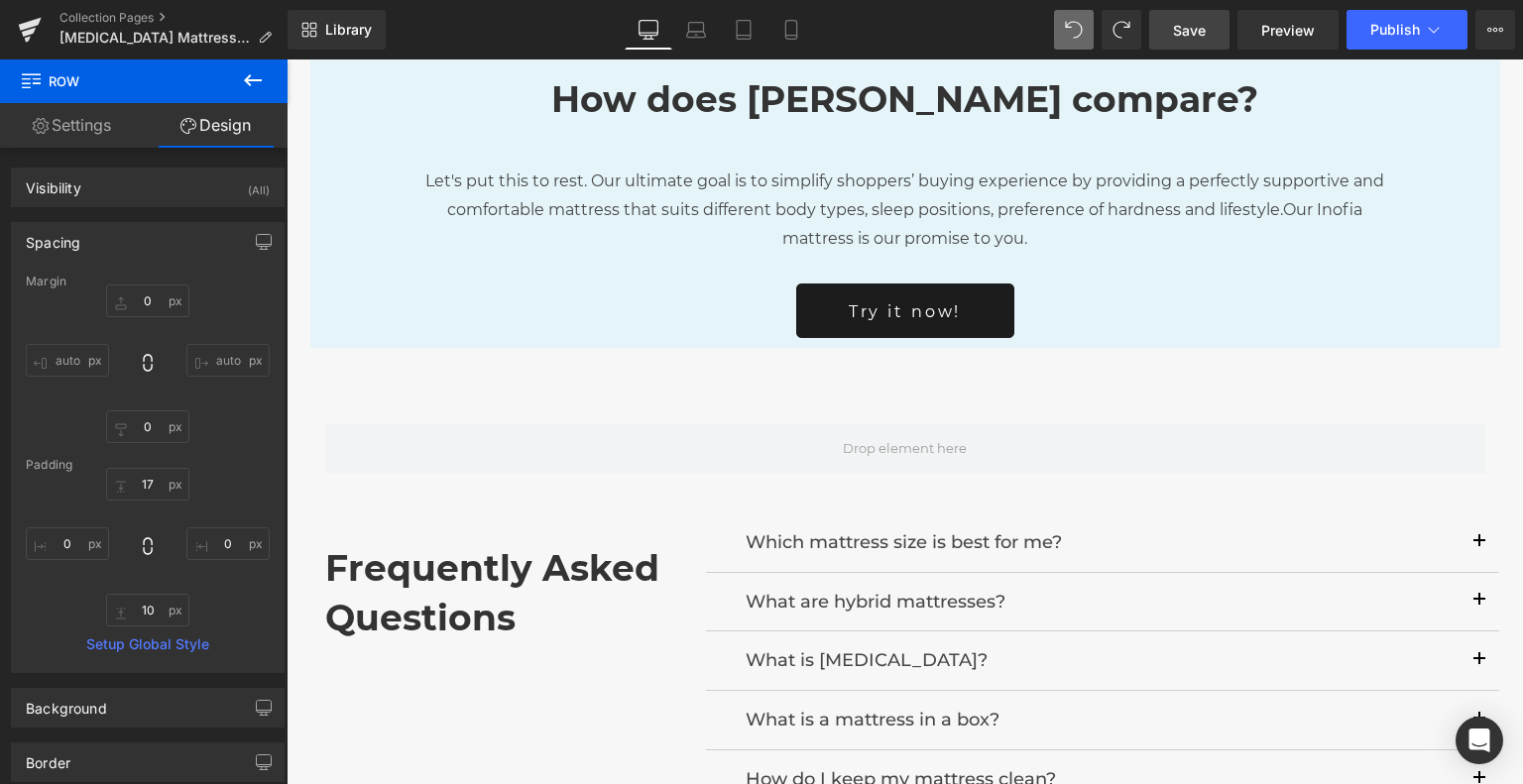 scroll, scrollTop: 1969, scrollLeft: 0, axis: vertical 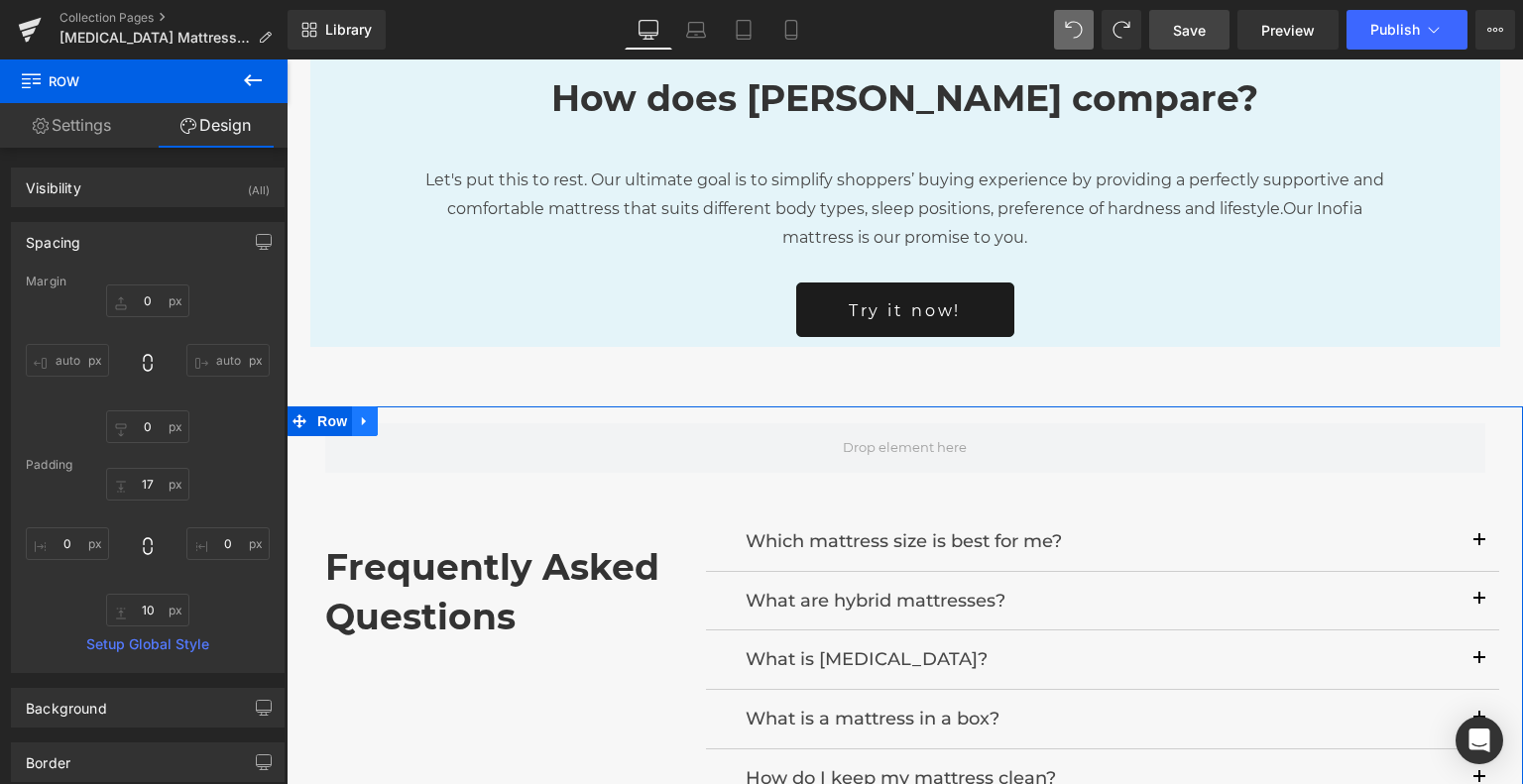 click at bounding box center (365, 421) 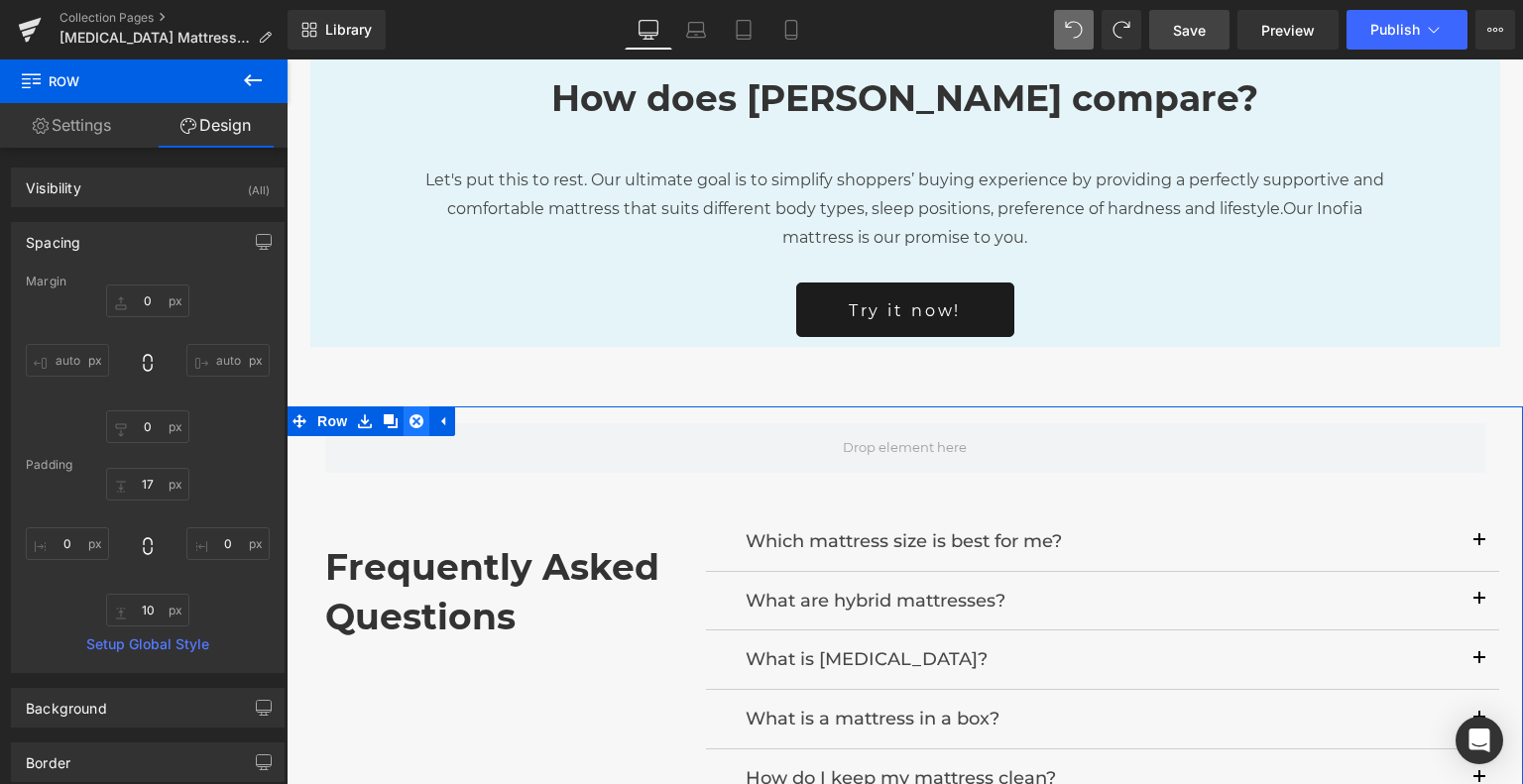 click 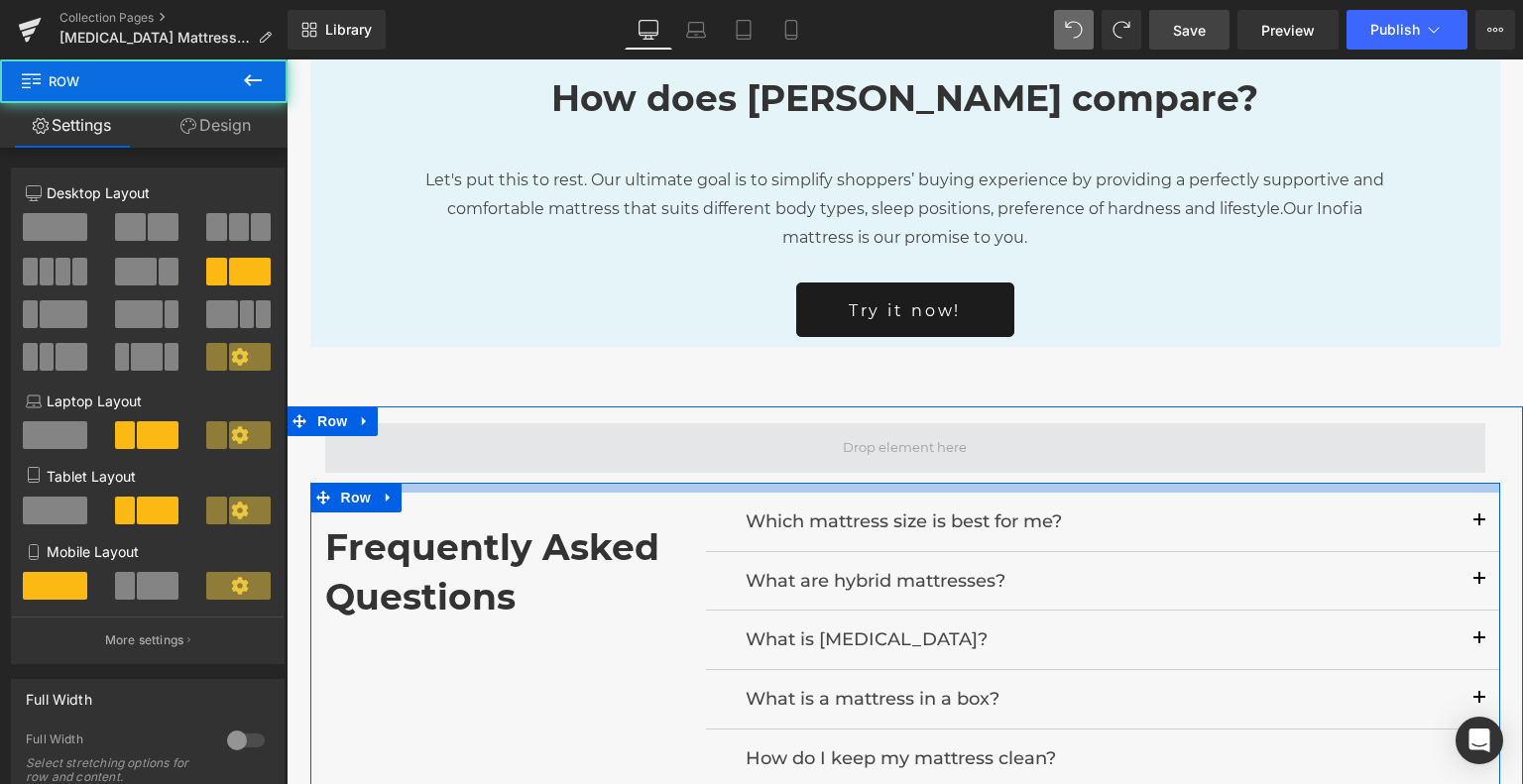 drag, startPoint x: 491, startPoint y: 491, endPoint x: 500, endPoint y: 466, distance: 26.57066 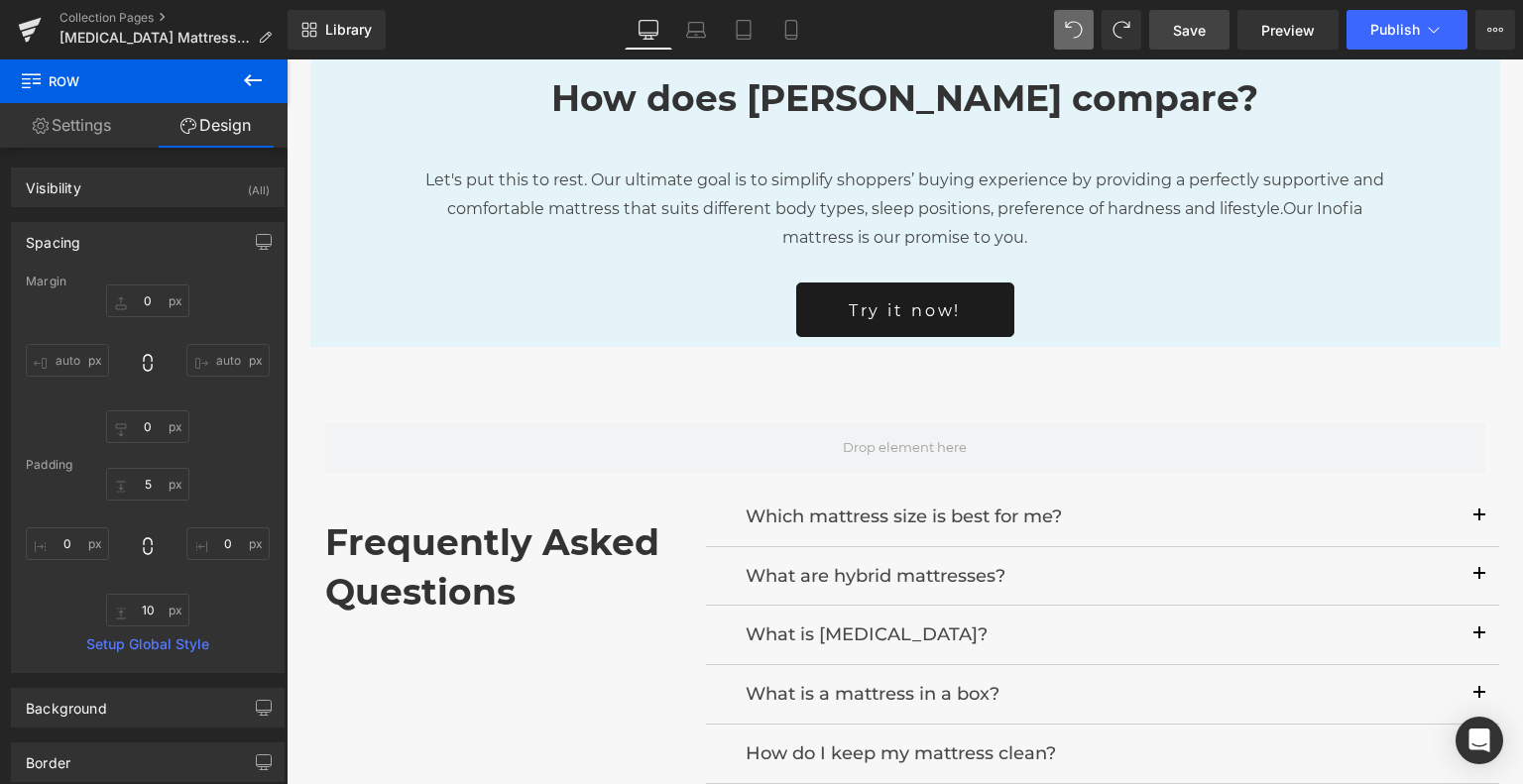 click 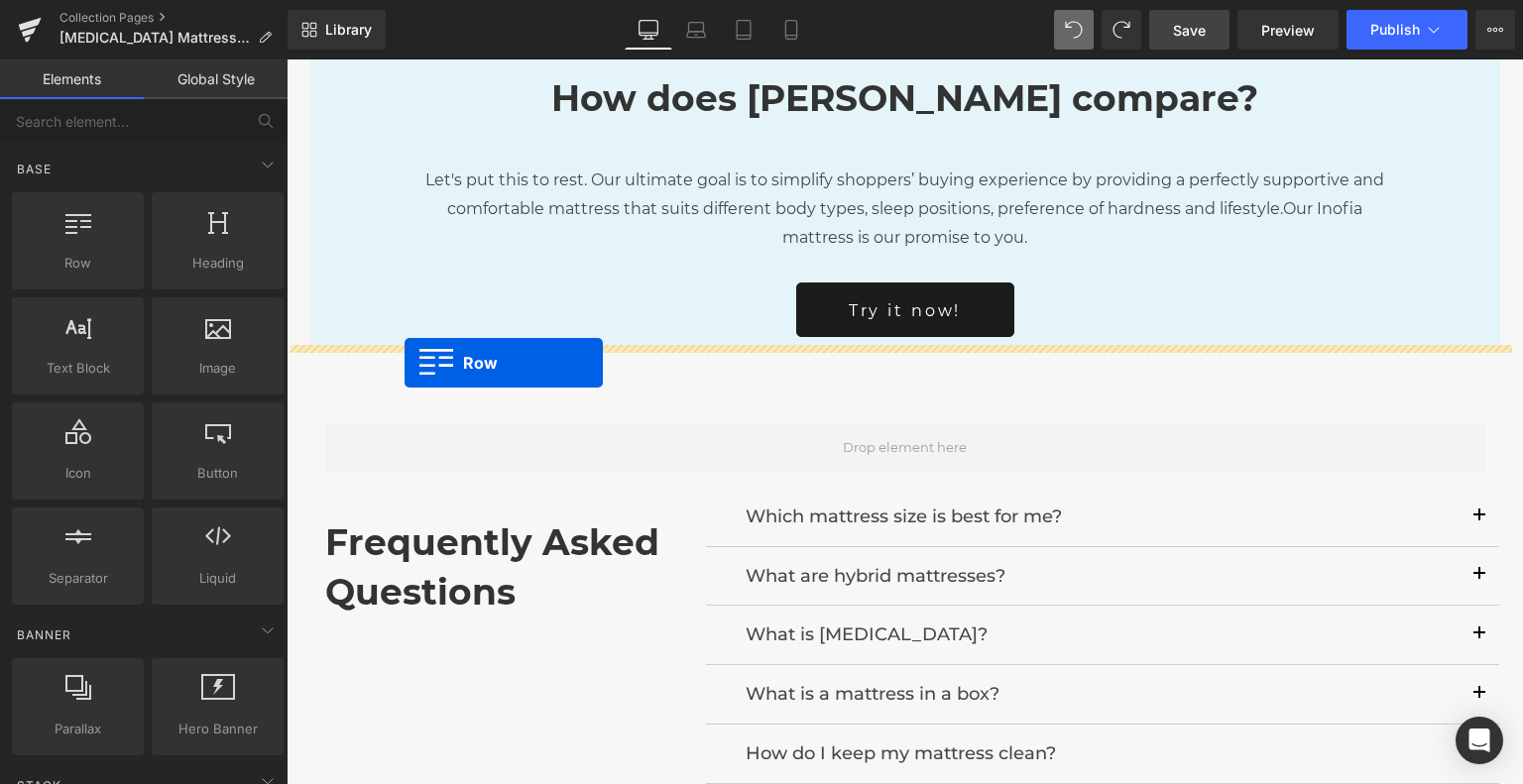 drag, startPoint x: 369, startPoint y: 295, endPoint x: 405, endPoint y: 363, distance: 76.941536 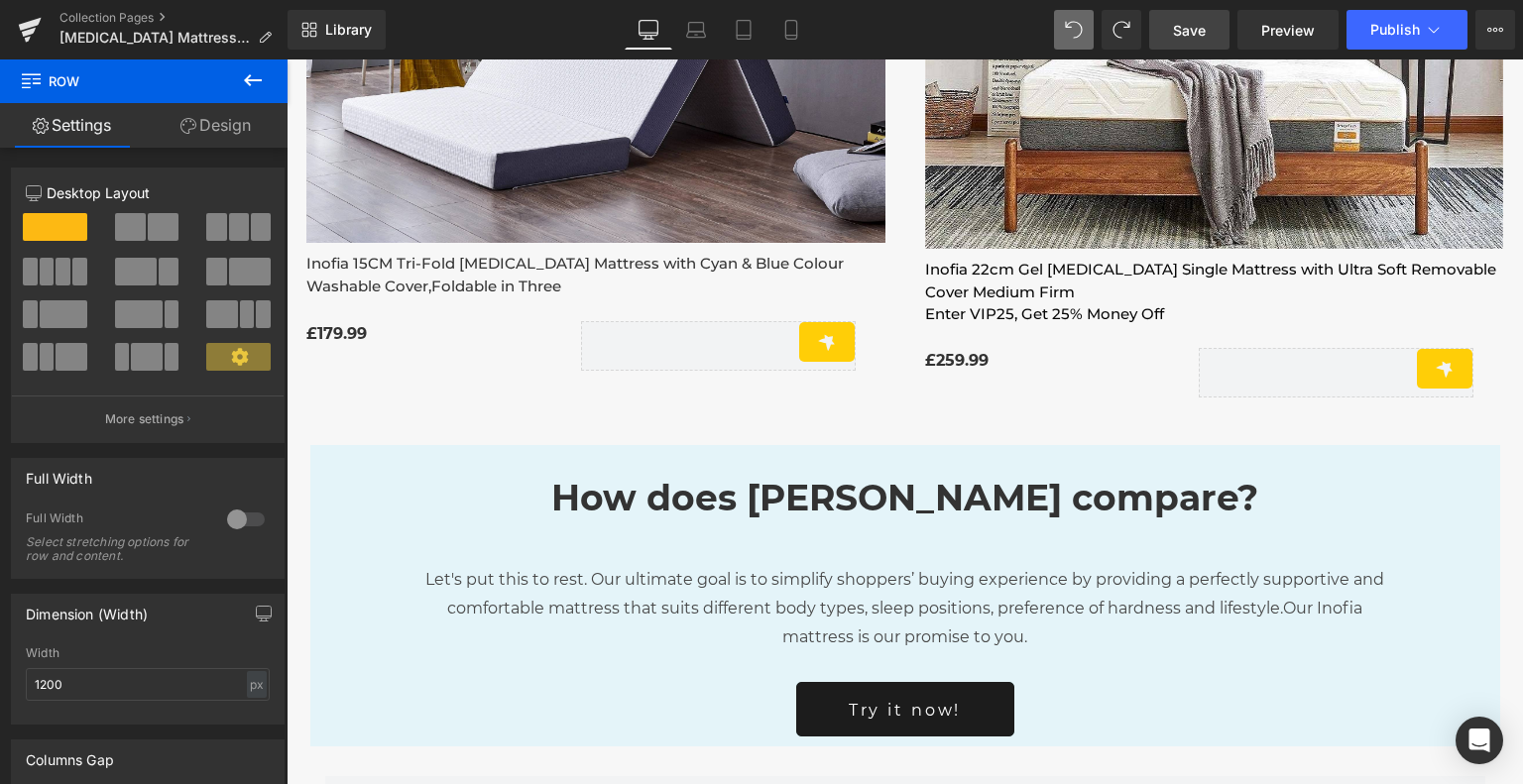 scroll, scrollTop: 1474, scrollLeft: 0, axis: vertical 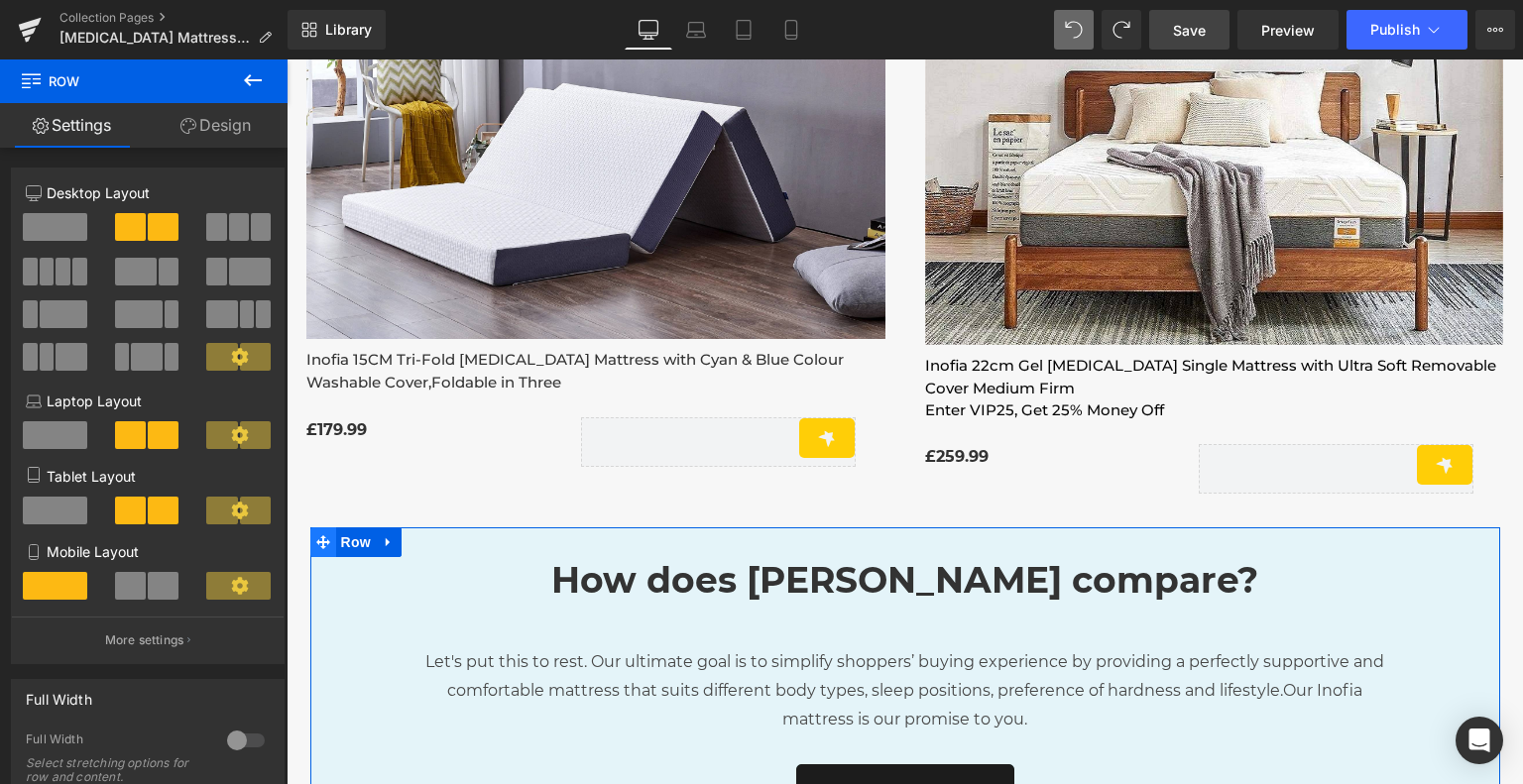 click on "Inofia Summer Sales - 25% Off | [MEDICAL_DATA] Mattress (Code: VIP25)
Heading
Hero Banner
Image
Reliable durability
Text Block
Row
Image         Text Block" at bounding box center [904, 192] 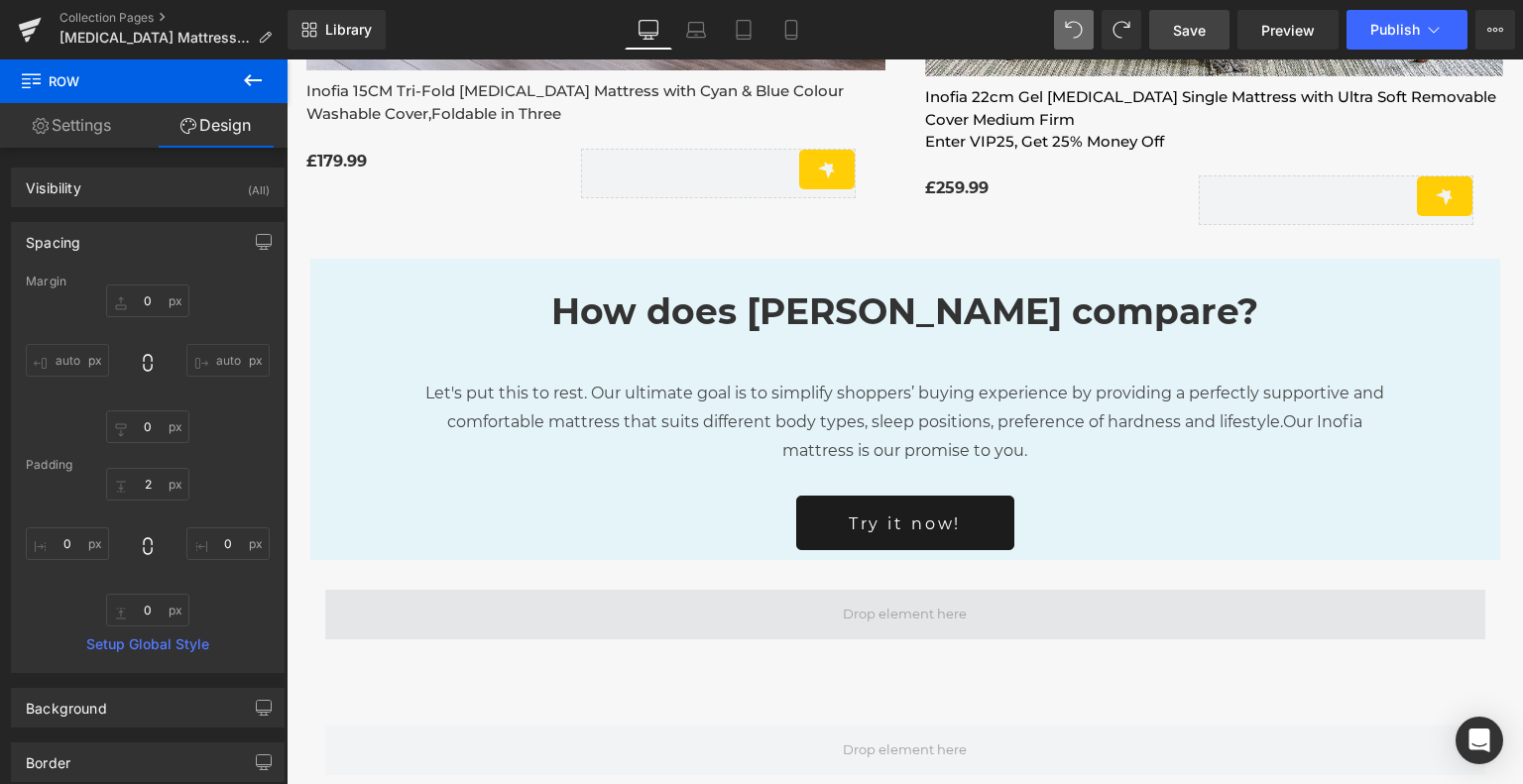 scroll, scrollTop: 1771, scrollLeft: 0, axis: vertical 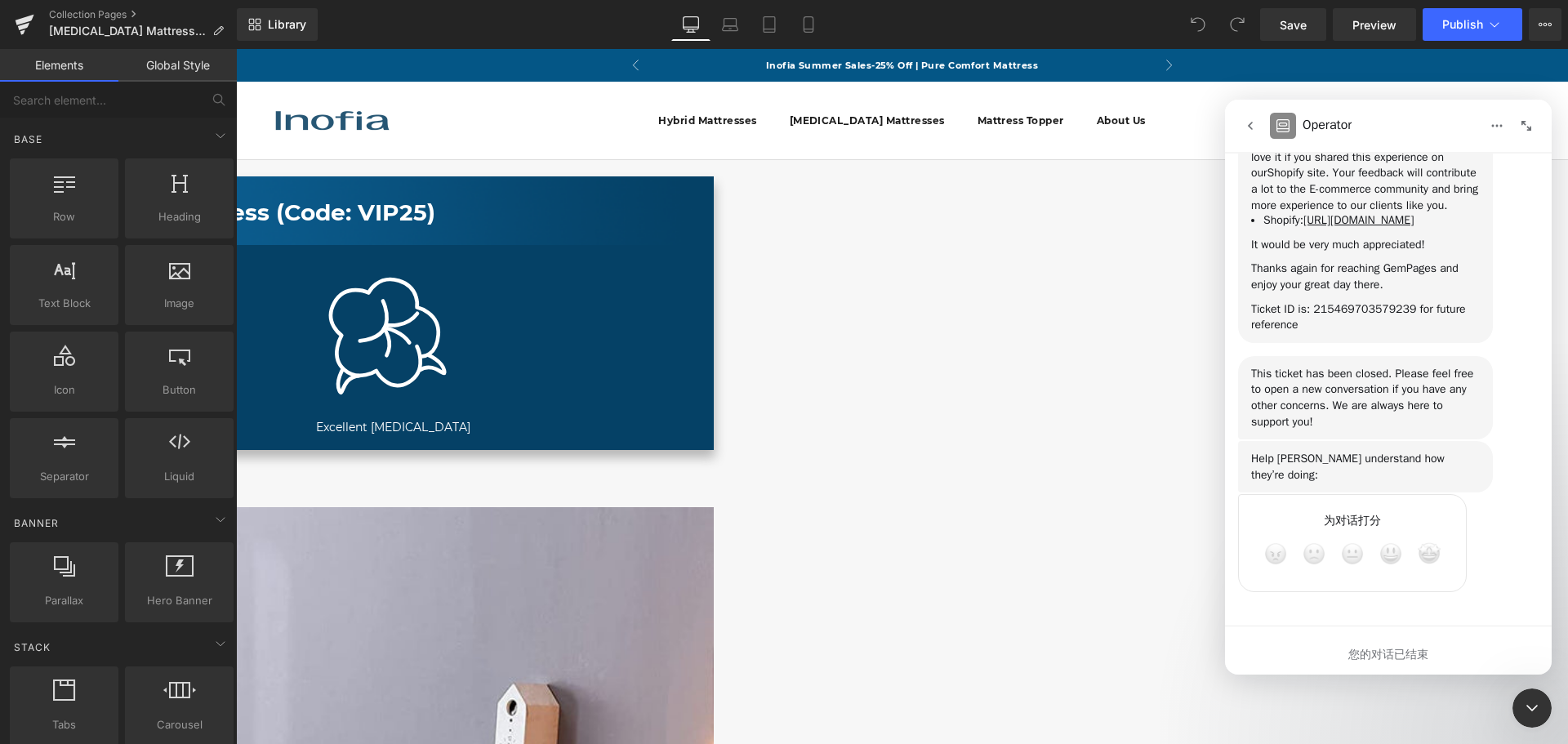 click at bounding box center (784, 347) 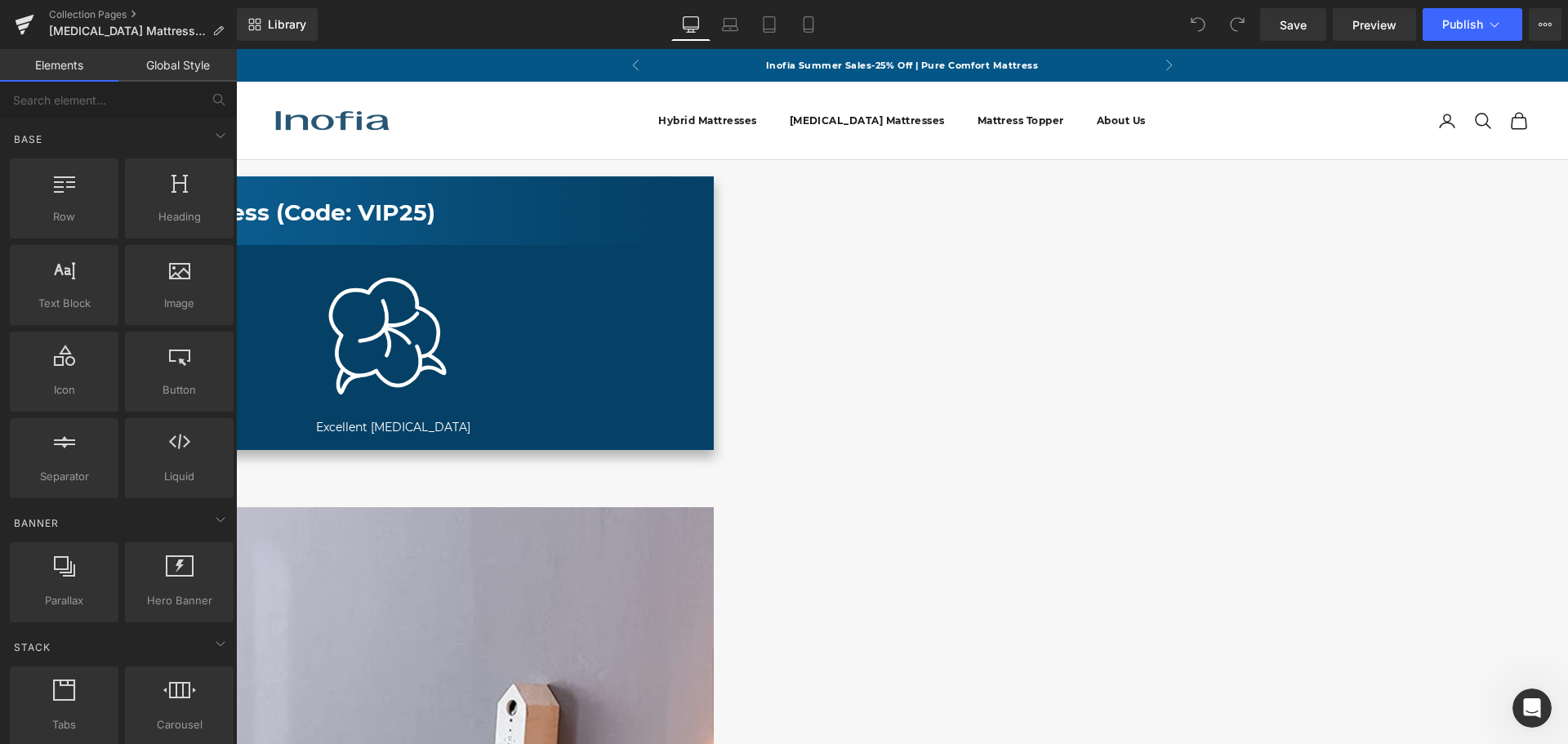 scroll, scrollTop: 0, scrollLeft: 0, axis: both 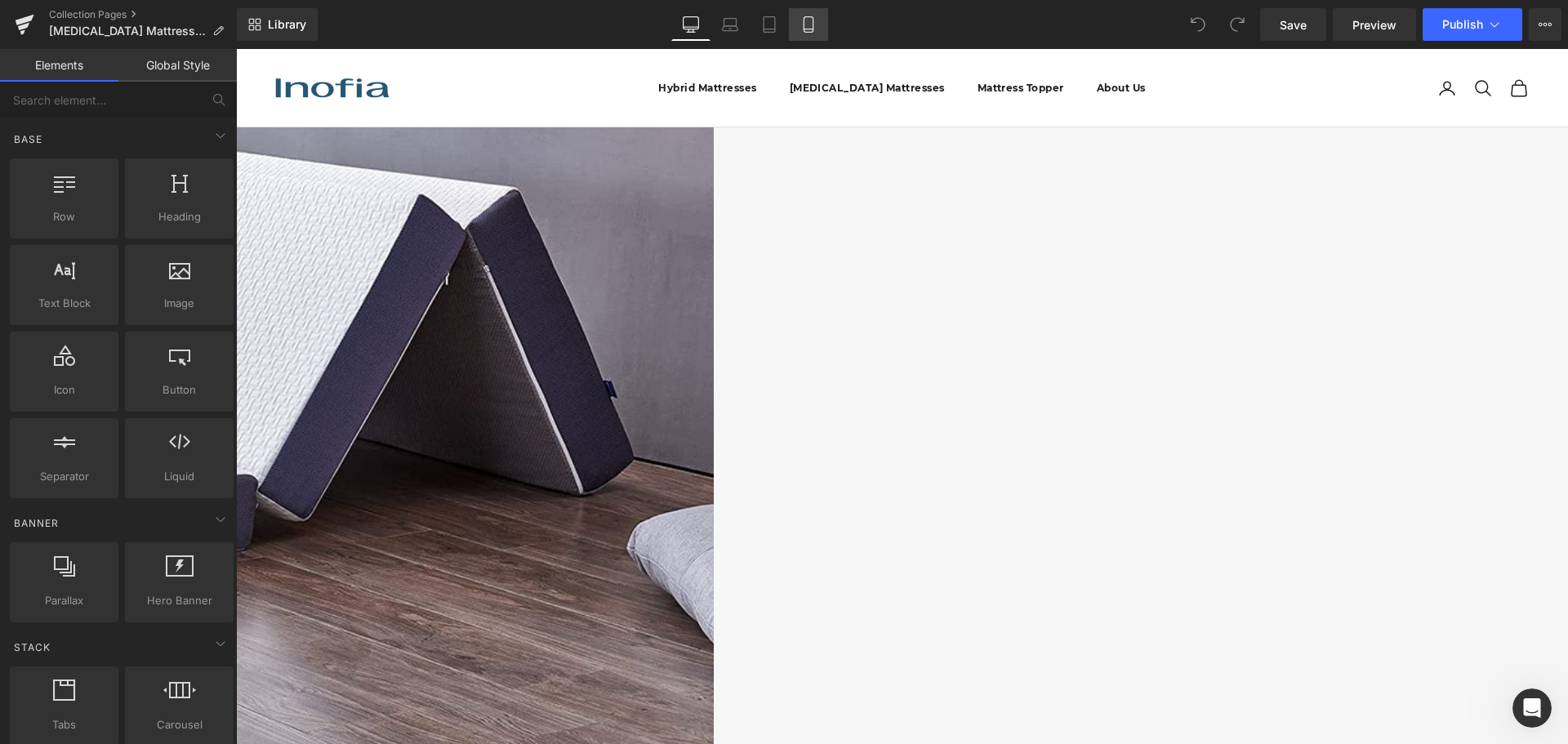 click on "Mobile" at bounding box center (808, 25) 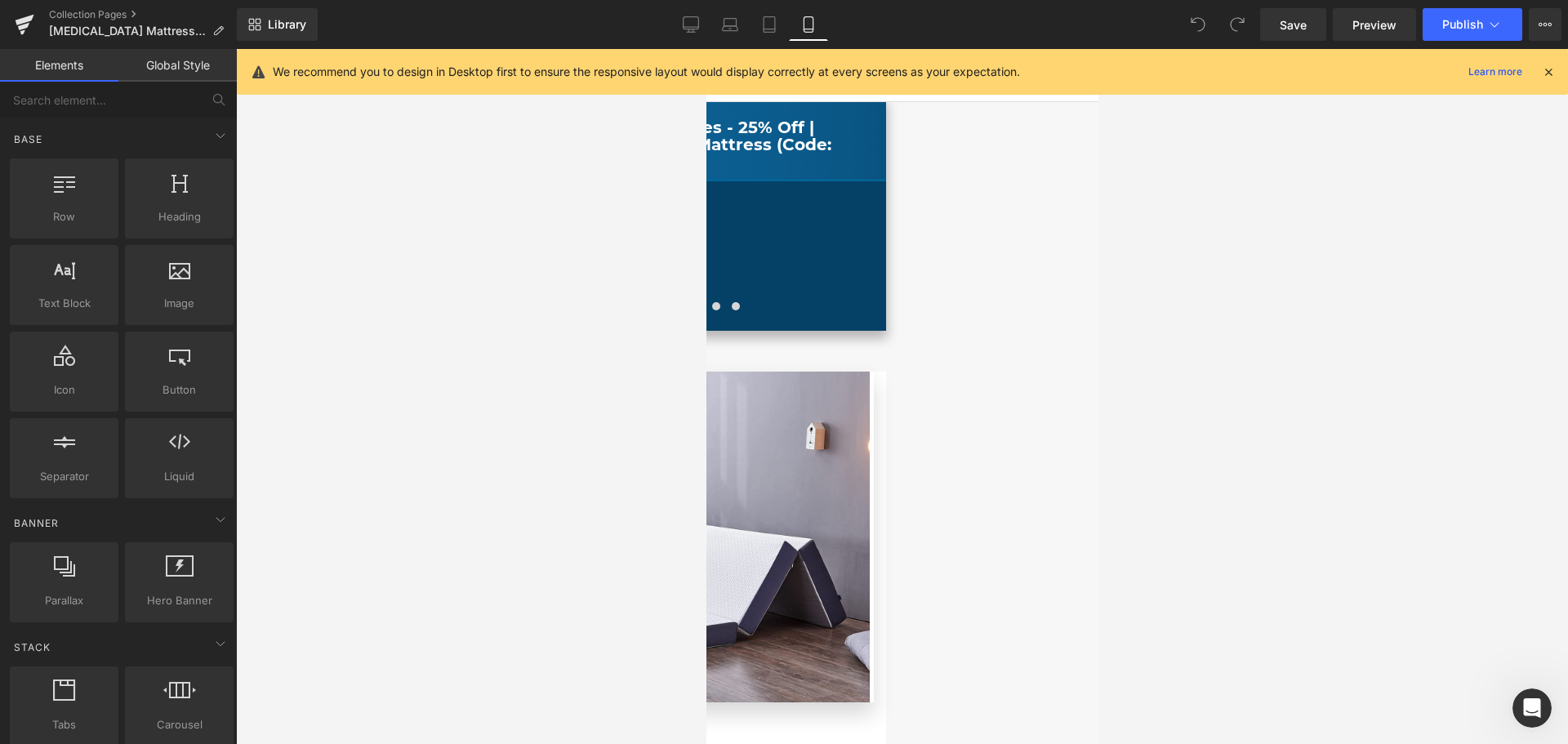 scroll, scrollTop: 0, scrollLeft: 0, axis: both 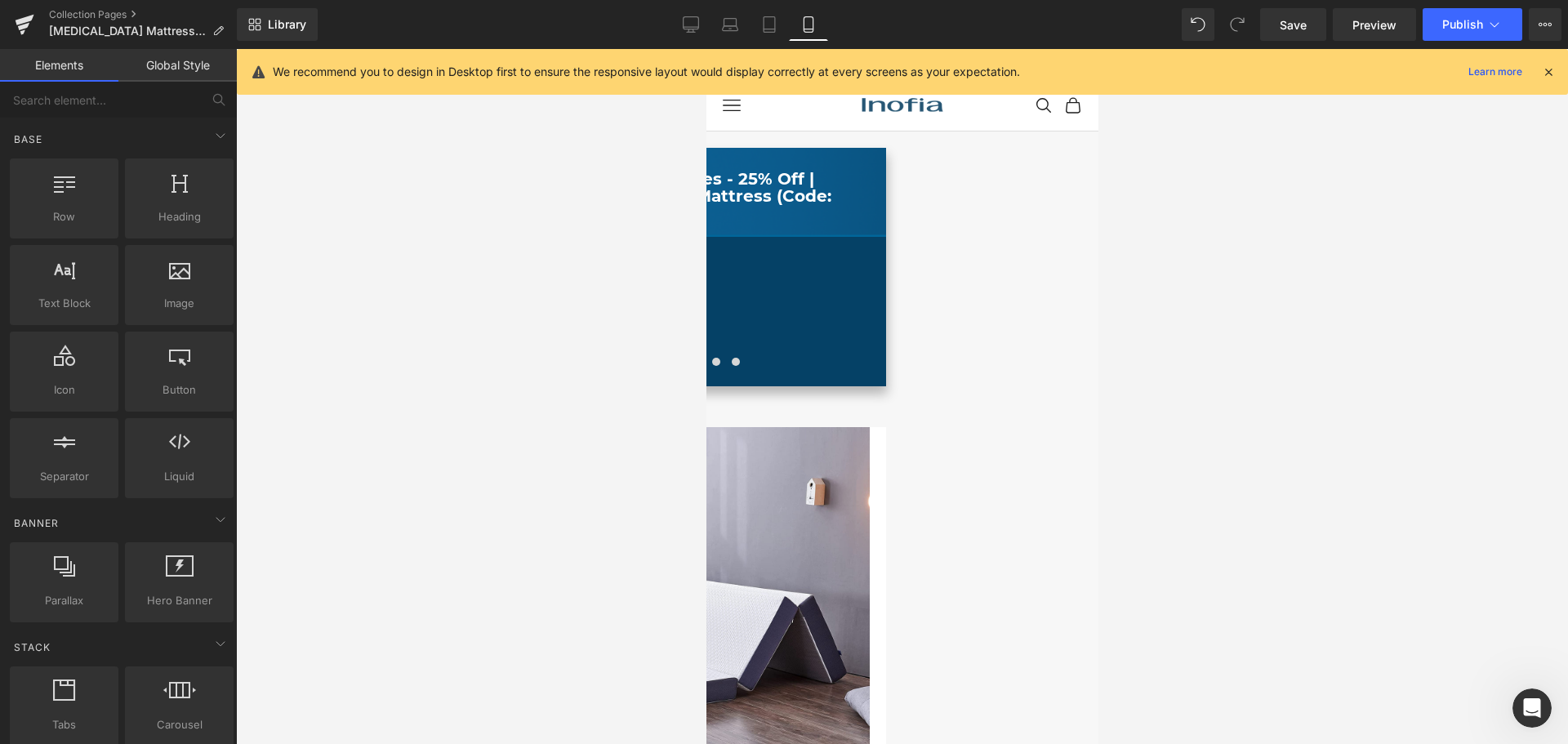click on "Heading" at bounding box center (706, 49) 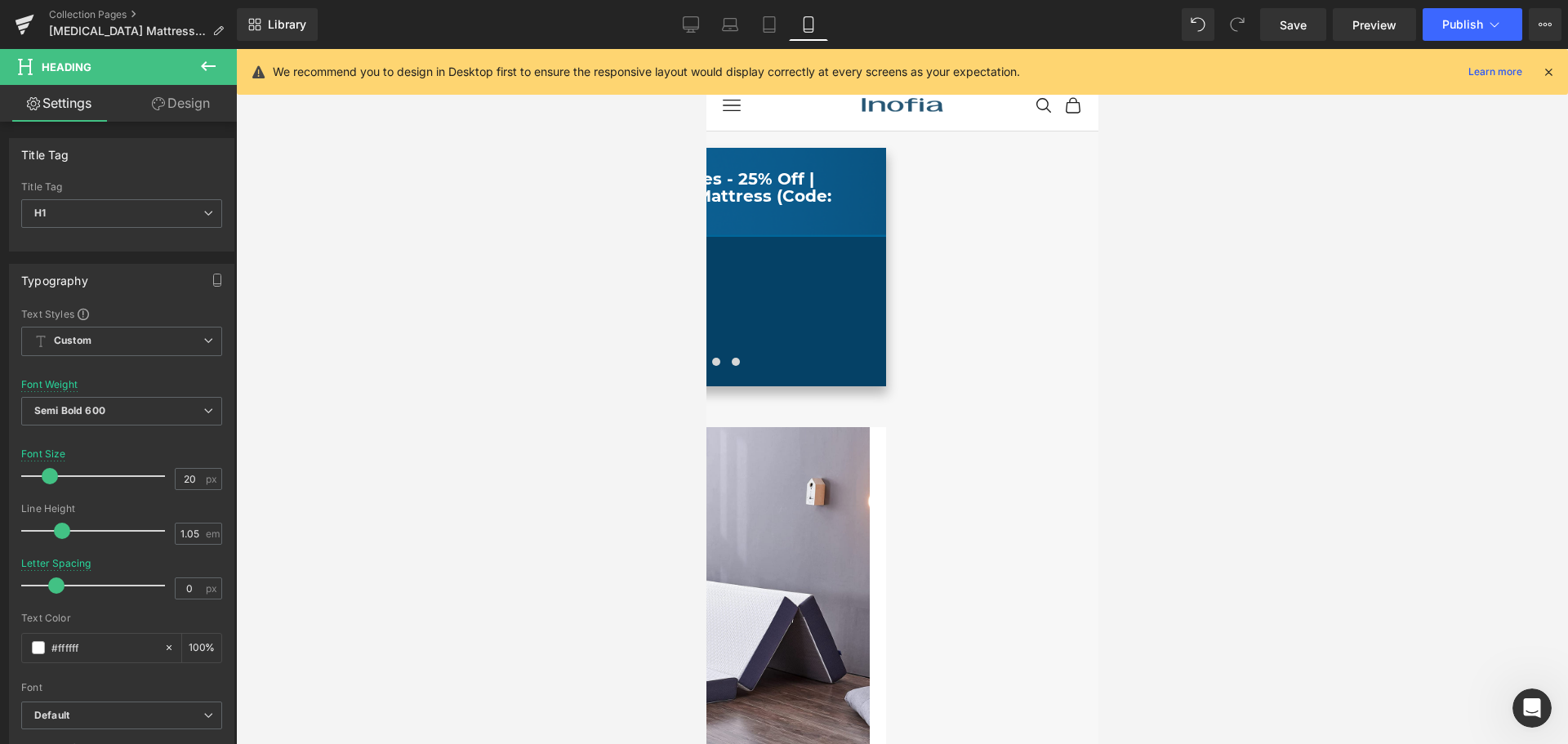 click on "Design" at bounding box center (180, 103) 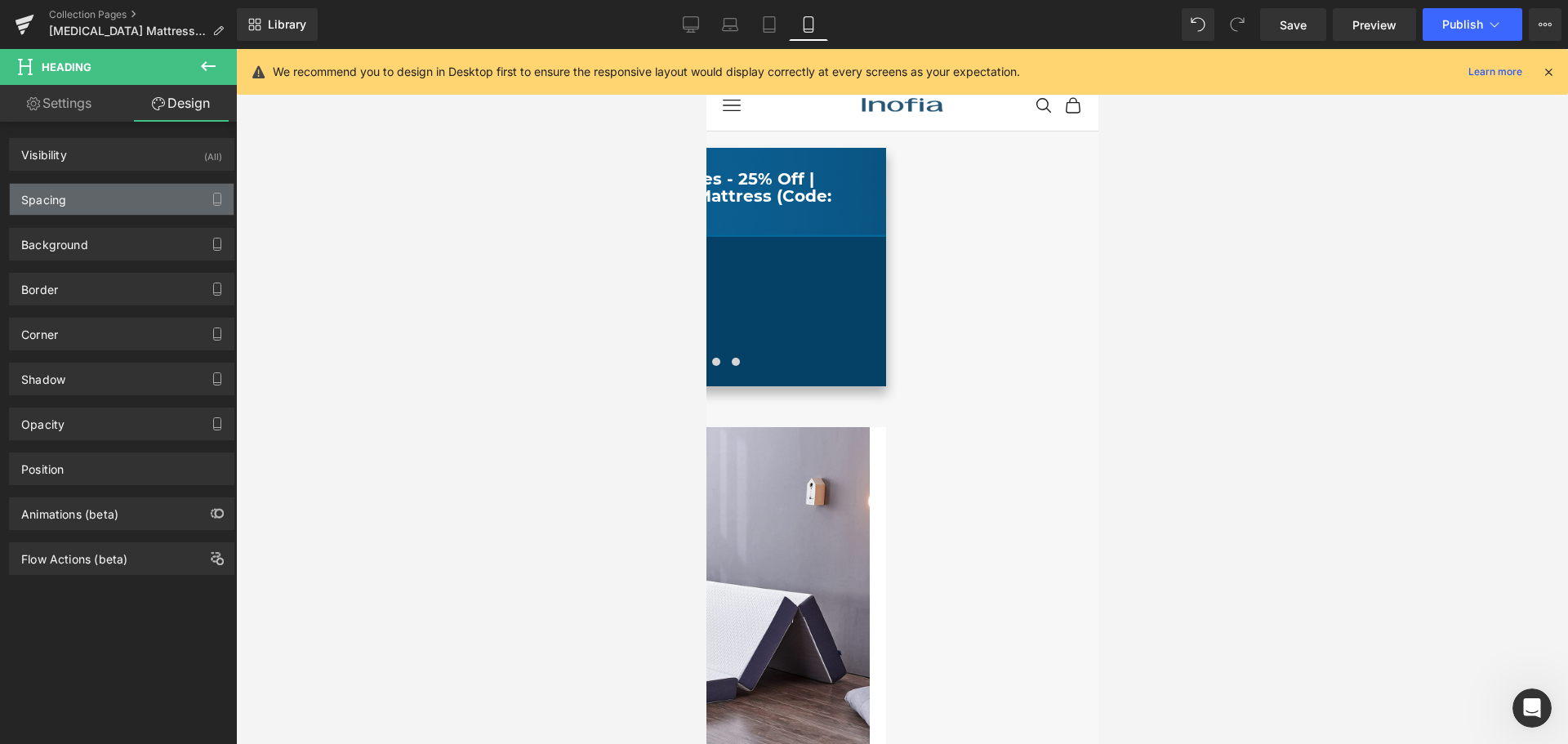 click on "Spacing" at bounding box center (122, 199) 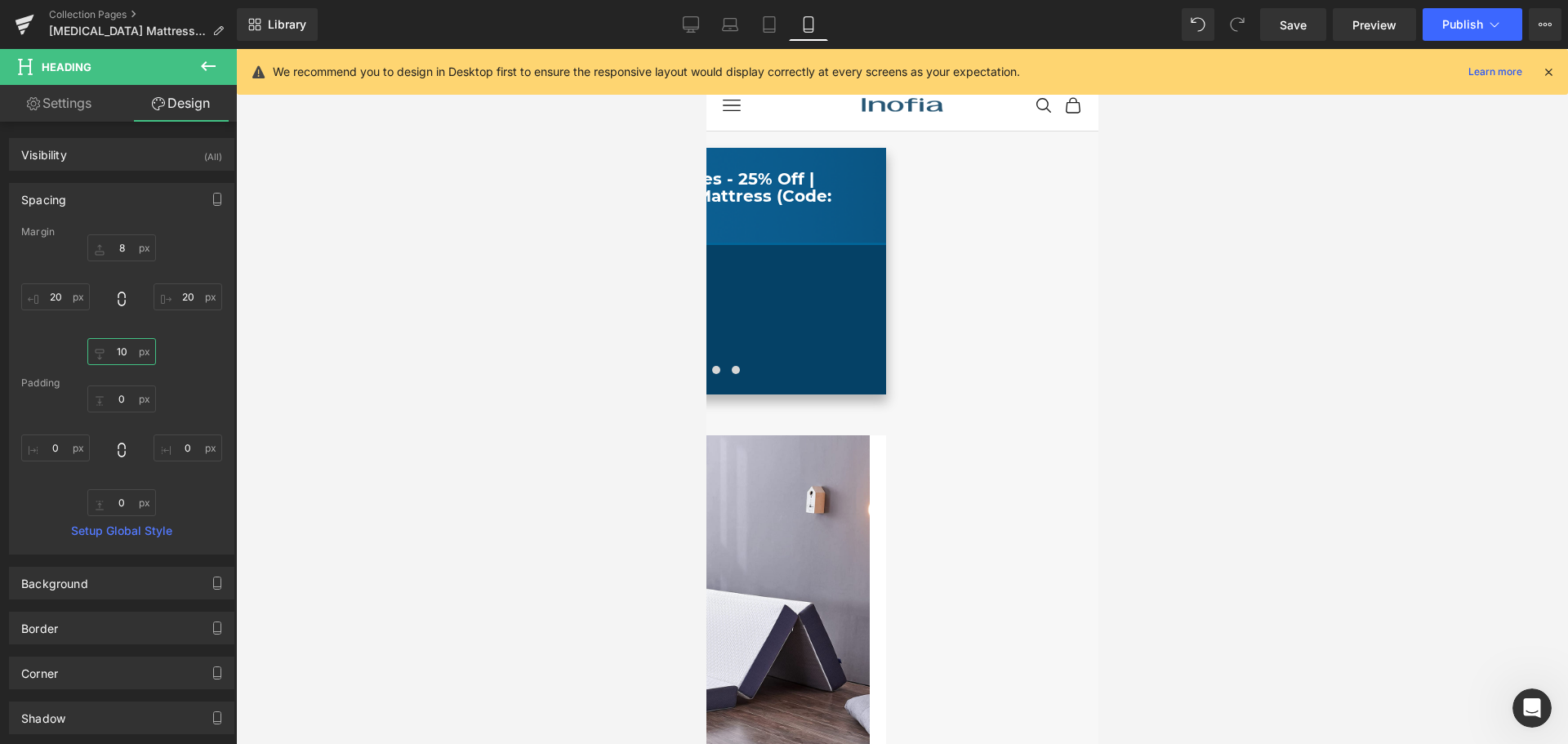 click on "10" at bounding box center (122, 351) 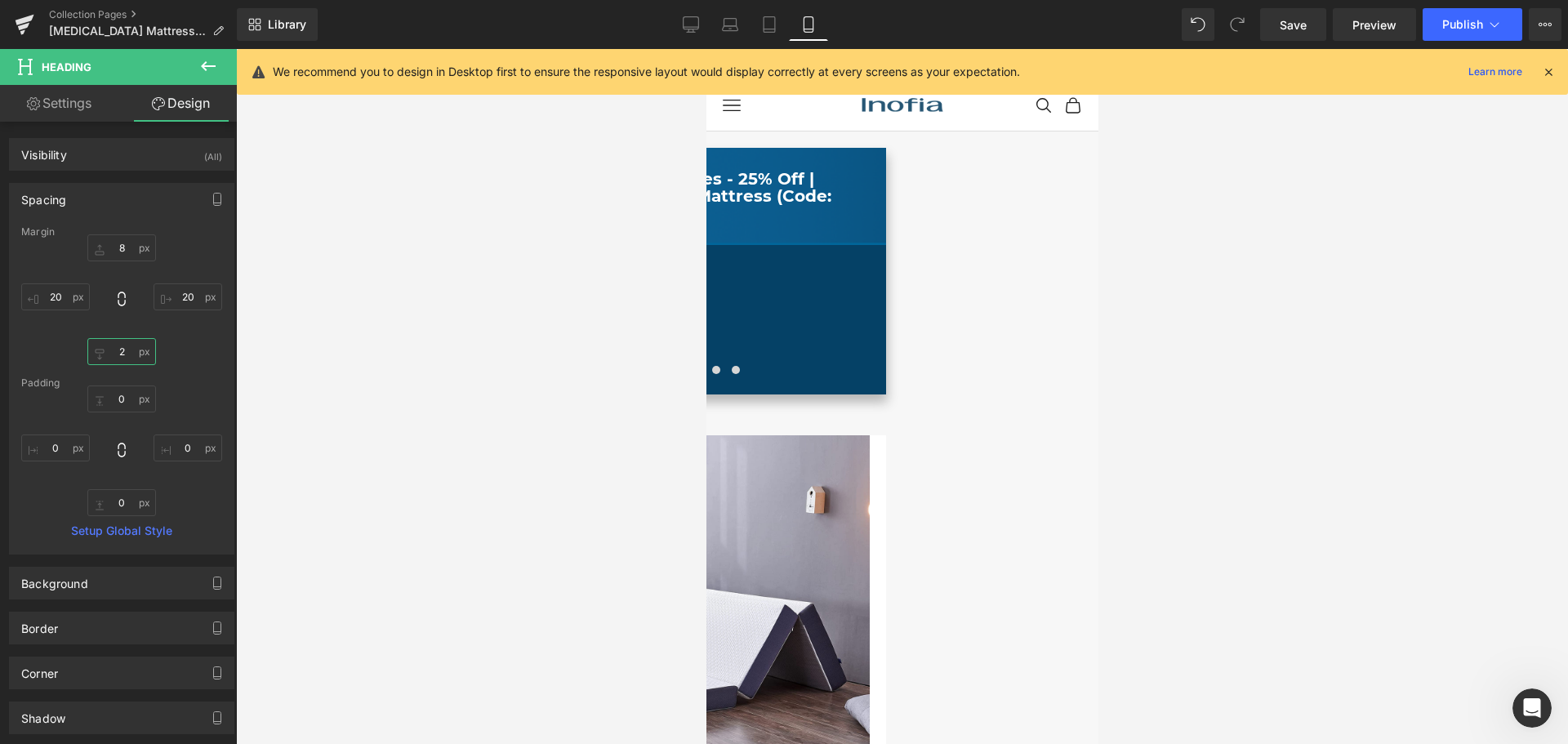 type on "20" 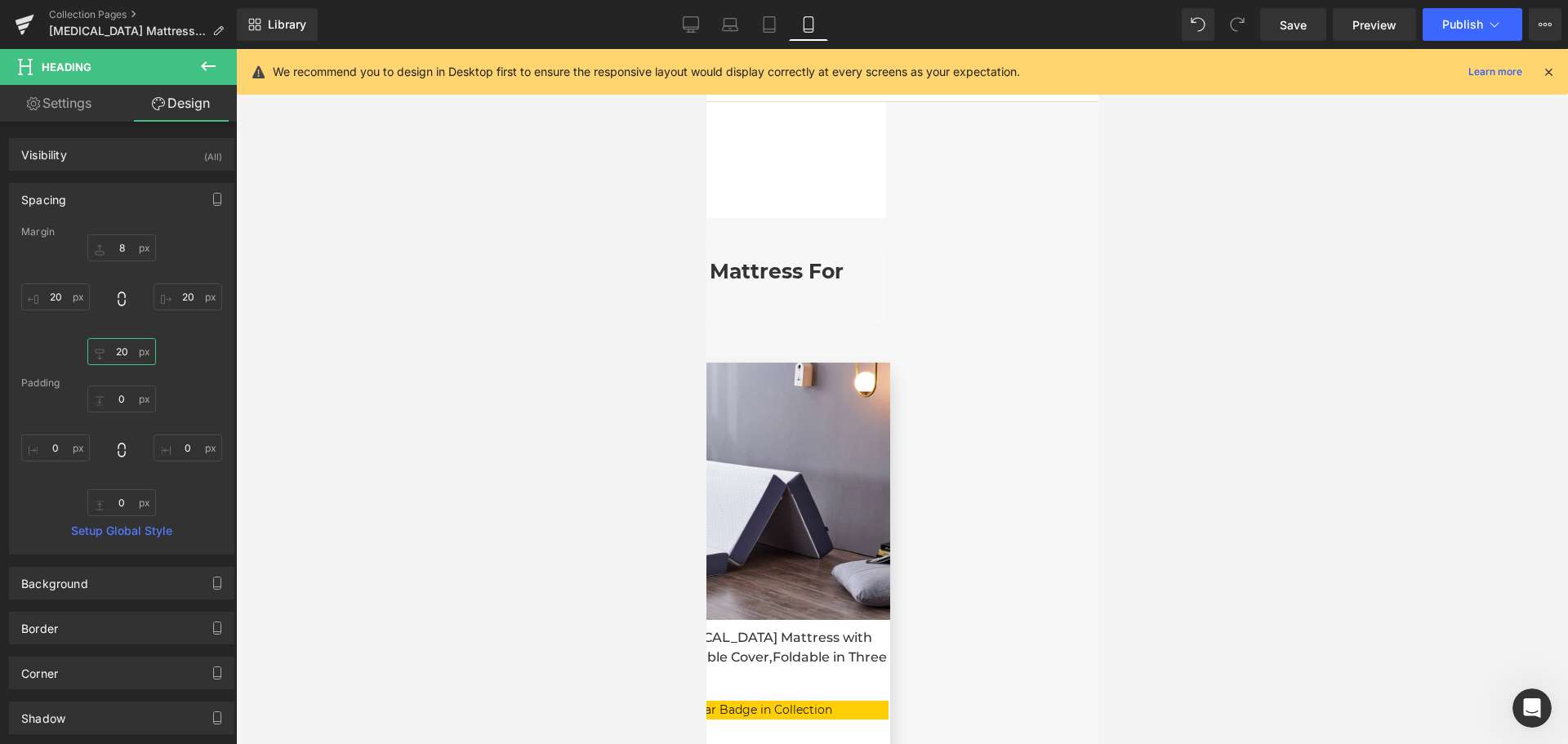 scroll, scrollTop: 1062, scrollLeft: 0, axis: vertical 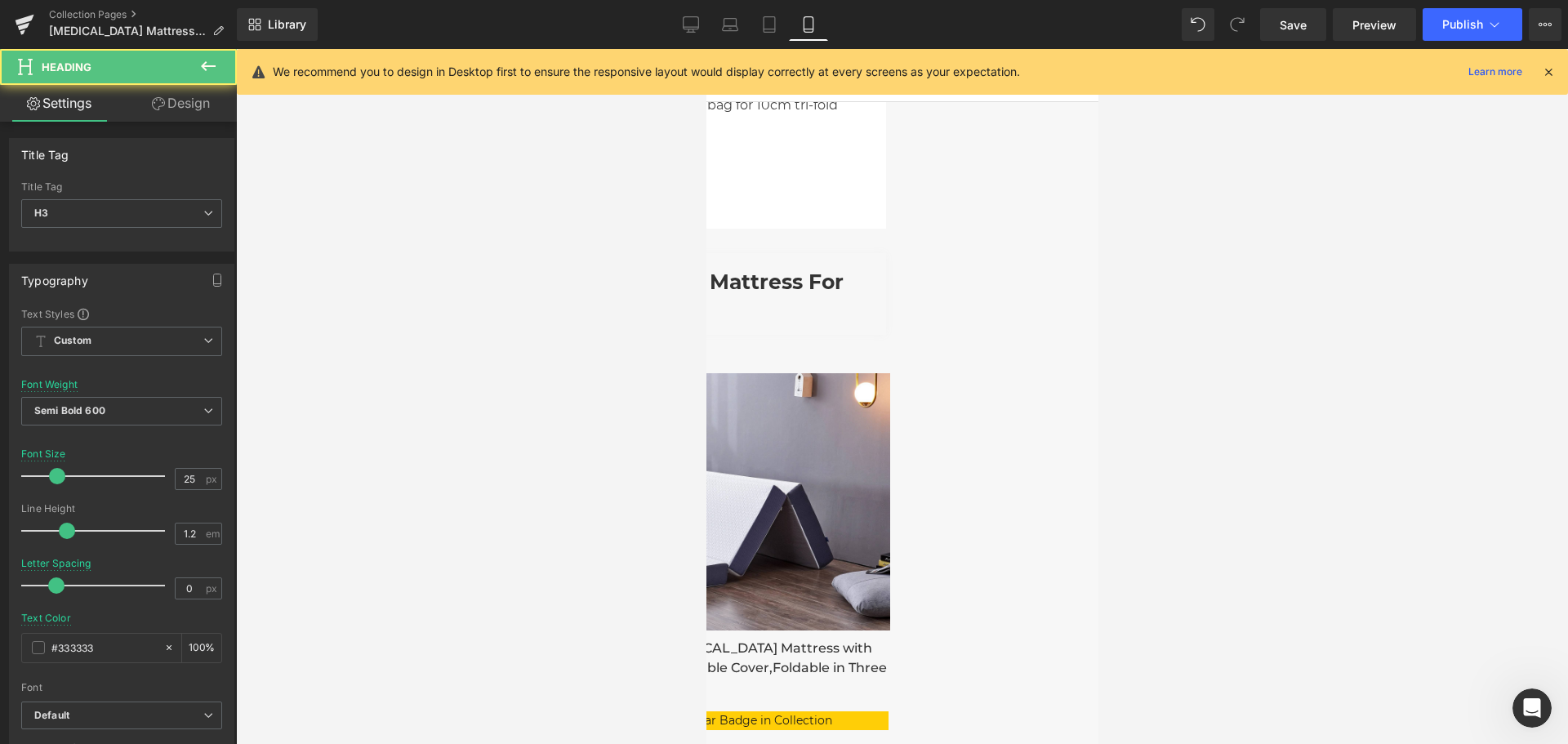 click on "Choose The Best Mattress for Your Body." at bounding box center [706, 294] 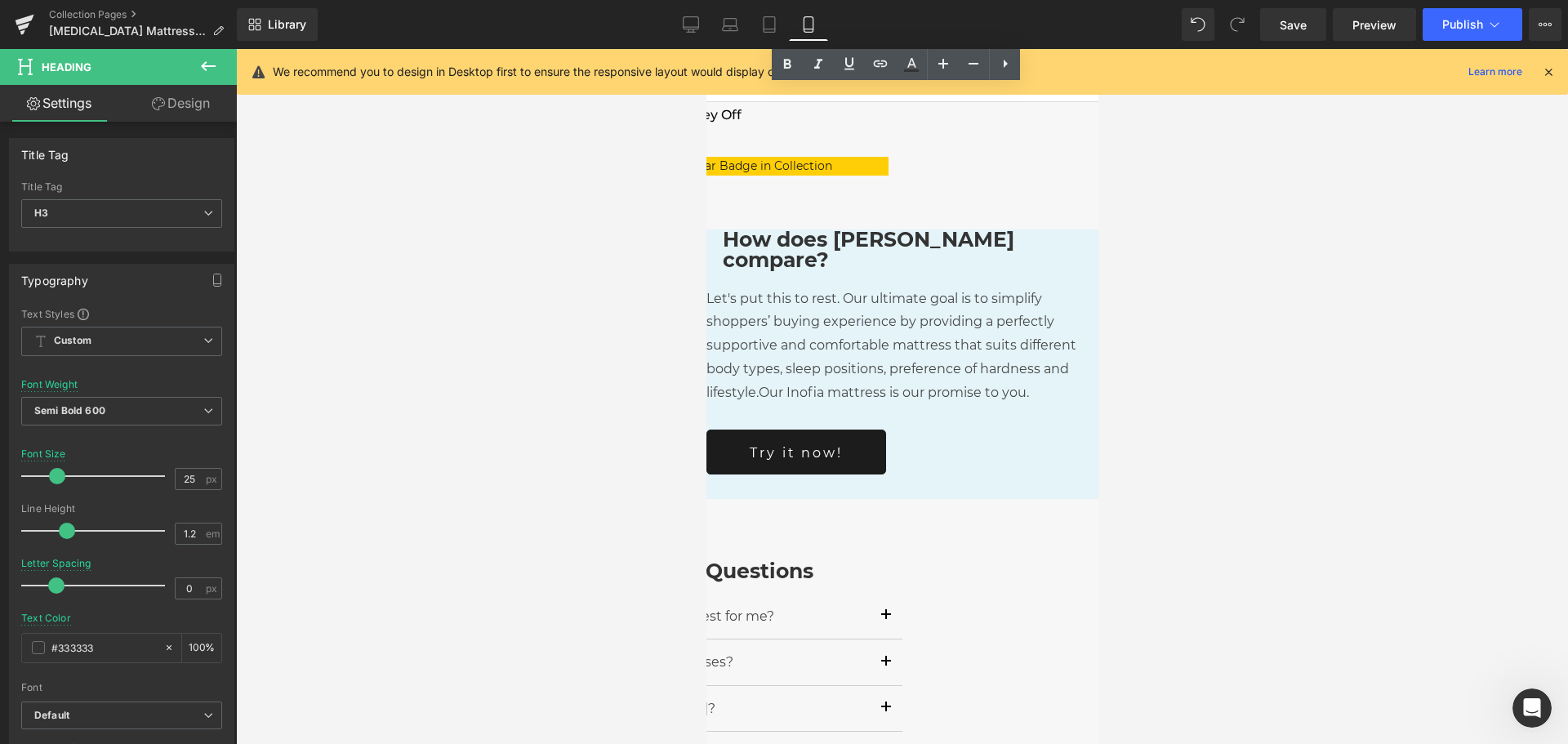 scroll, scrollTop: 2042, scrollLeft: 0, axis: vertical 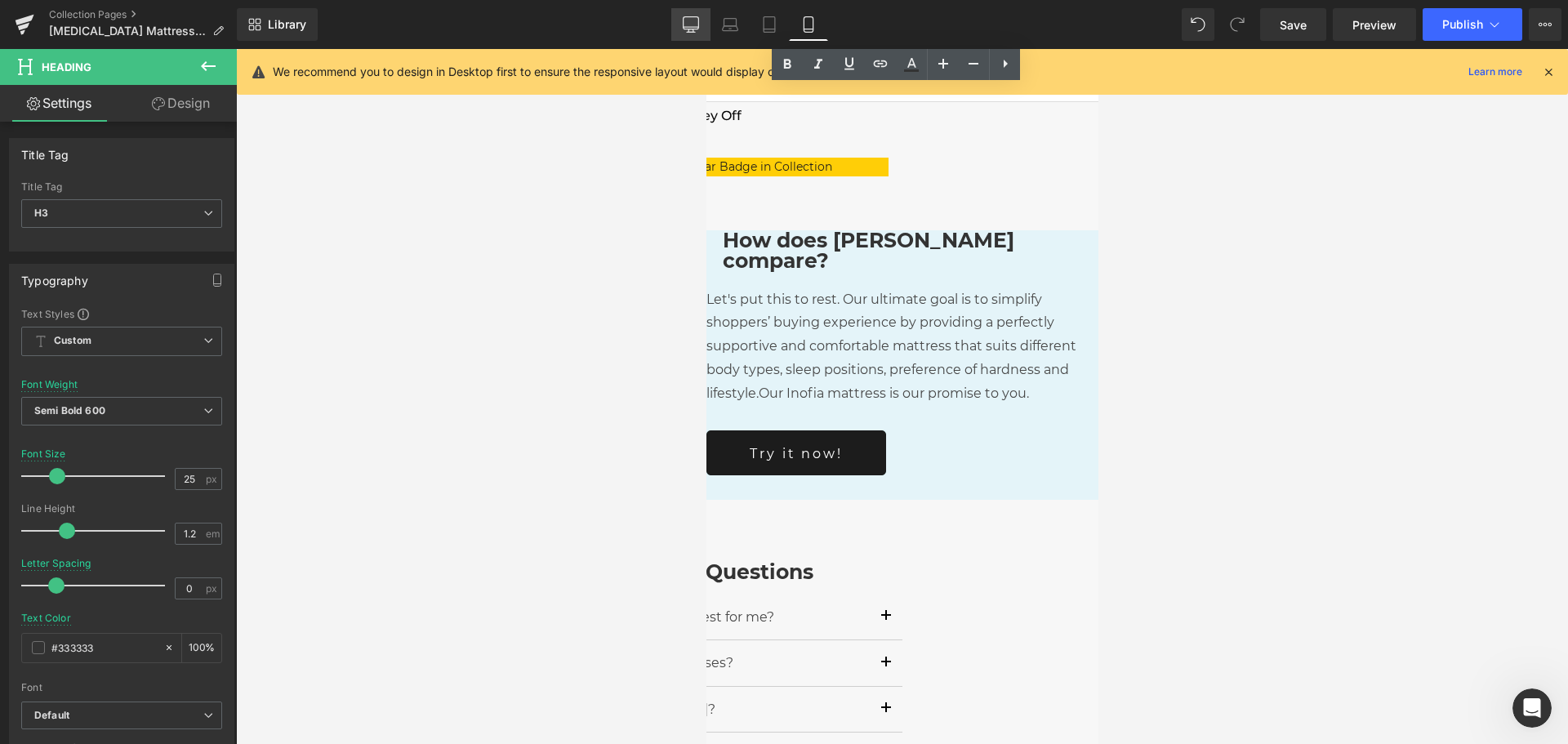 click 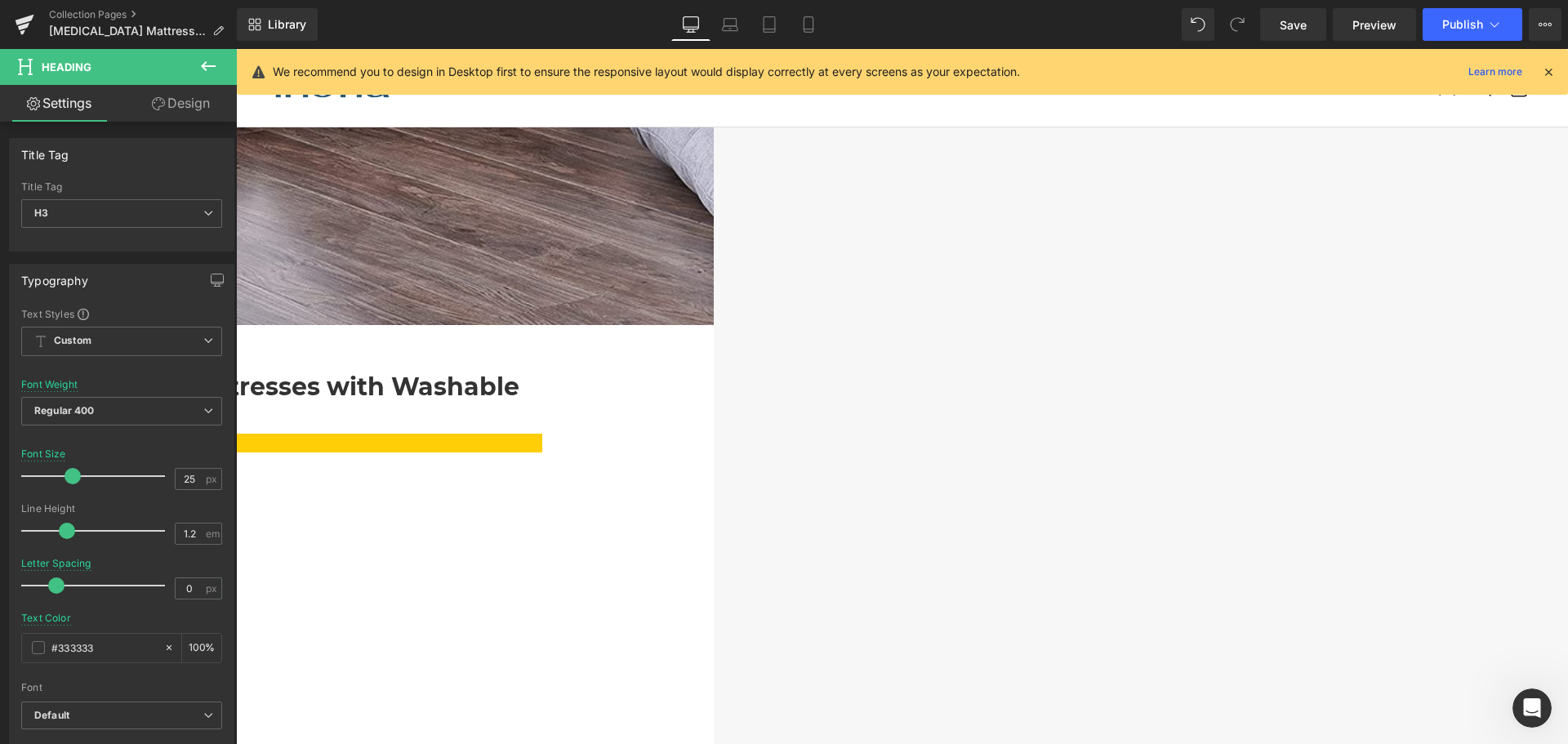 scroll, scrollTop: 1416, scrollLeft: 0, axis: vertical 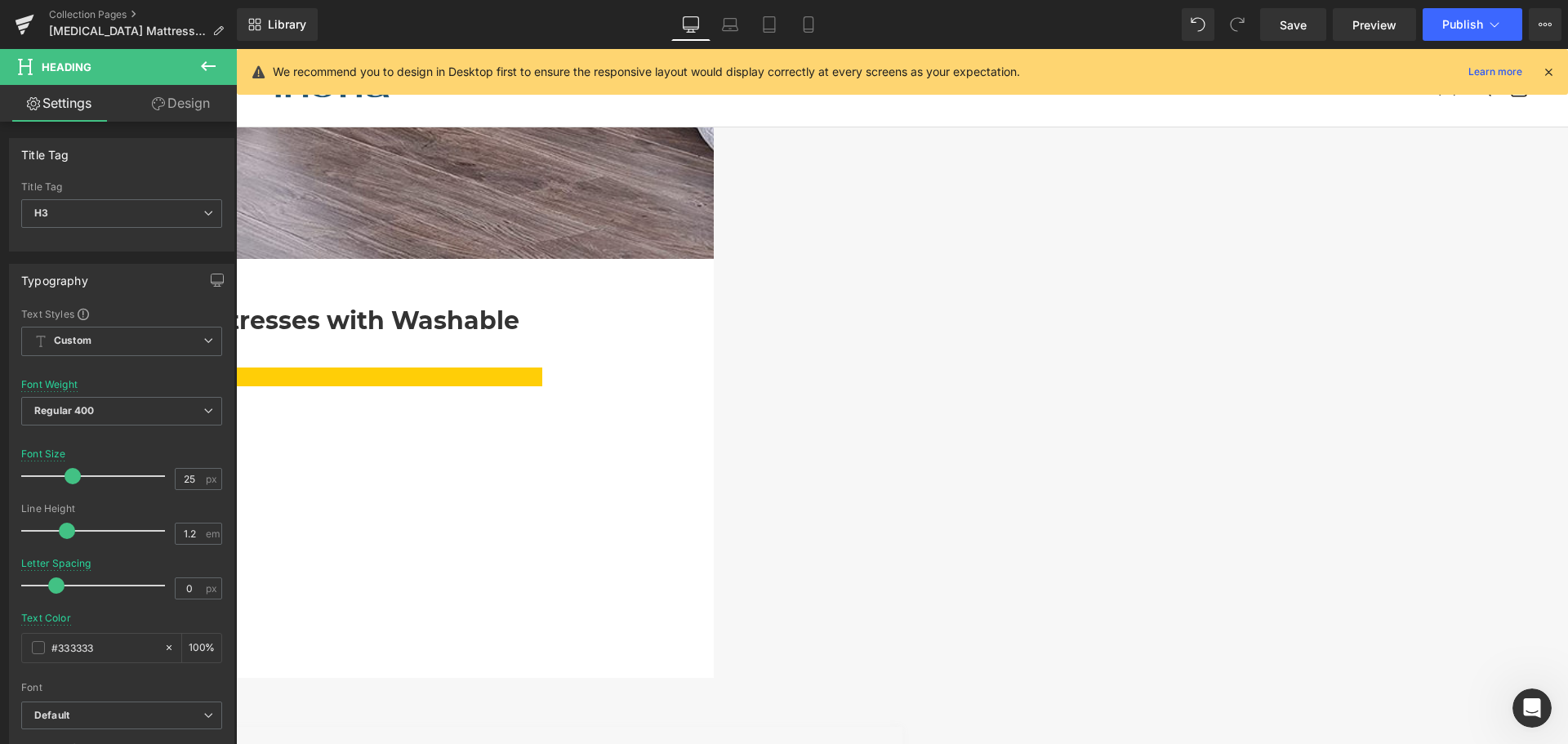 click 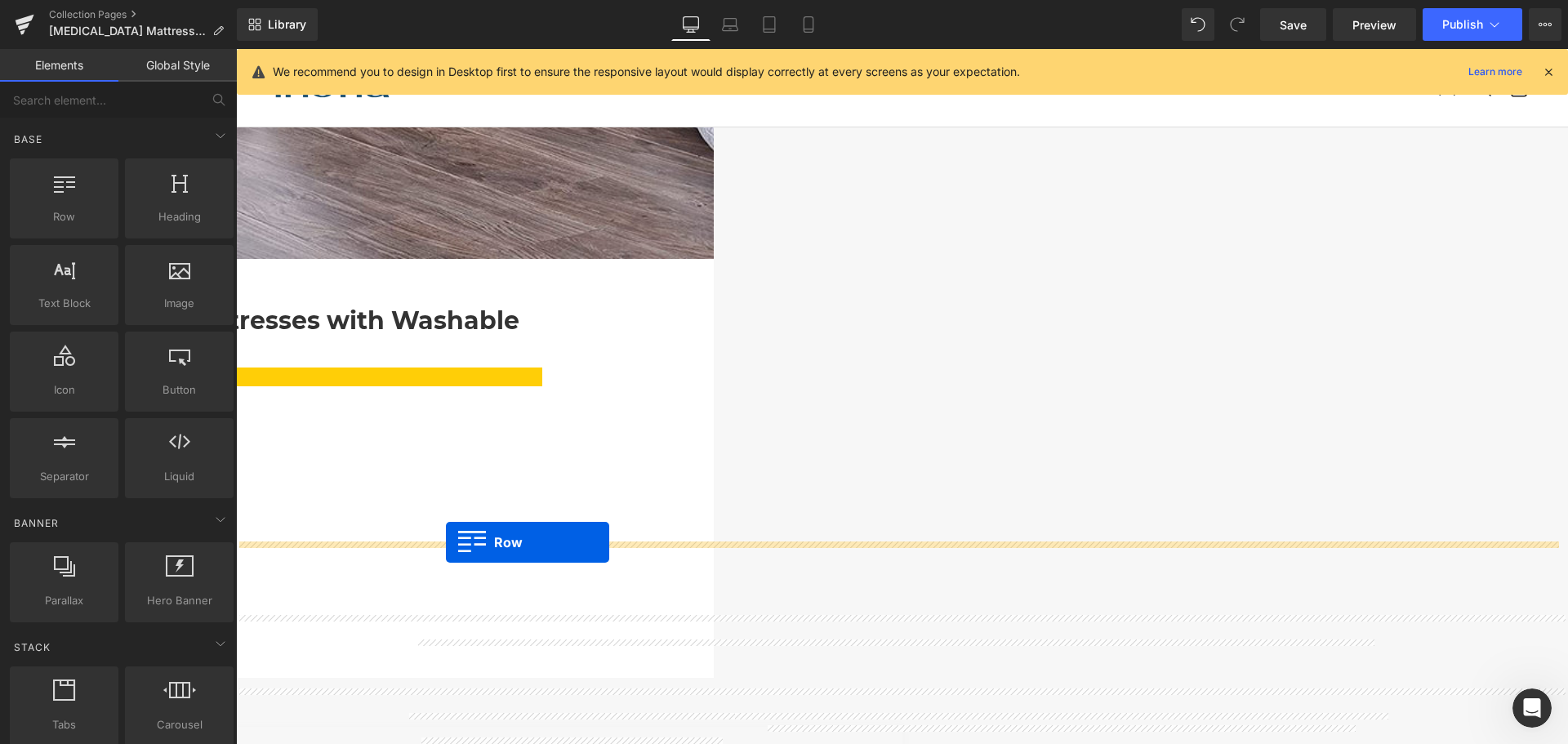 drag, startPoint x: 288, startPoint y: 247, endPoint x: 446, endPoint y: 542, distance: 334.6476 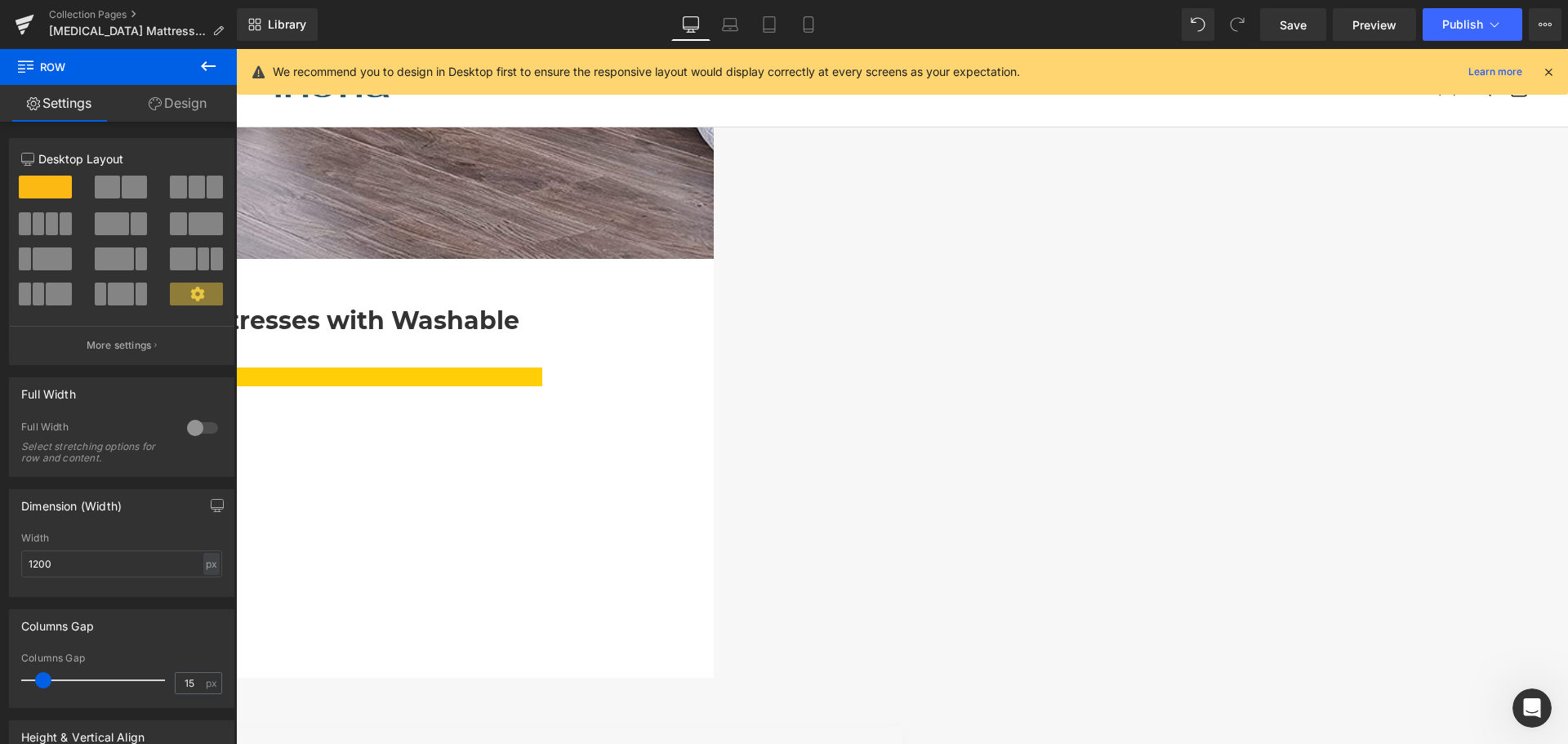 click 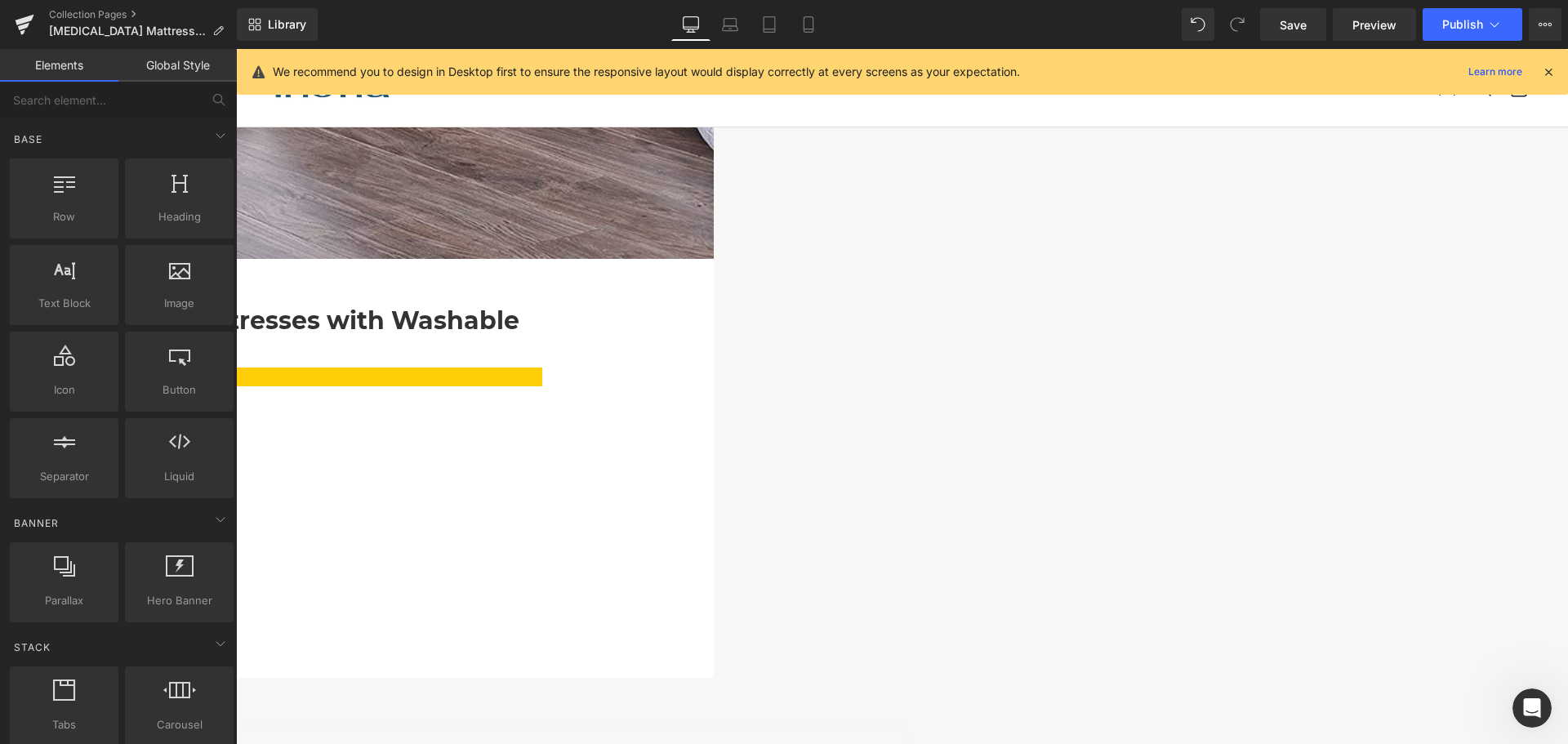 click on "Row" at bounding box center [236, 49] 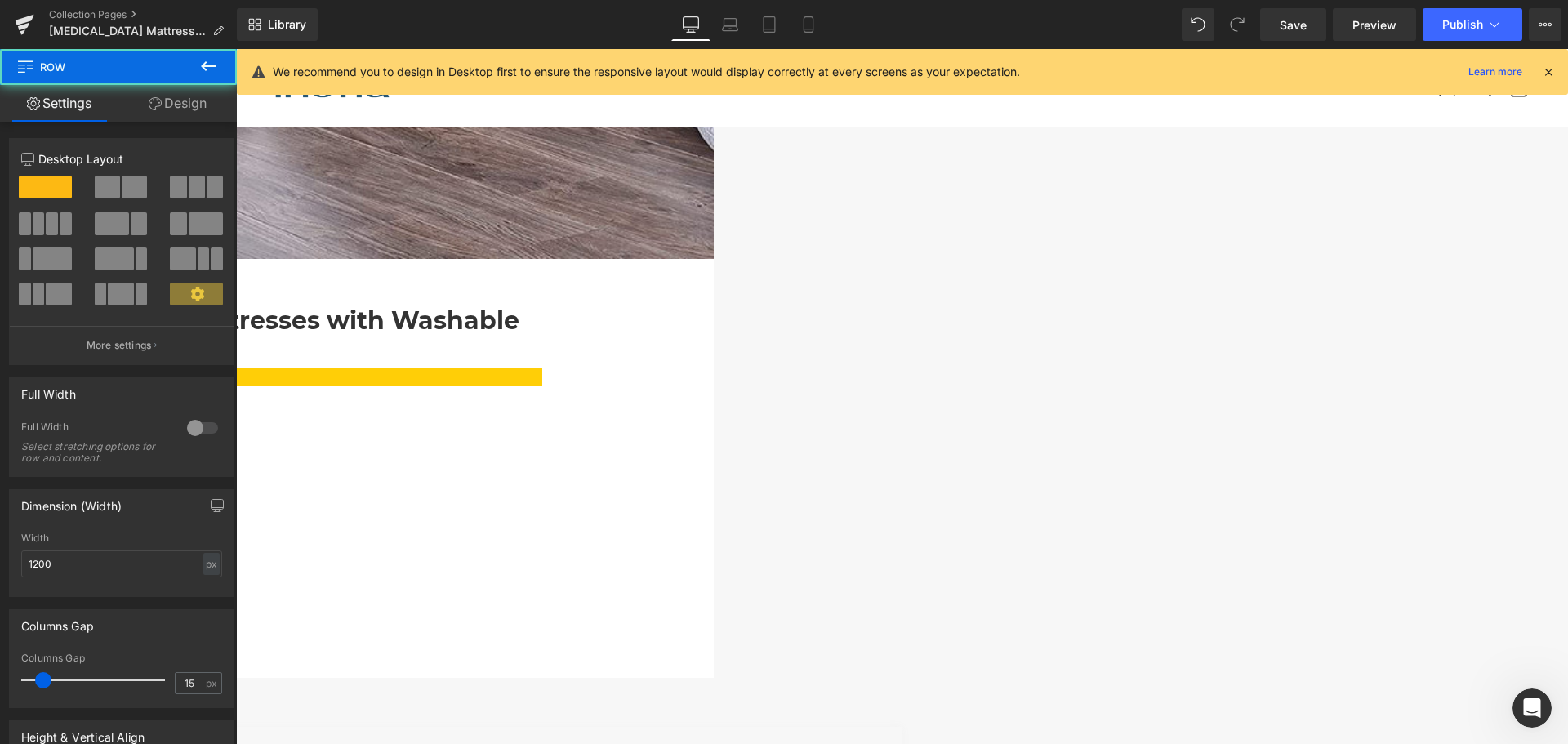 click on "Design" at bounding box center (177, 103) 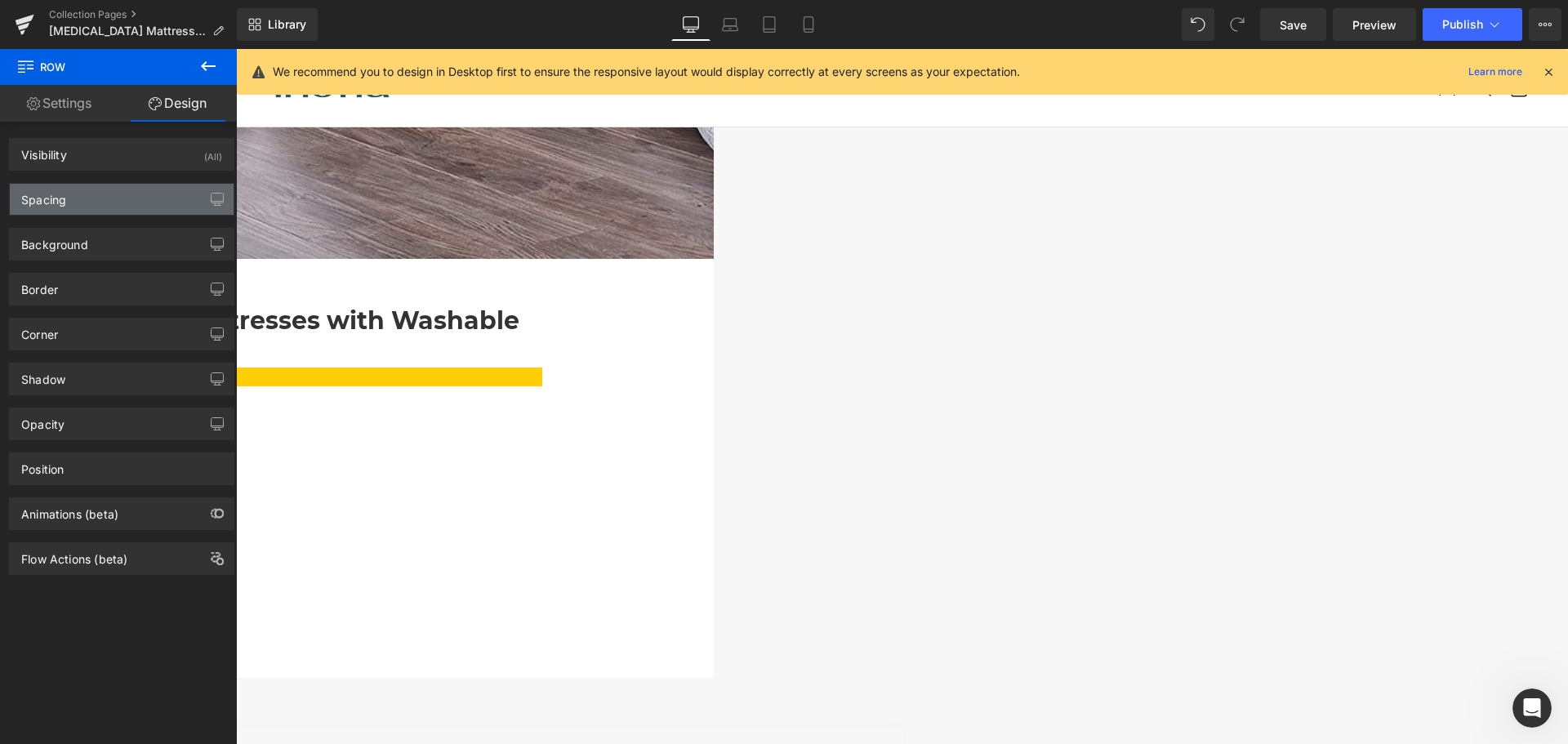 click on "Spacing" at bounding box center (122, 199) 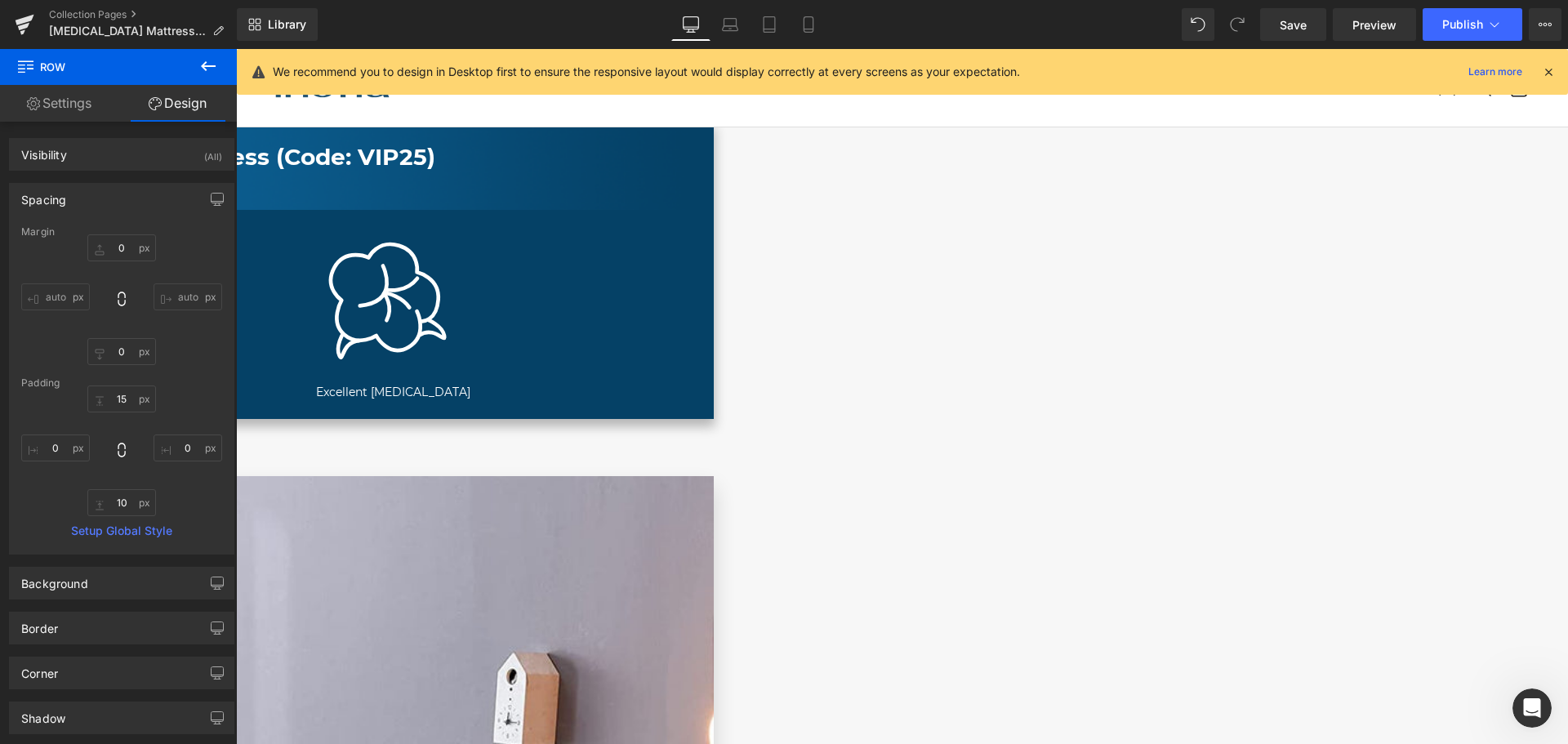 scroll, scrollTop: 0, scrollLeft: 0, axis: both 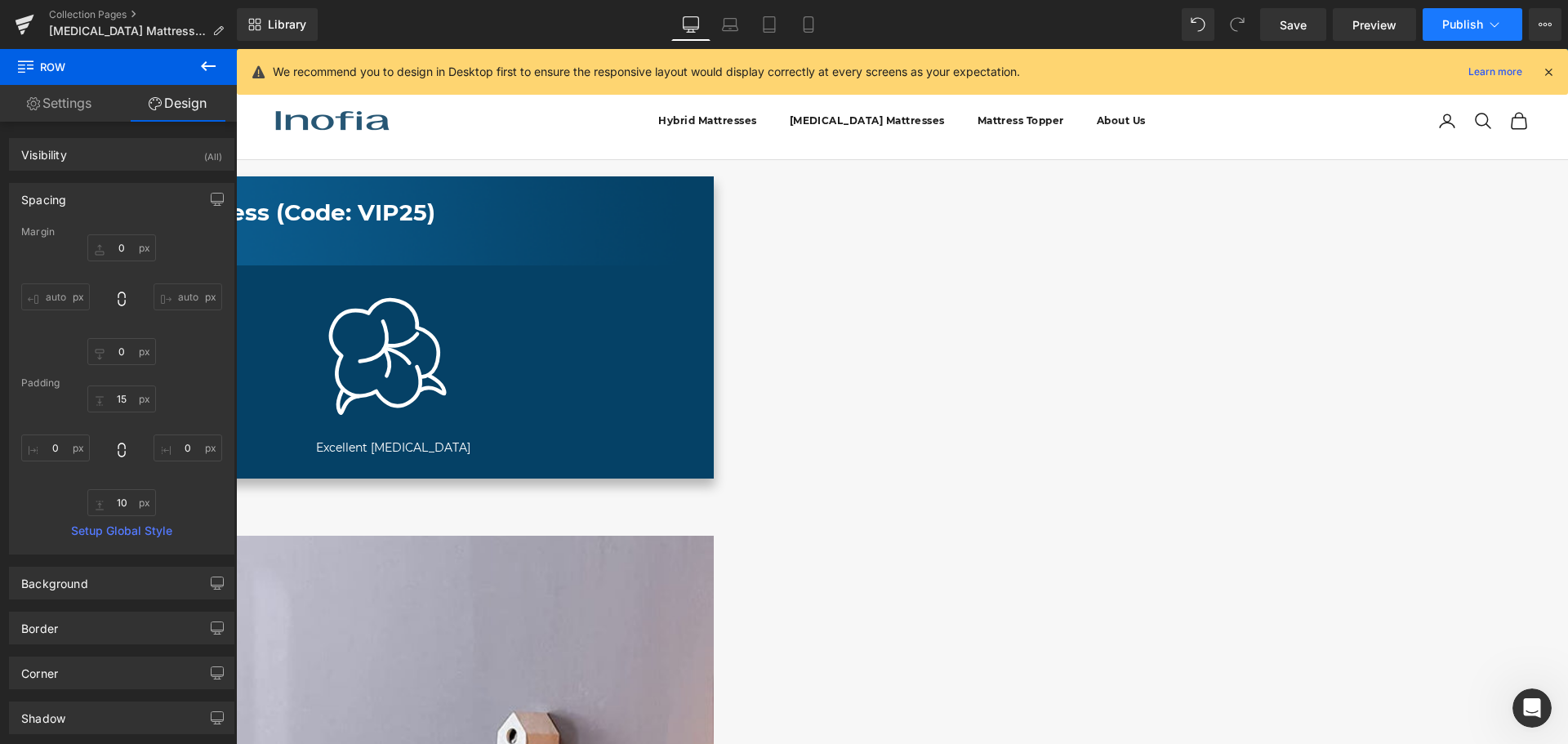 click on "Publish" at bounding box center (1463, 25) 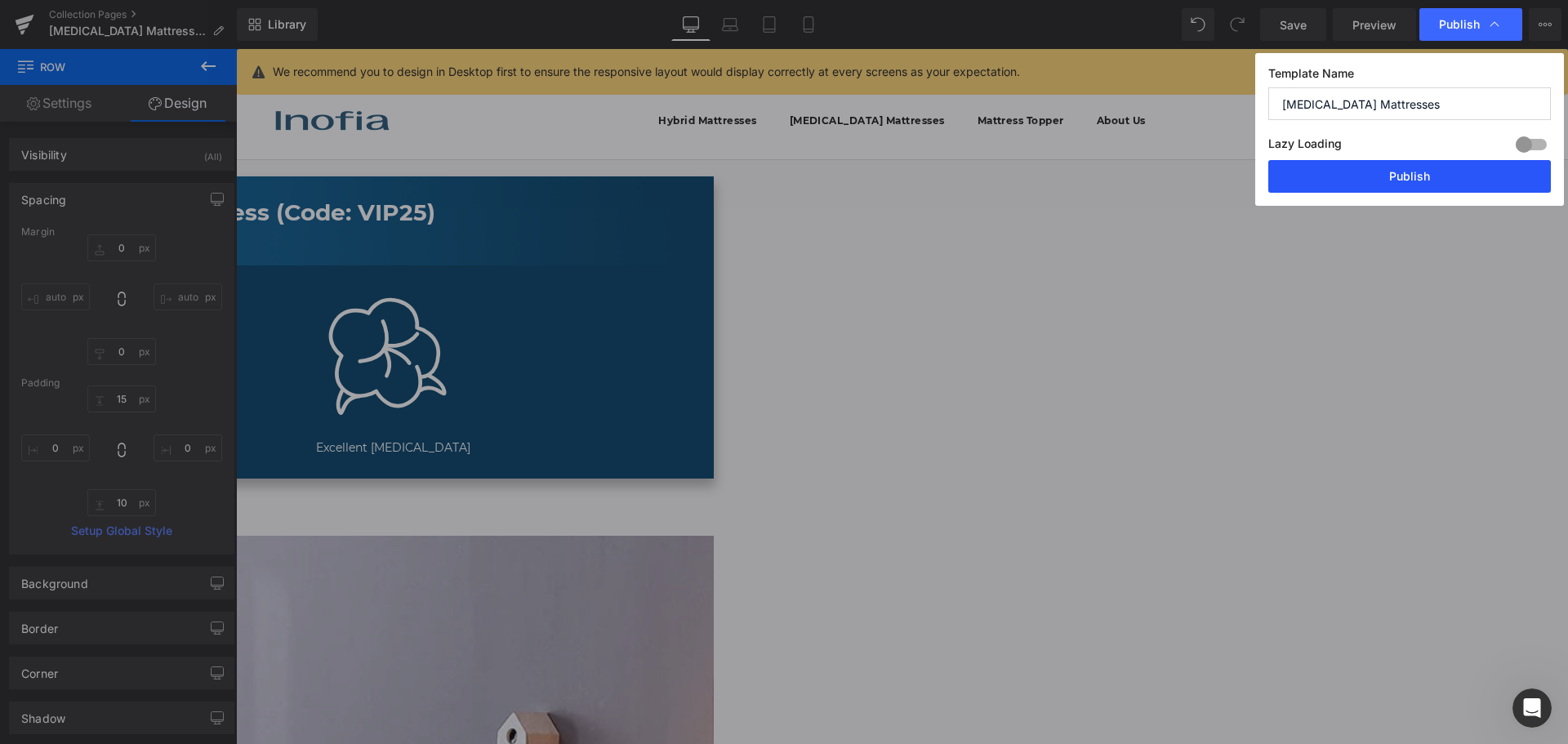 click on "Publish" at bounding box center [1410, 176] 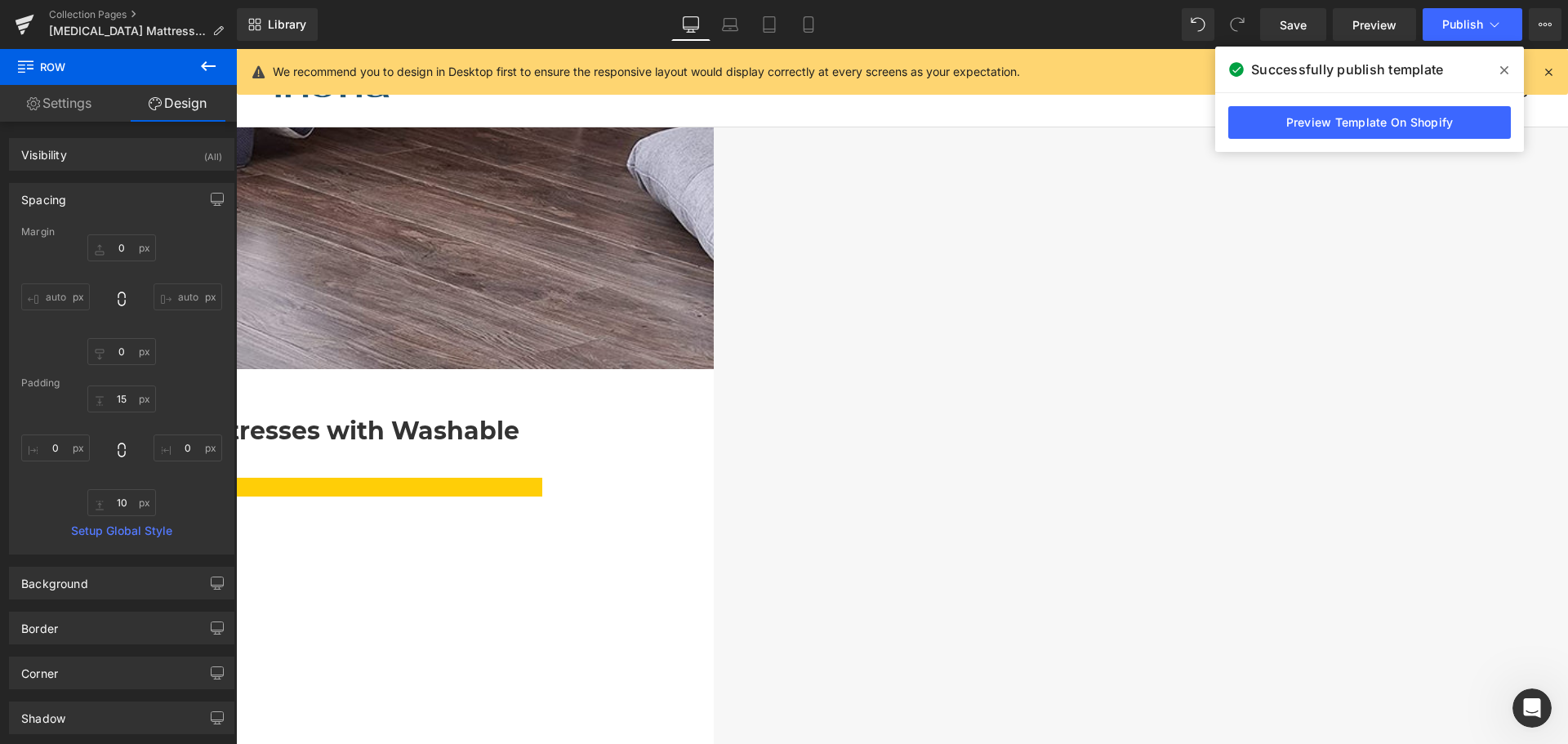 scroll, scrollTop: 1307, scrollLeft: 0, axis: vertical 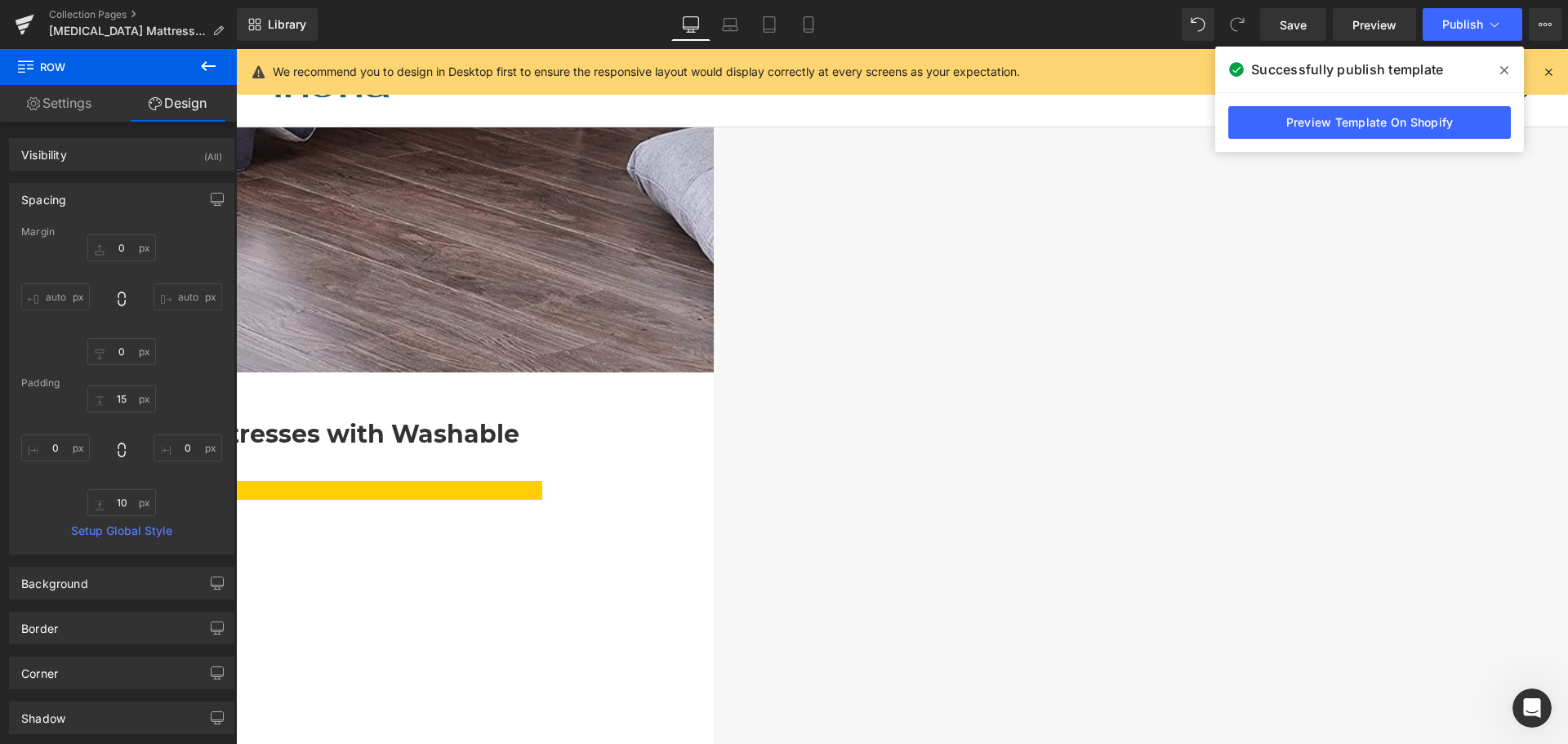 click 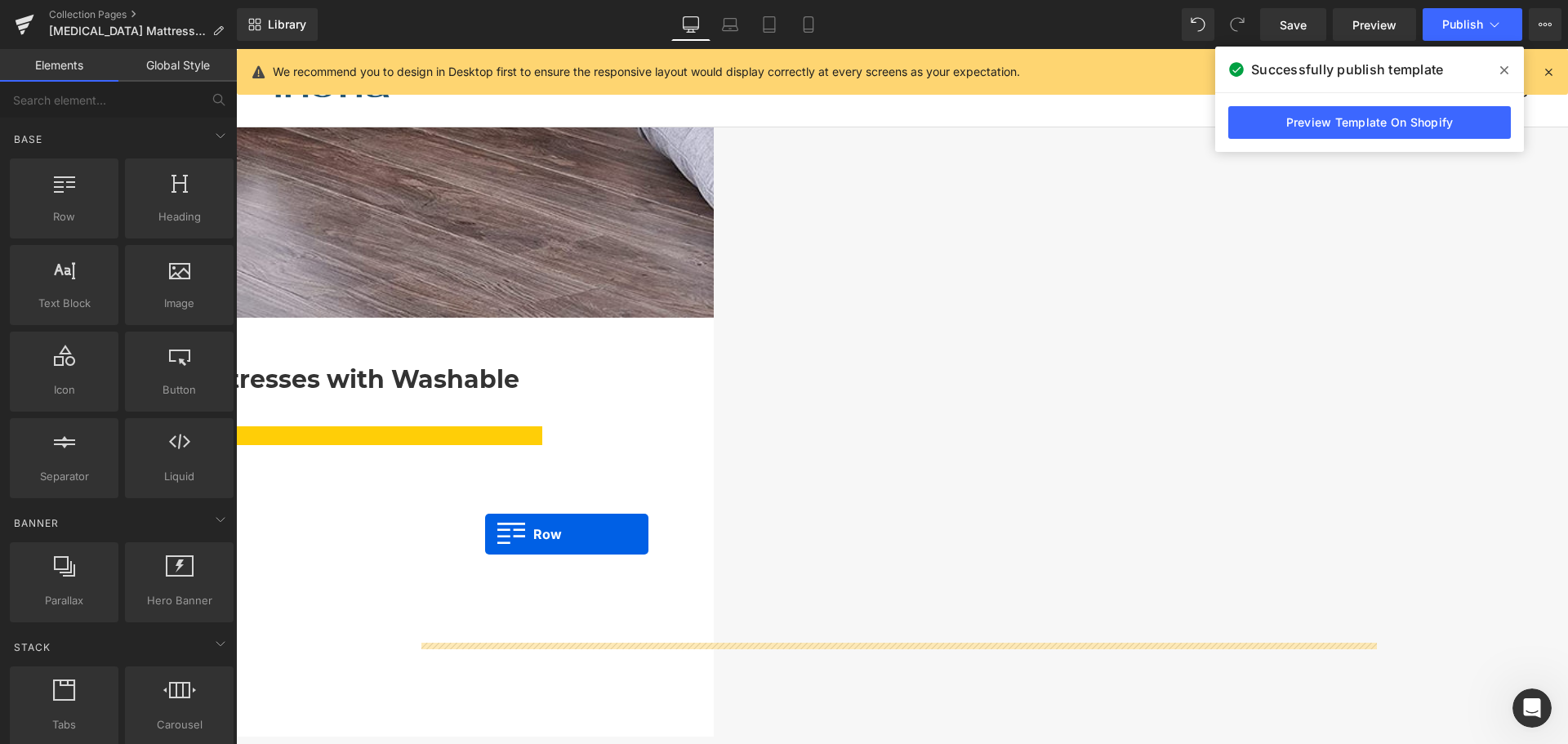 scroll, scrollTop: 1388, scrollLeft: 0, axis: vertical 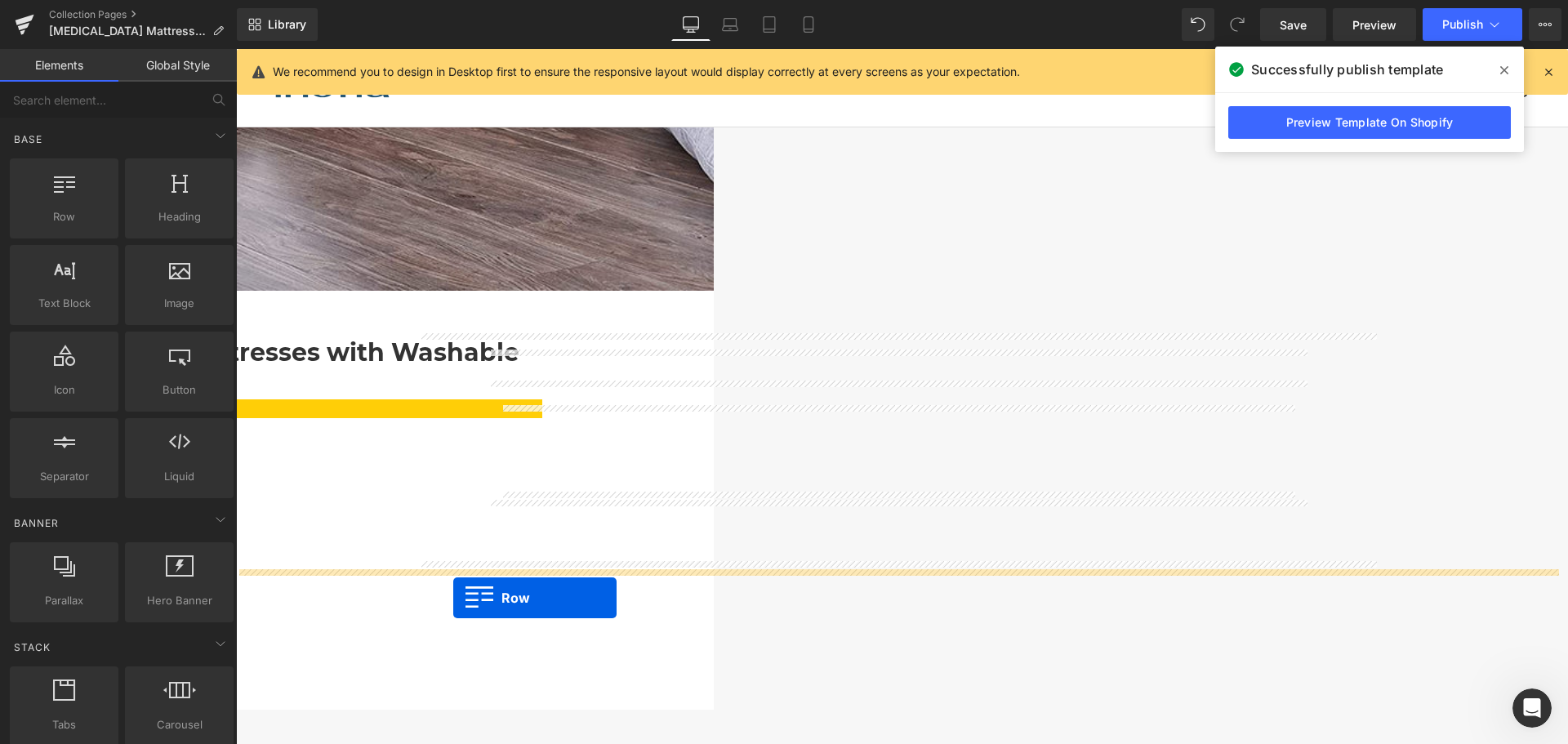 drag, startPoint x: 304, startPoint y: 256, endPoint x: 453, endPoint y: 598, distance: 373.04825 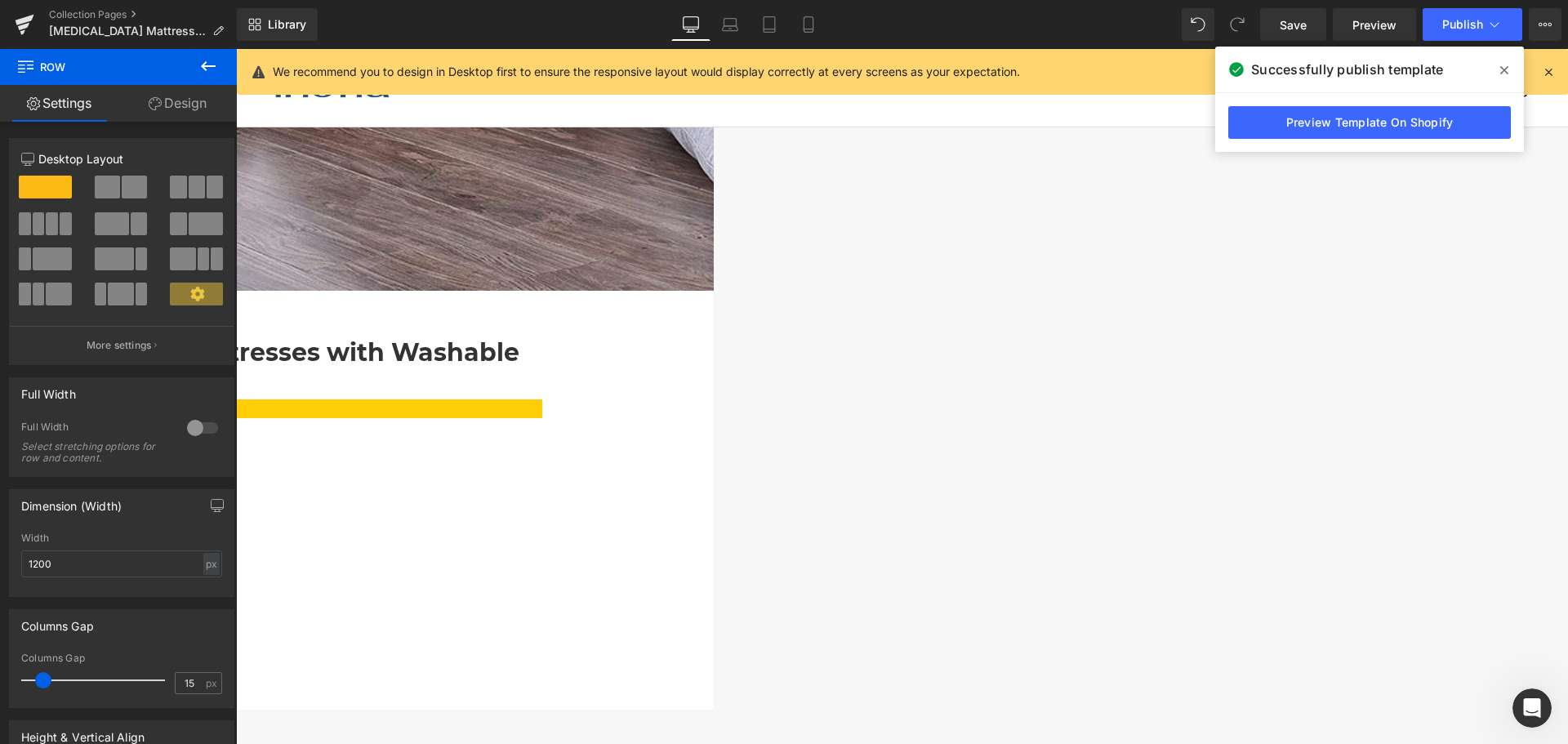 click on "Row" at bounding box center [236, 49] 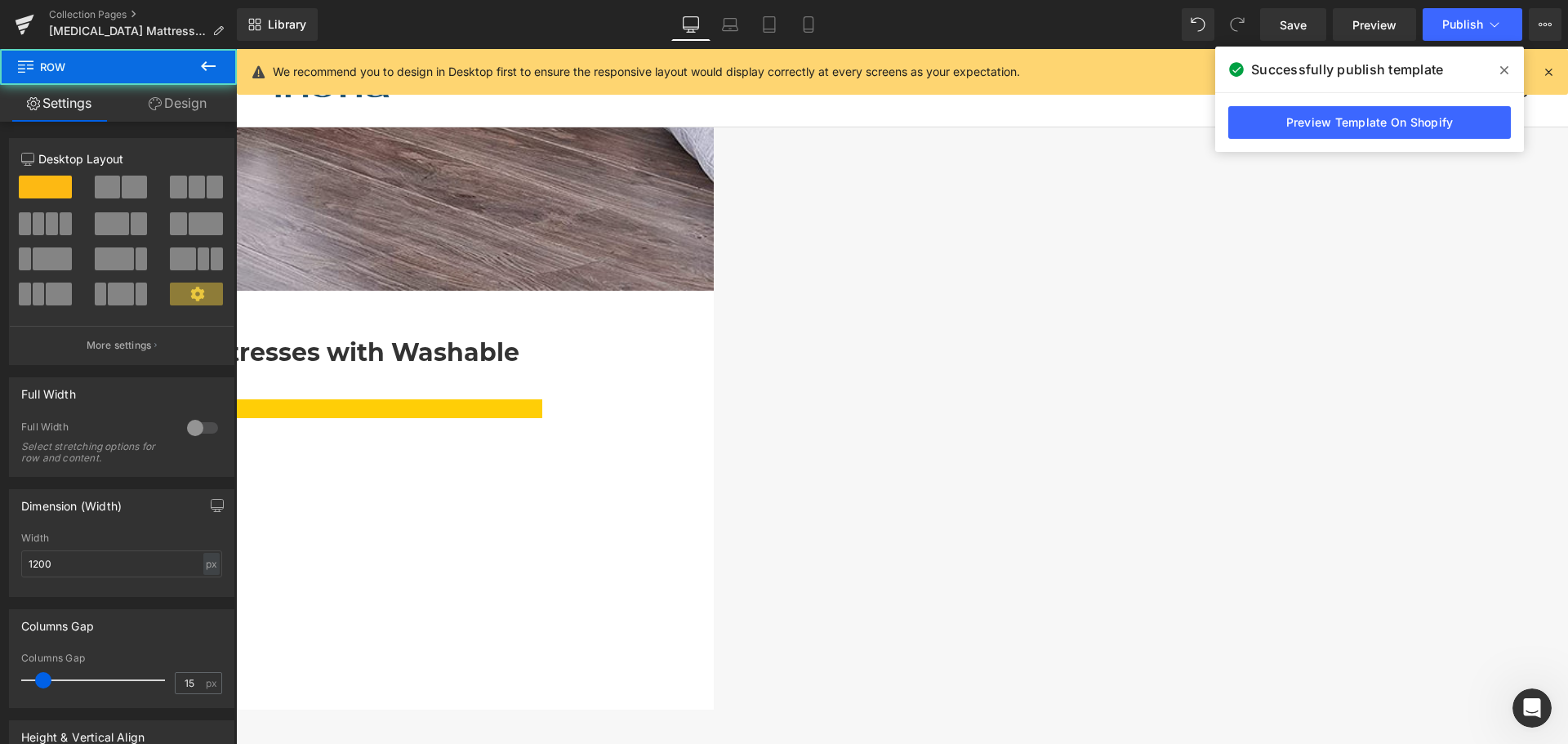 click on "Design" at bounding box center [177, 103] 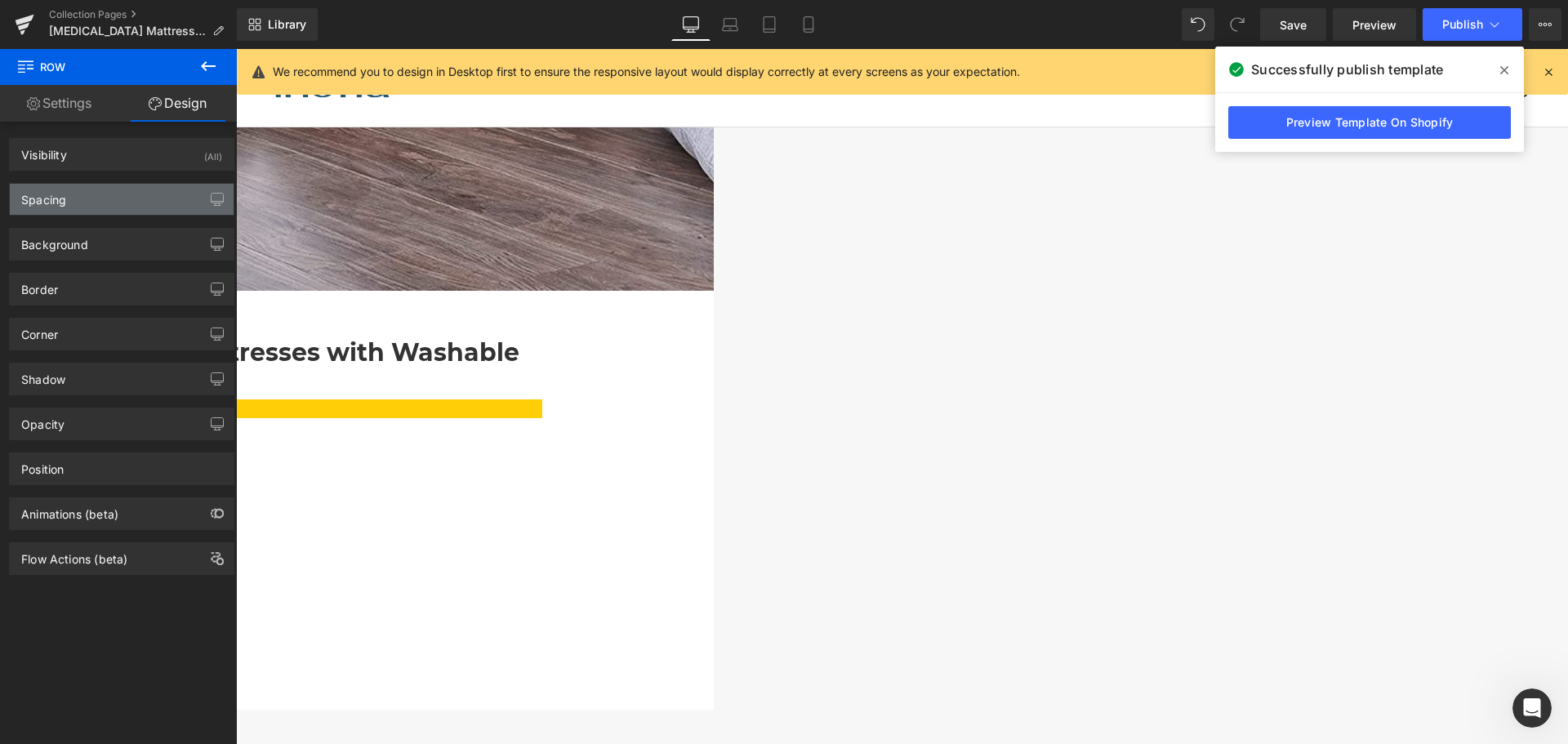 click on "Spacing" at bounding box center (122, 199) 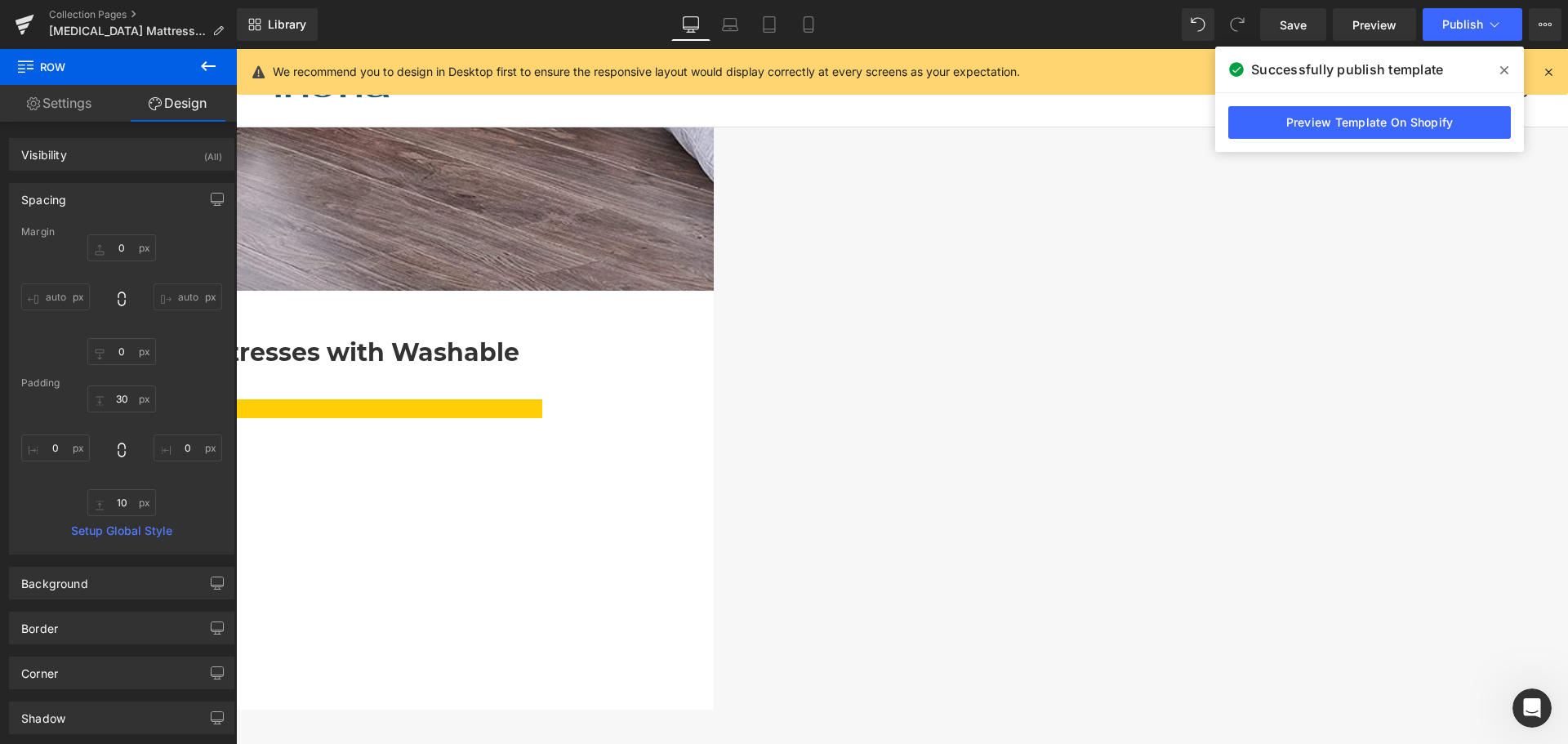 click 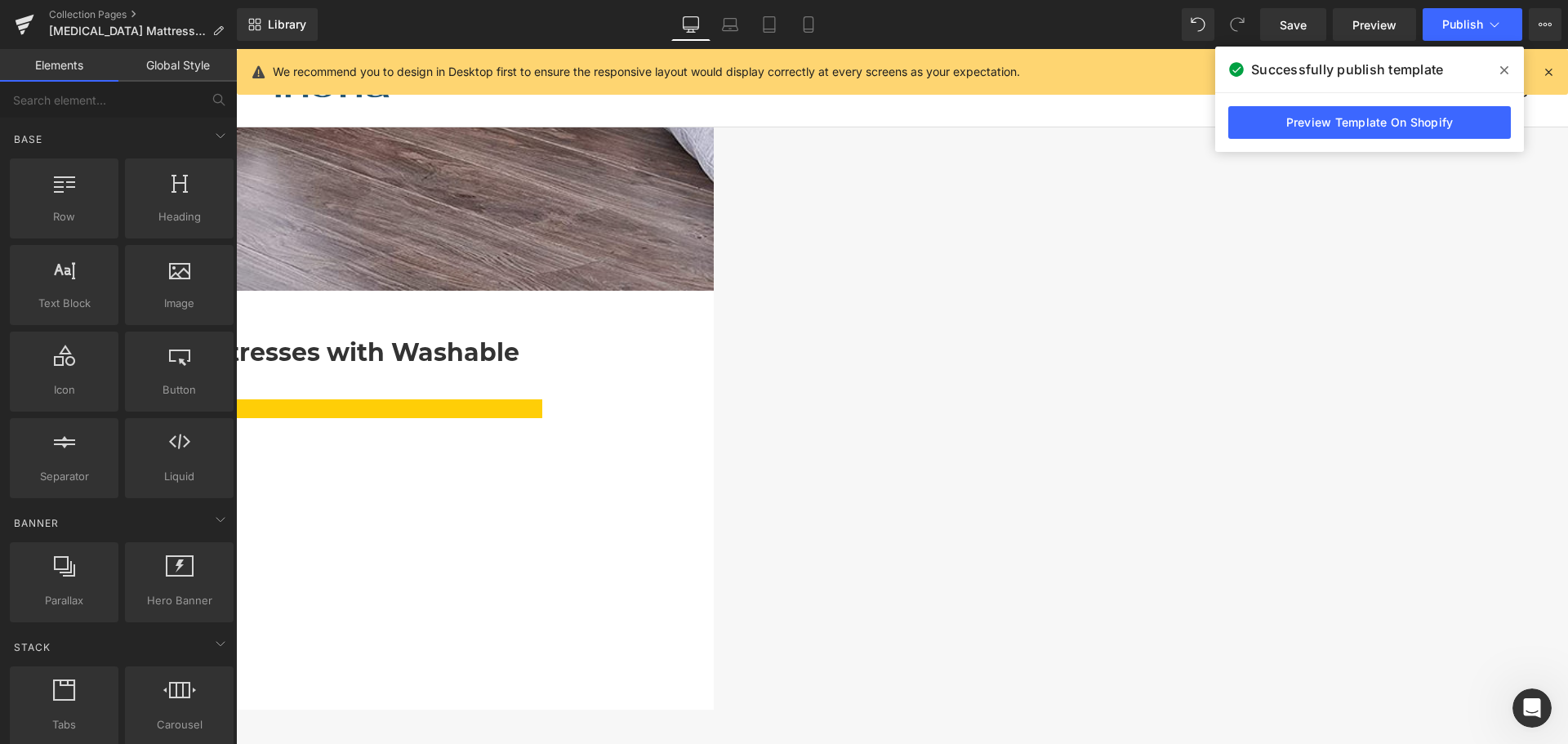 click at bounding box center (236, 49) 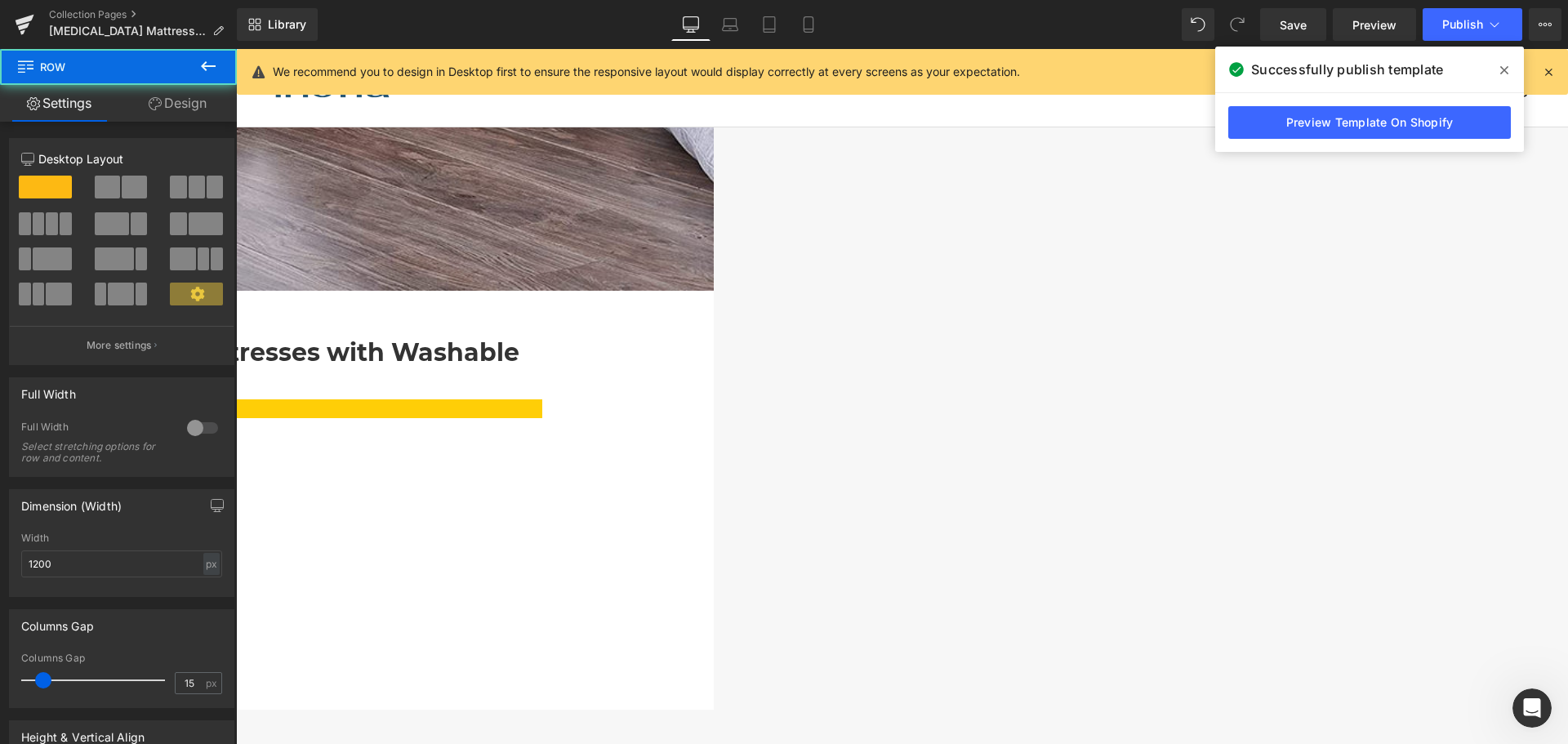 click on "Let's put this to rest. Our ultimate goal is to simplify shoppers’ buying experience by providing a perfectly supportive and comfortable mattress that suits different body types, sleep positions, preference of hardness and lifestyle.  Our Inofia mattress is our promise to you.  Text Block" at bounding box center (644, 2644) 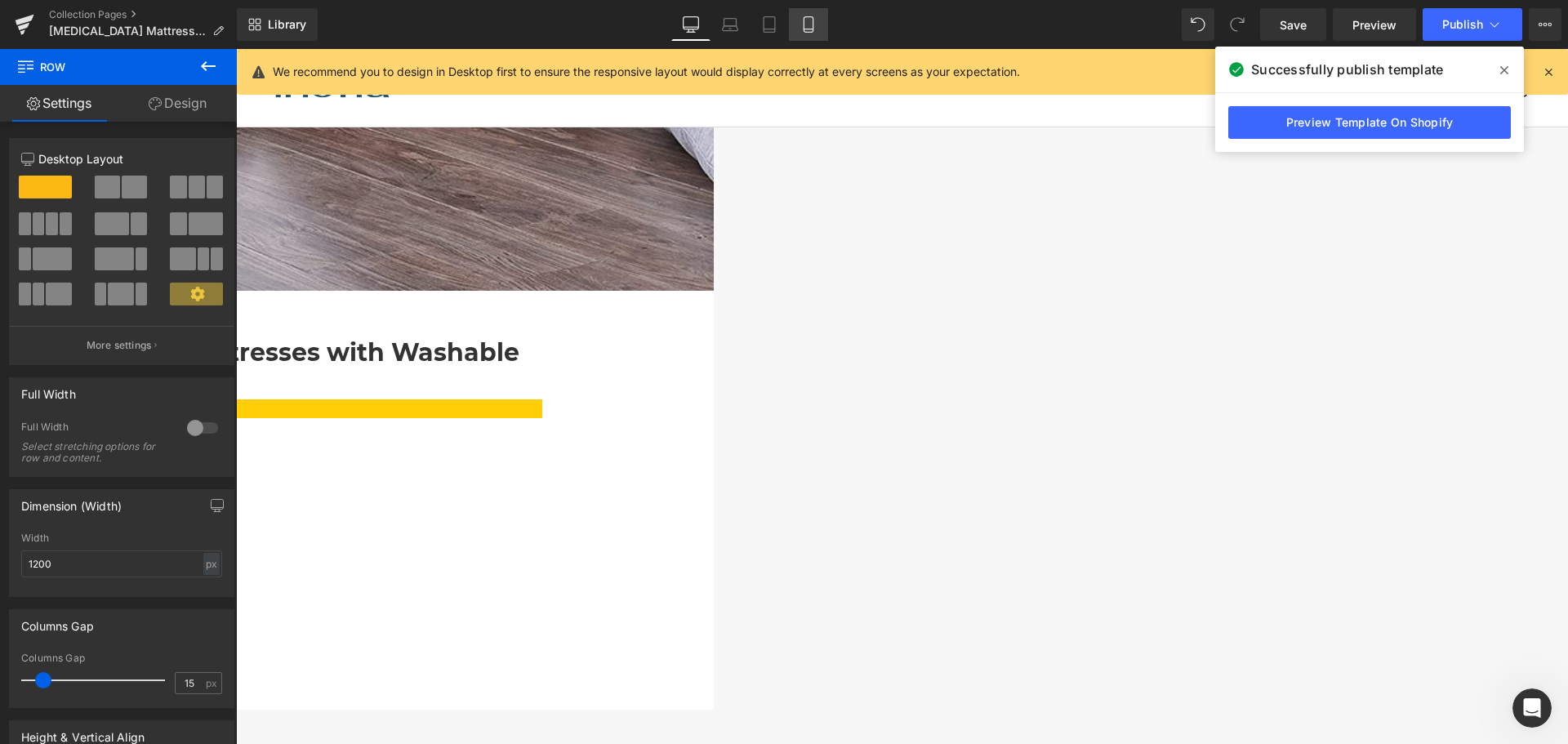 click on "Mobile" at bounding box center [808, 25] 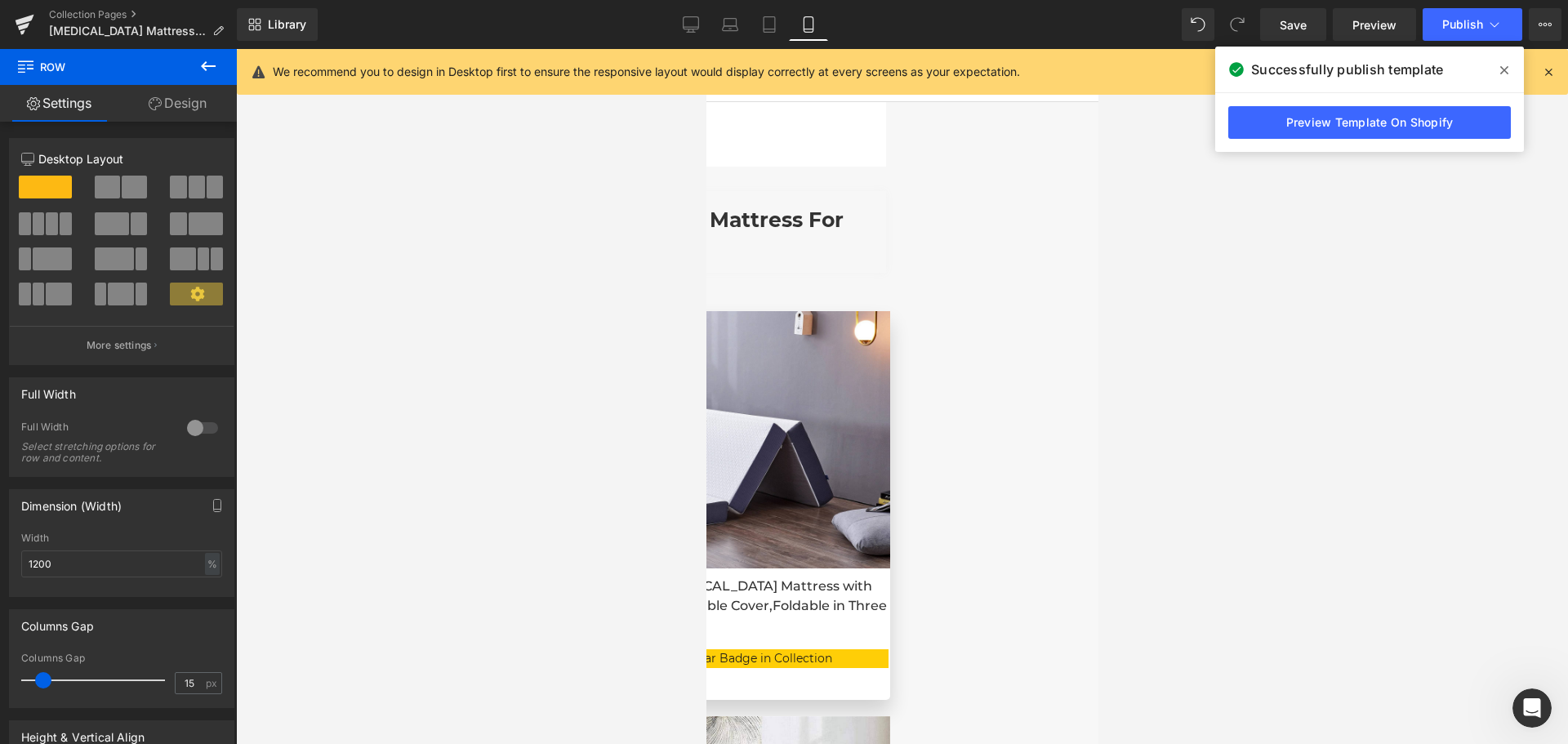 scroll, scrollTop: 988, scrollLeft: 0, axis: vertical 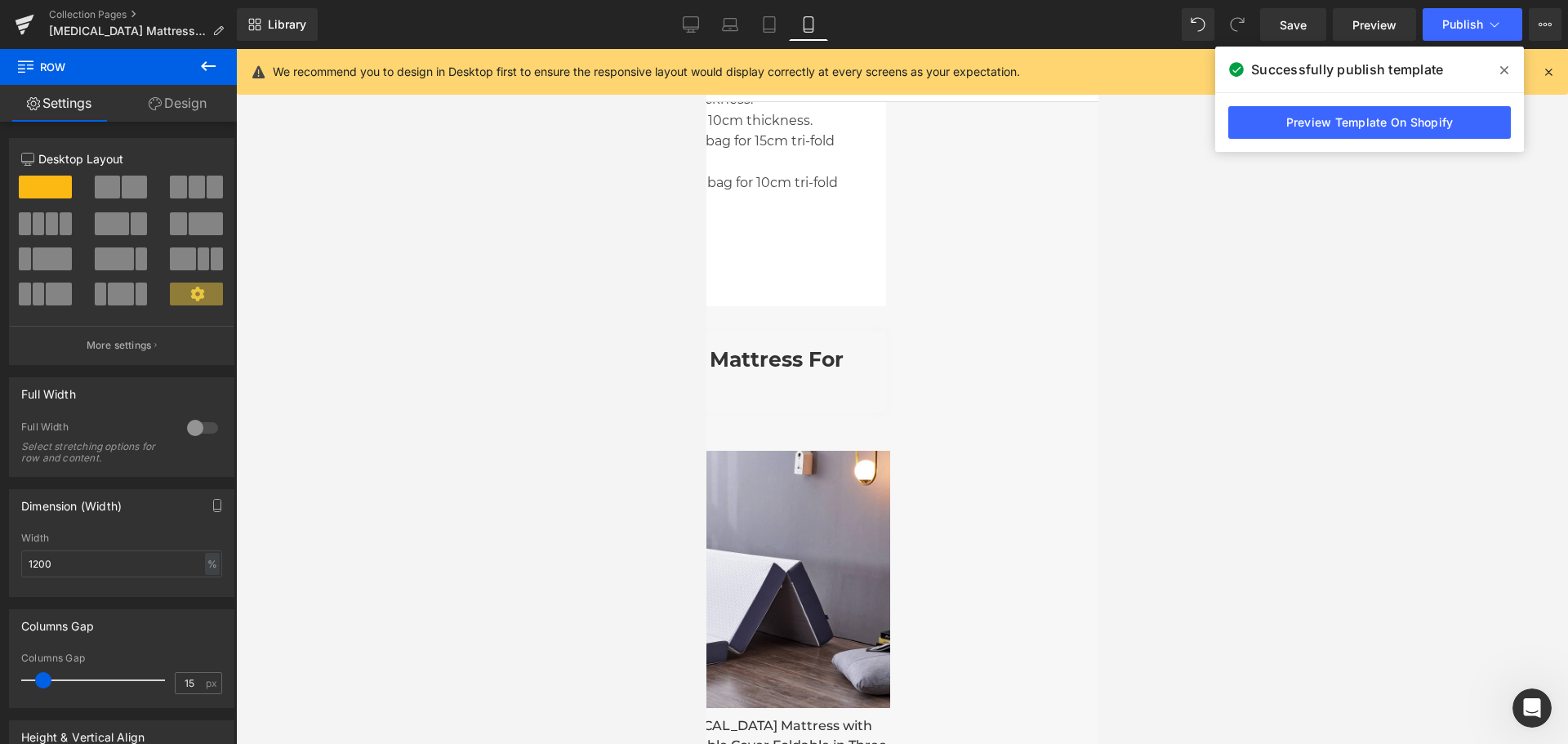 click on "Heading" at bounding box center (706, 49) 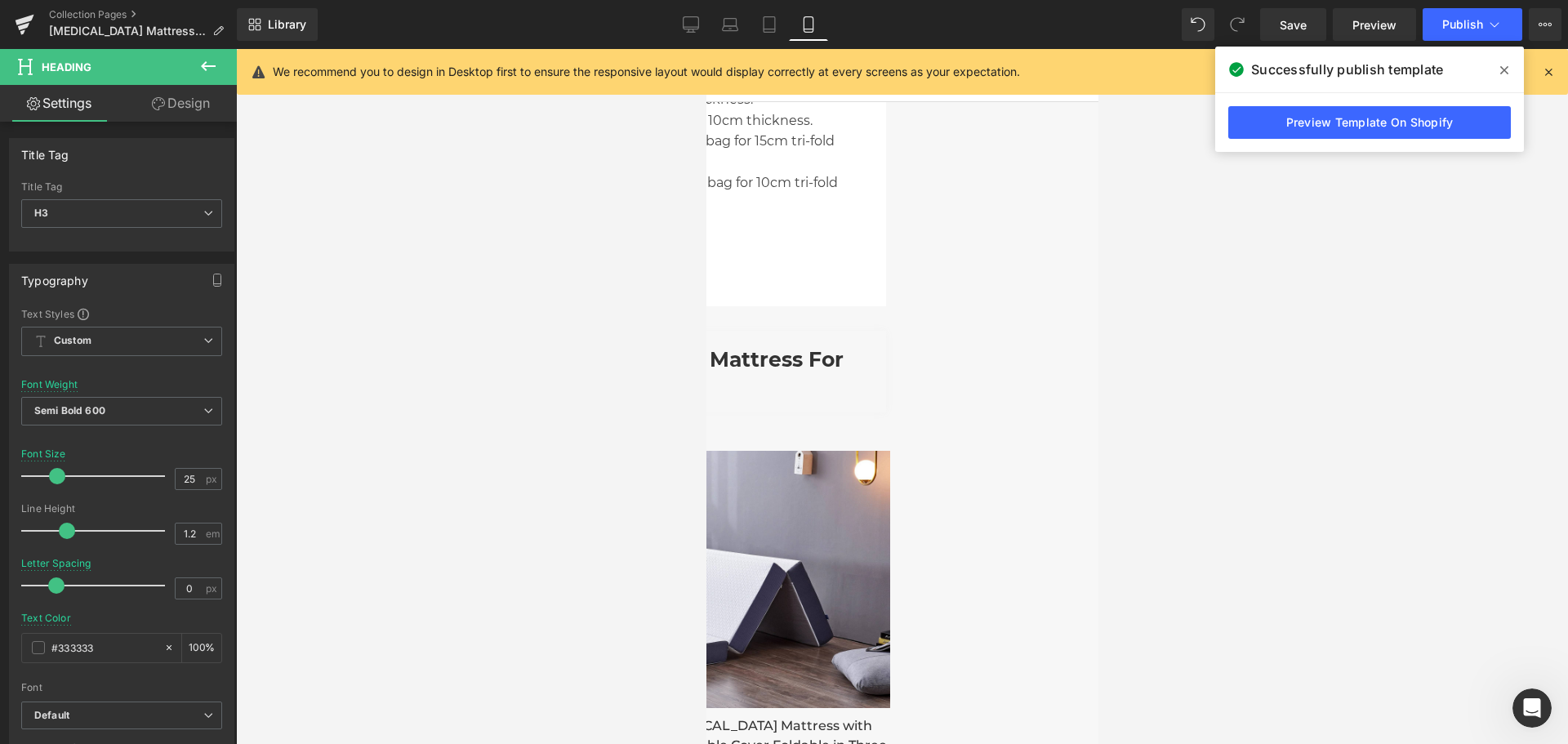 click on "Design" at bounding box center (180, 103) 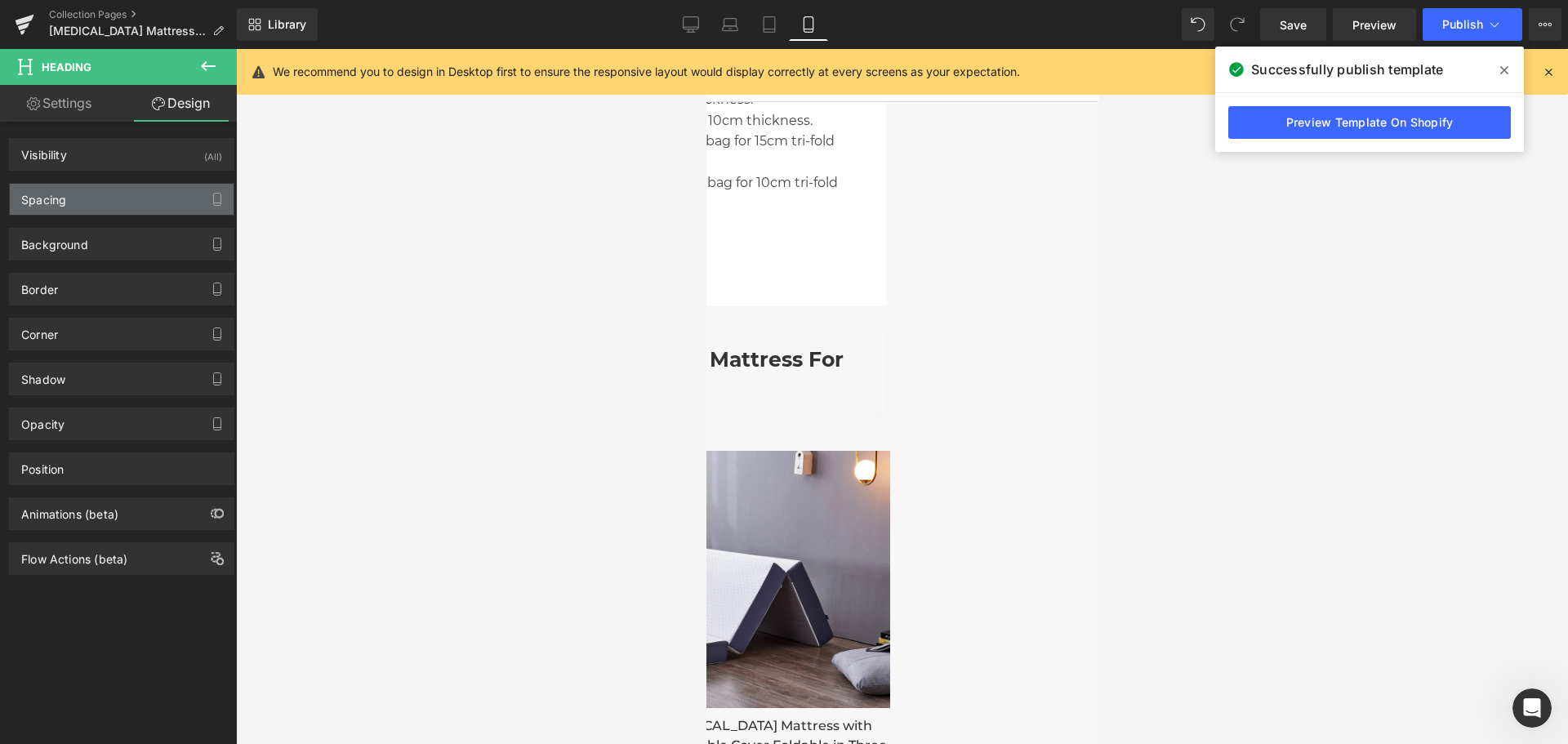 click on "Spacing" at bounding box center [122, 199] 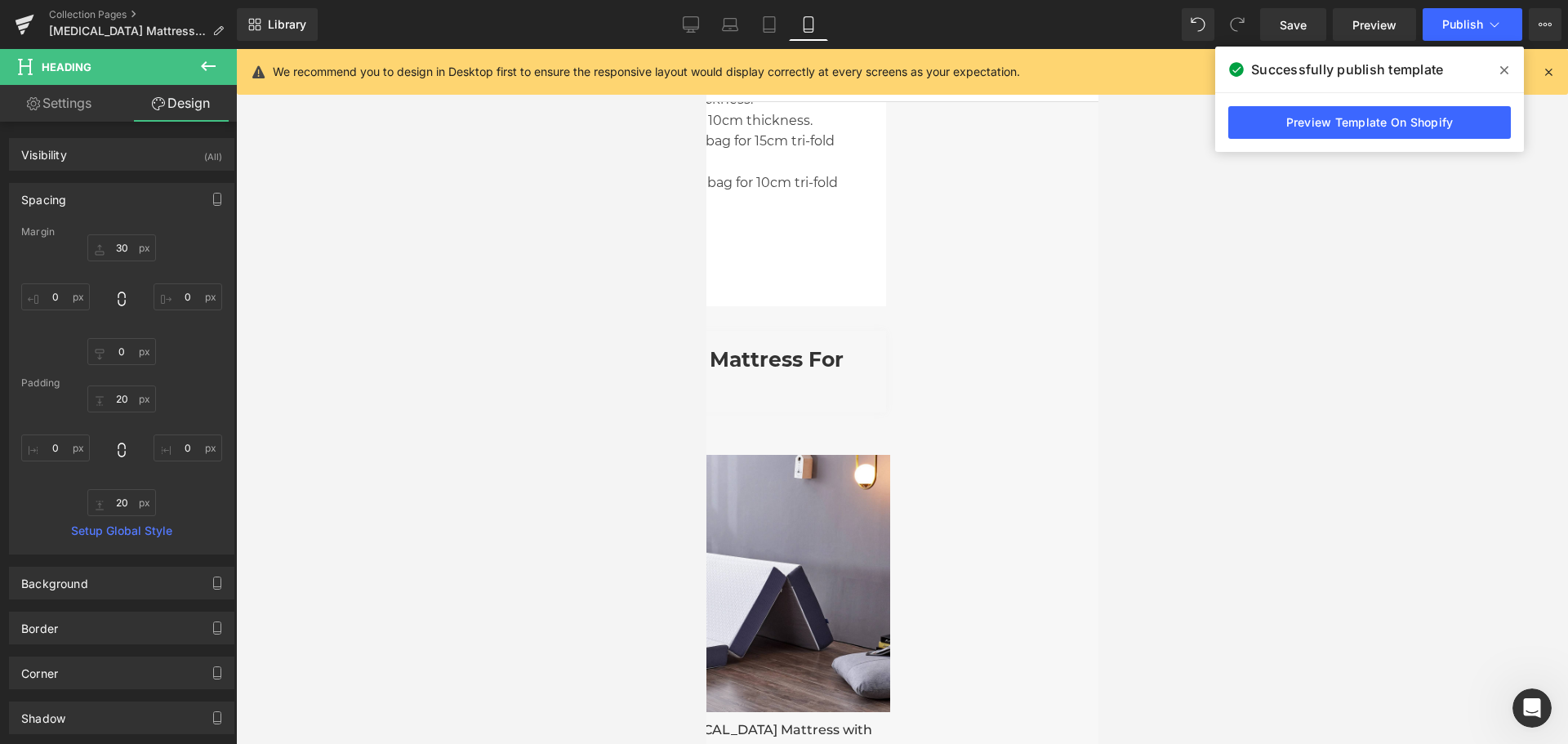 click on "Row" at bounding box center [706, 49] 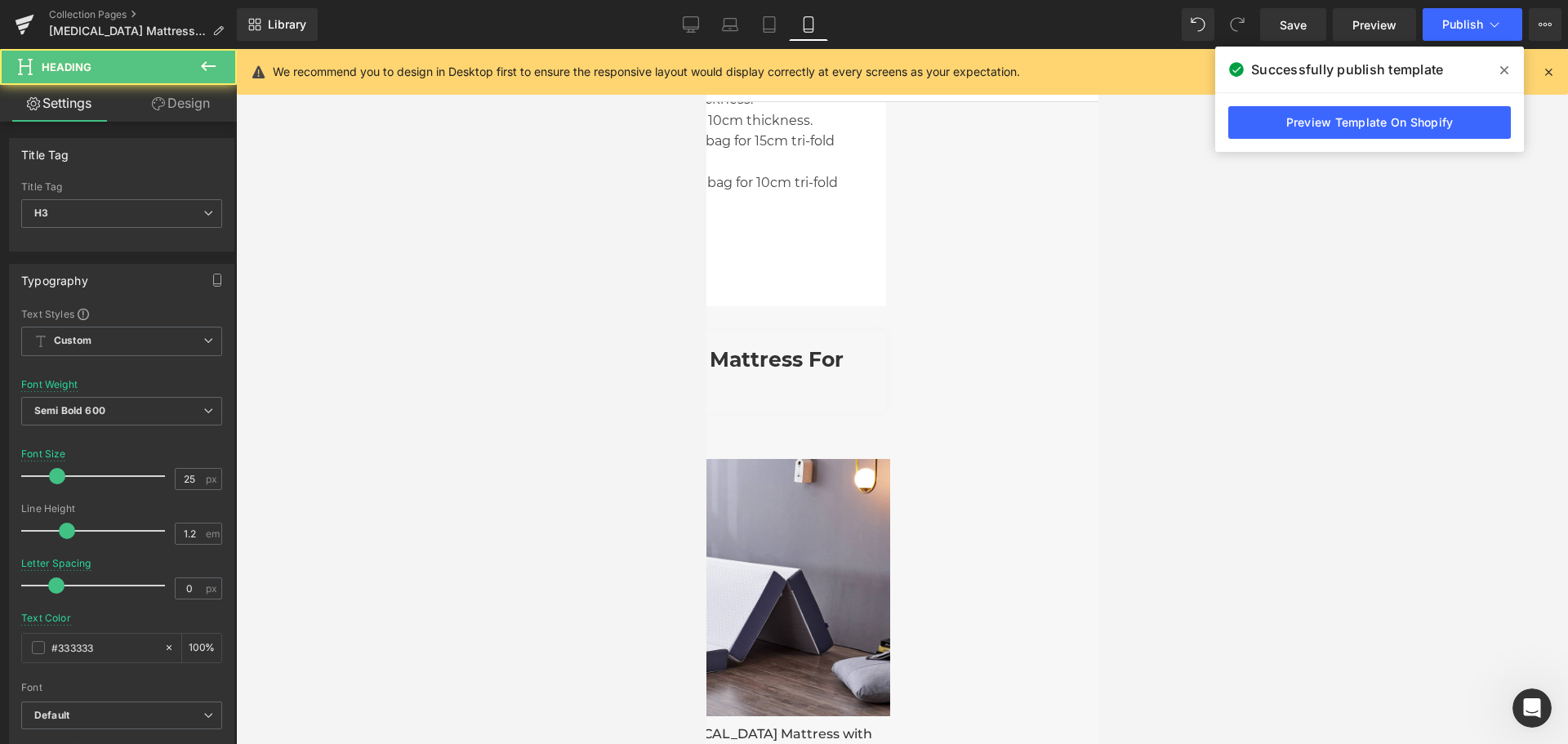 click on "Choose The Best Mattress for Your Body. Heading" at bounding box center [706, 373] 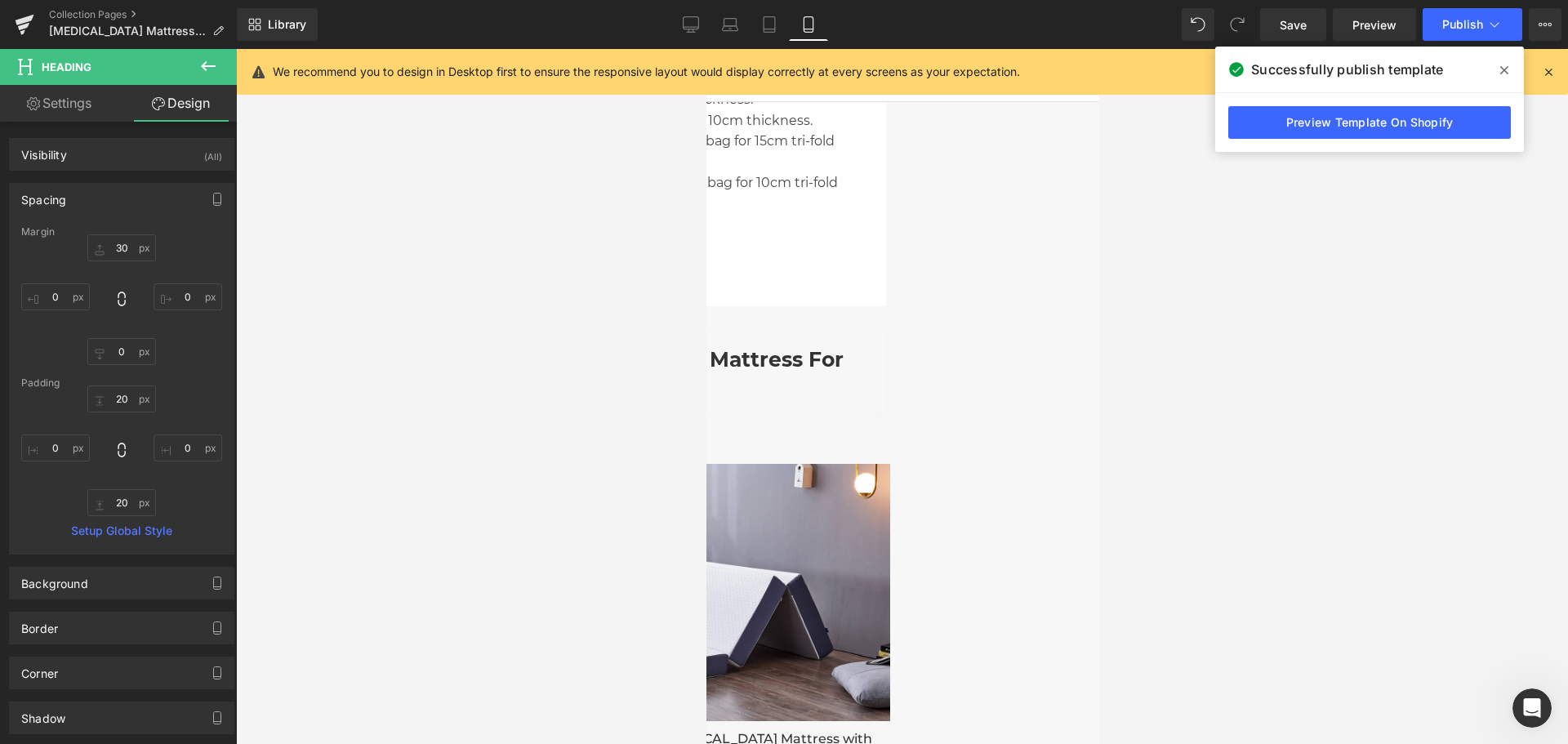 drag, startPoint x: 879, startPoint y: 380, endPoint x: 817, endPoint y: 312, distance: 92.02174 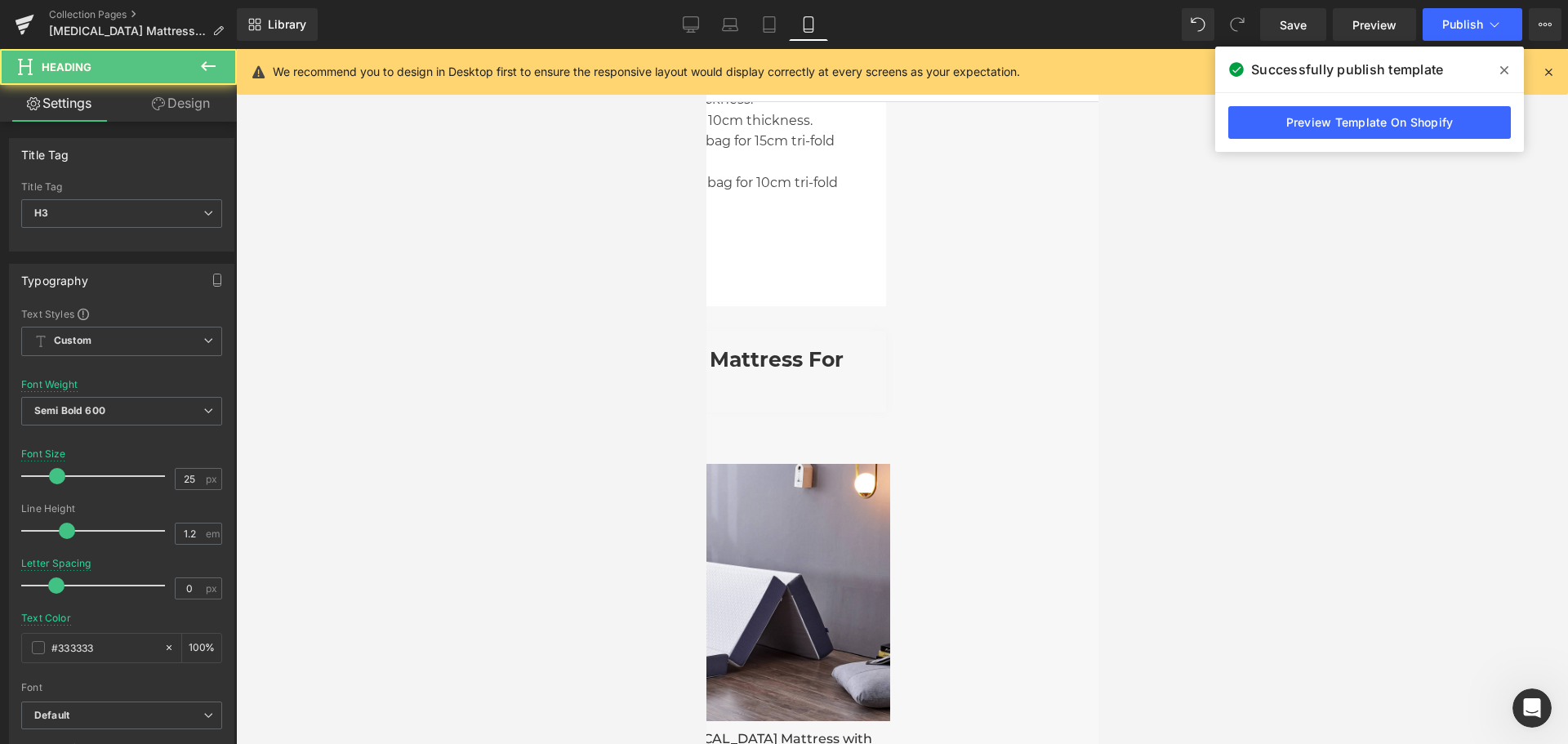 click on "Design" at bounding box center (180, 103) 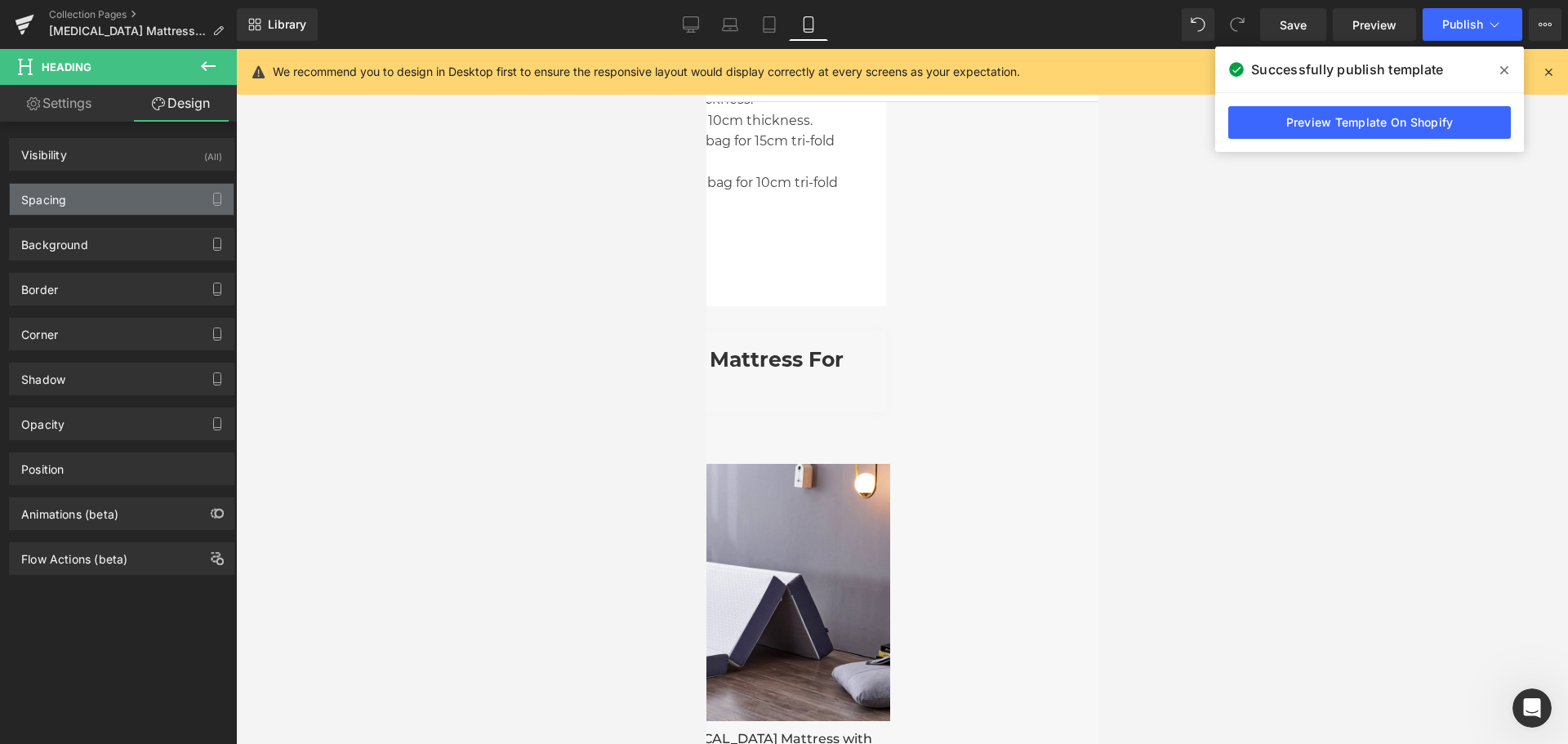 click on "Spacing" at bounding box center [122, 199] 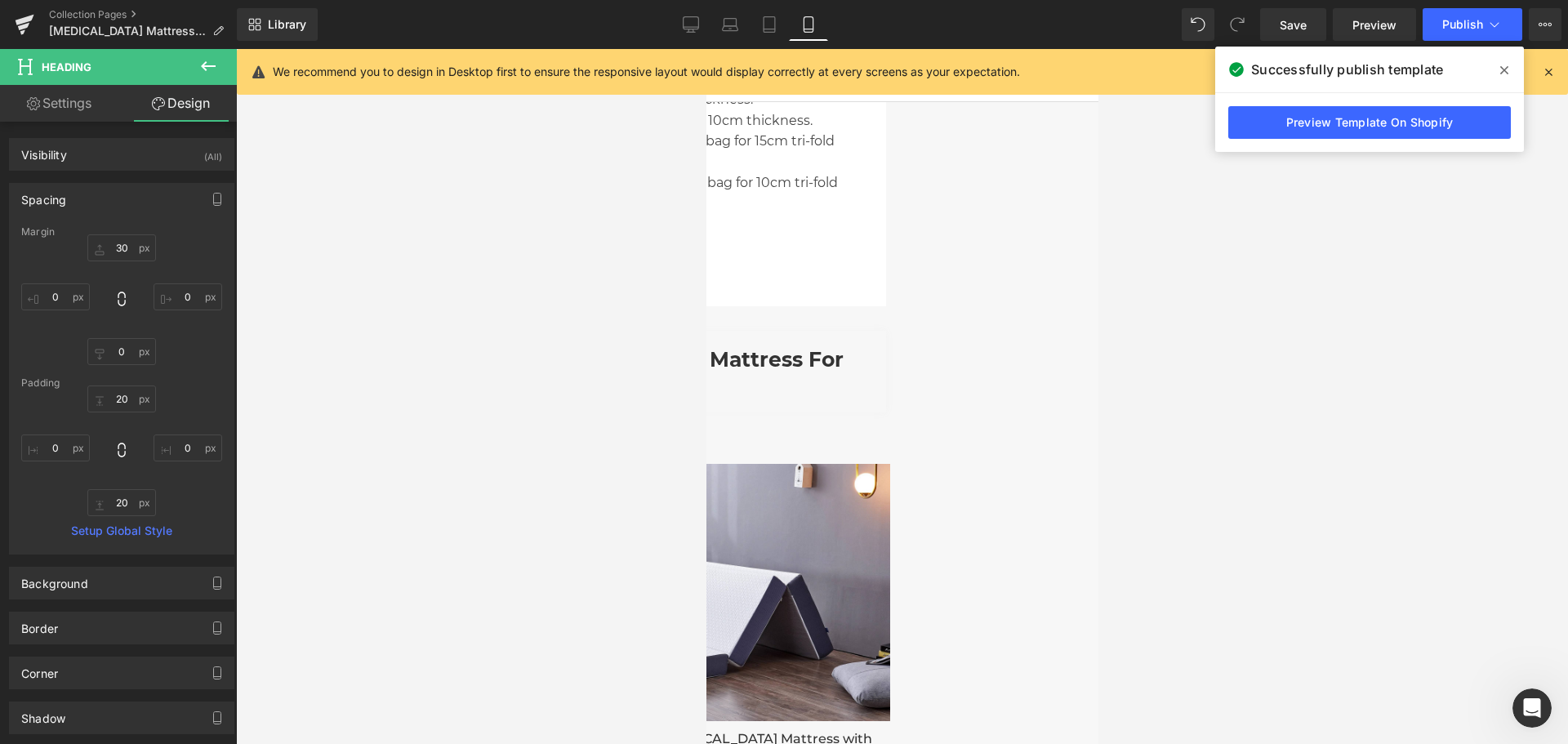 click on "Row" at bounding box center (706, 49) 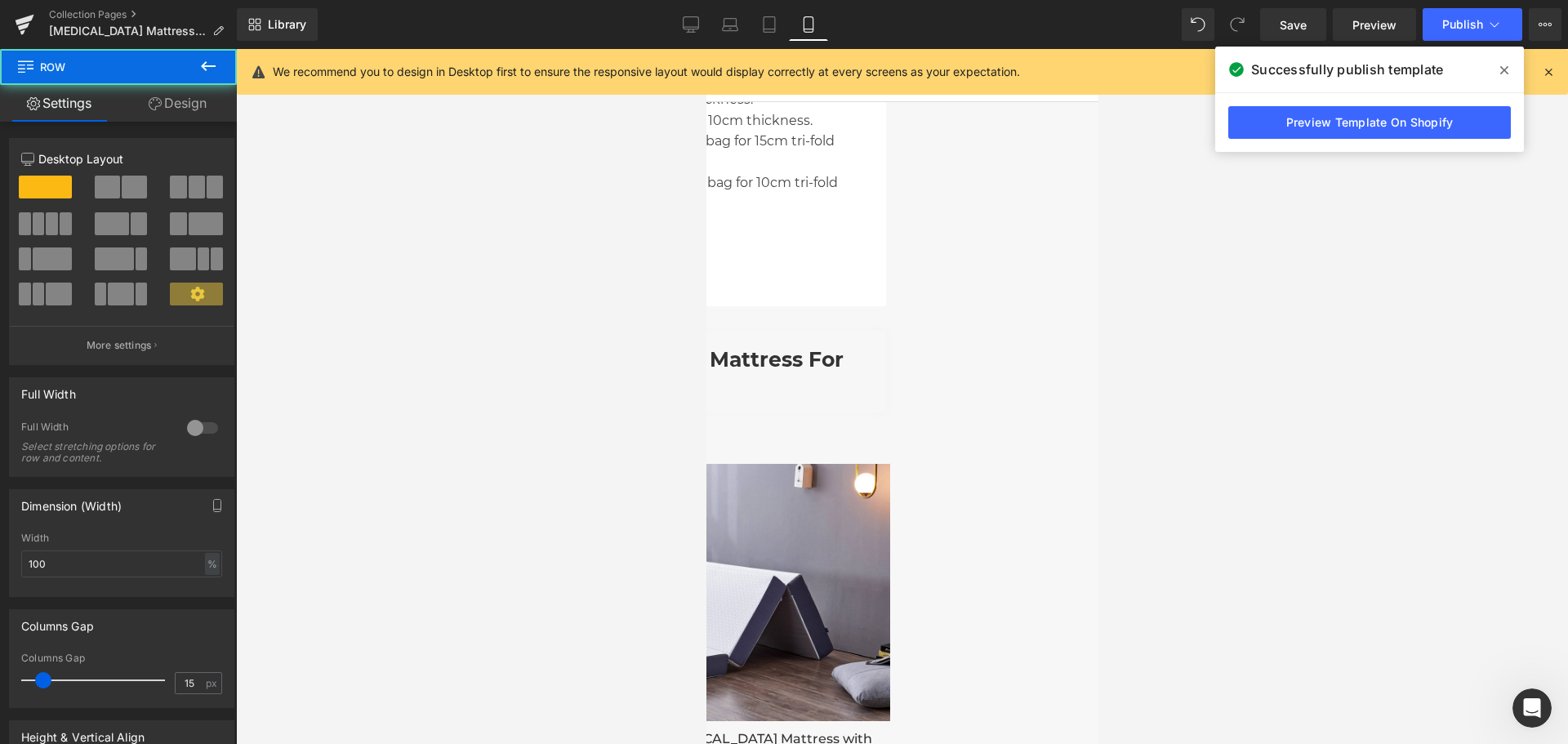 click on "Design" at bounding box center (177, 103) 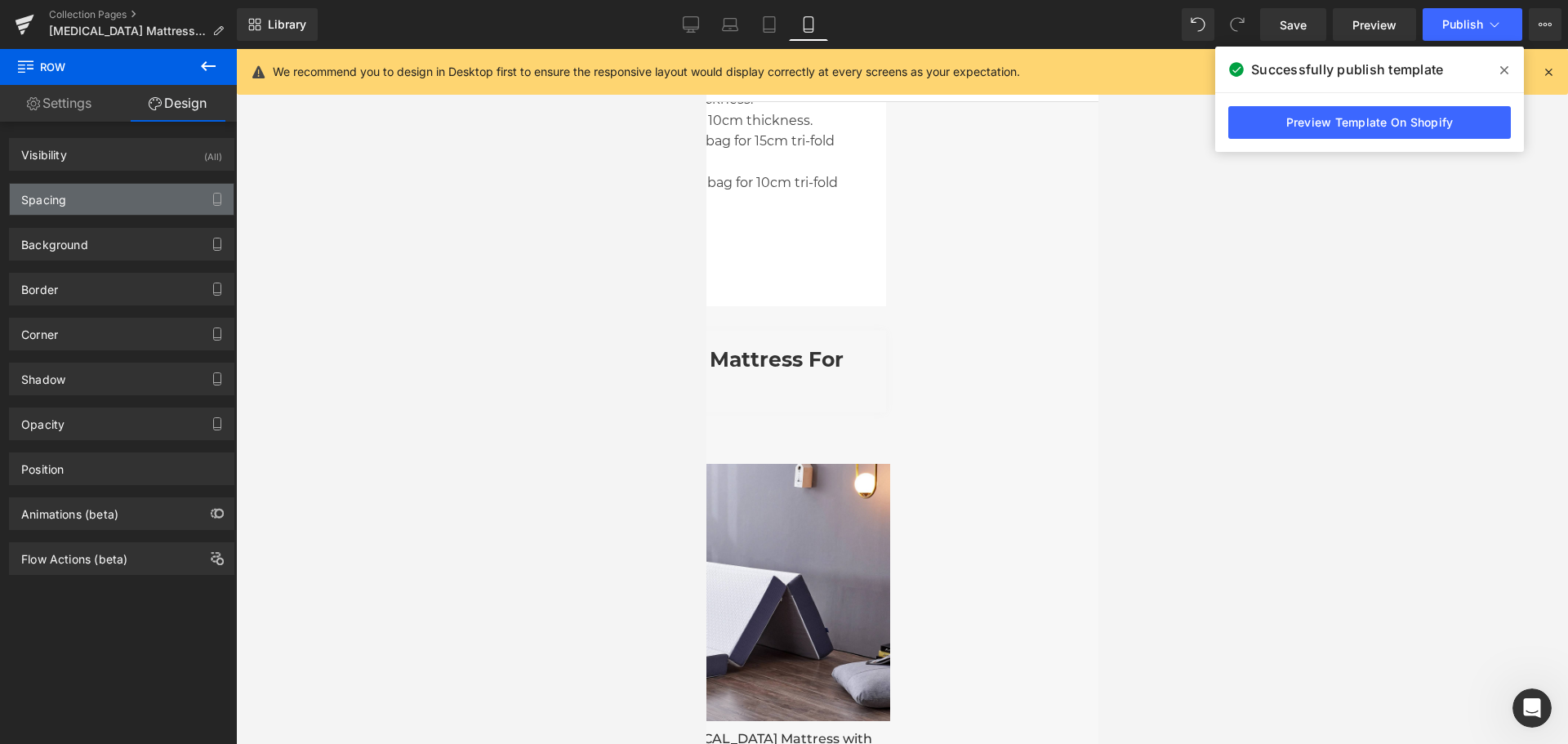 click on "Spacing" at bounding box center [122, 199] 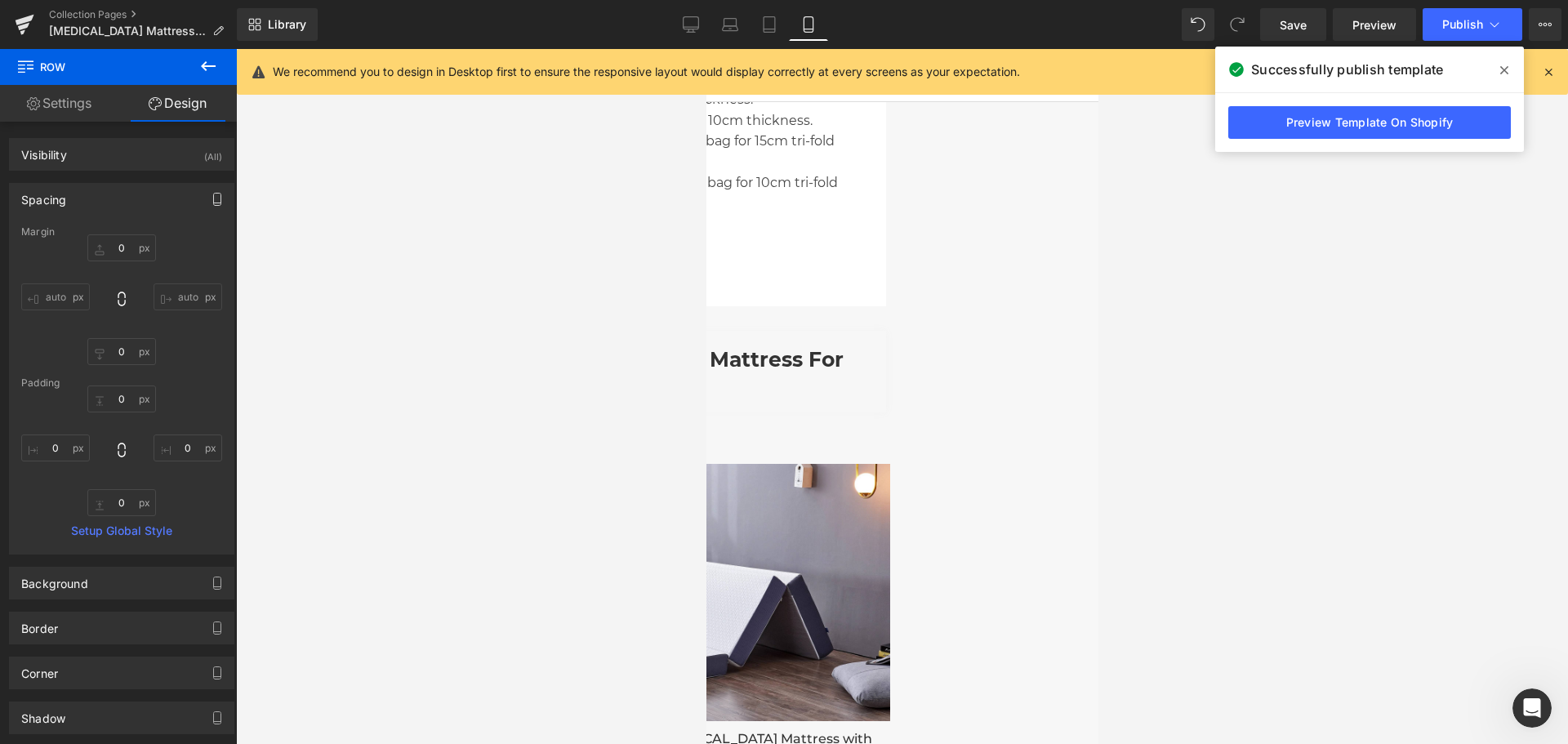 click 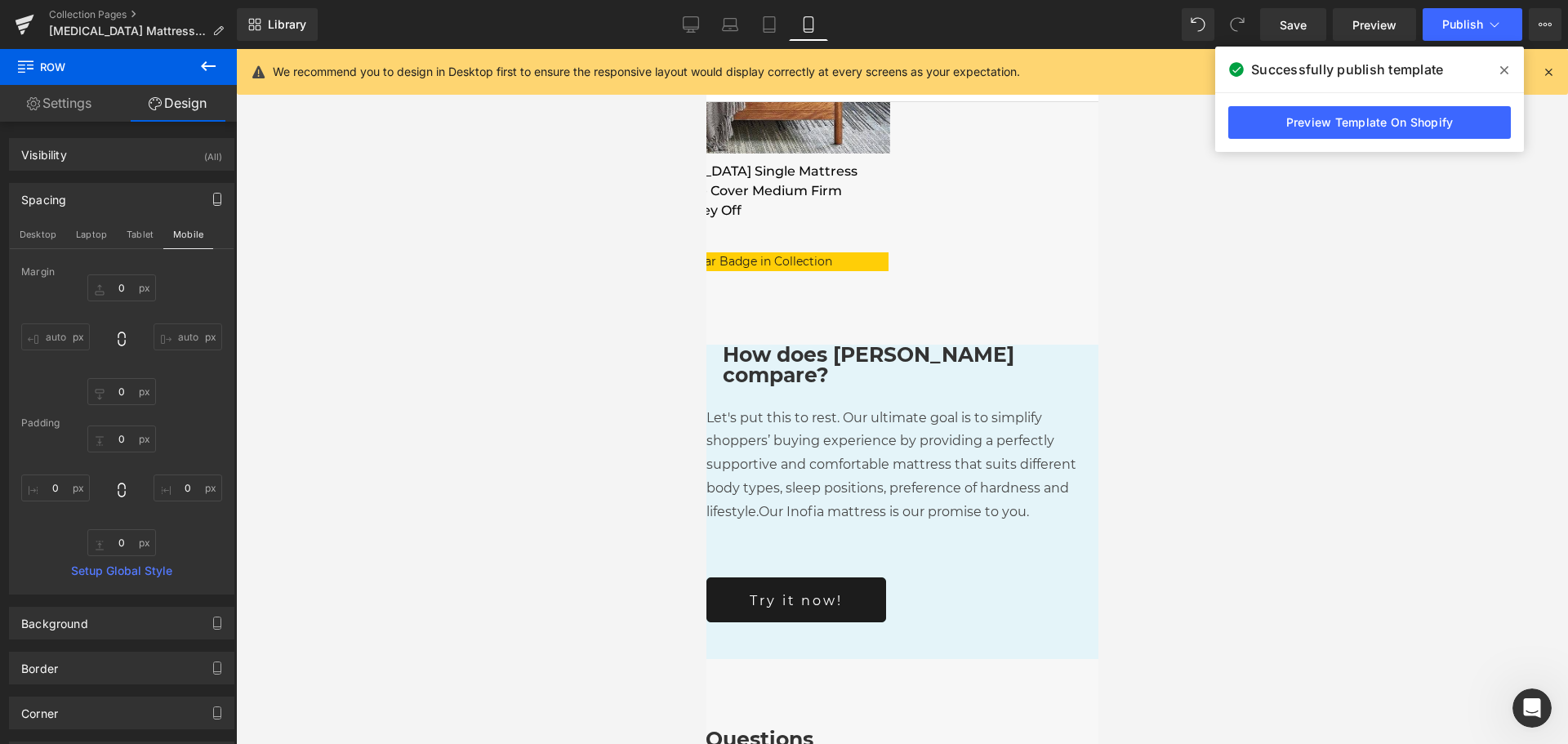 scroll, scrollTop: 2050, scrollLeft: 0, axis: vertical 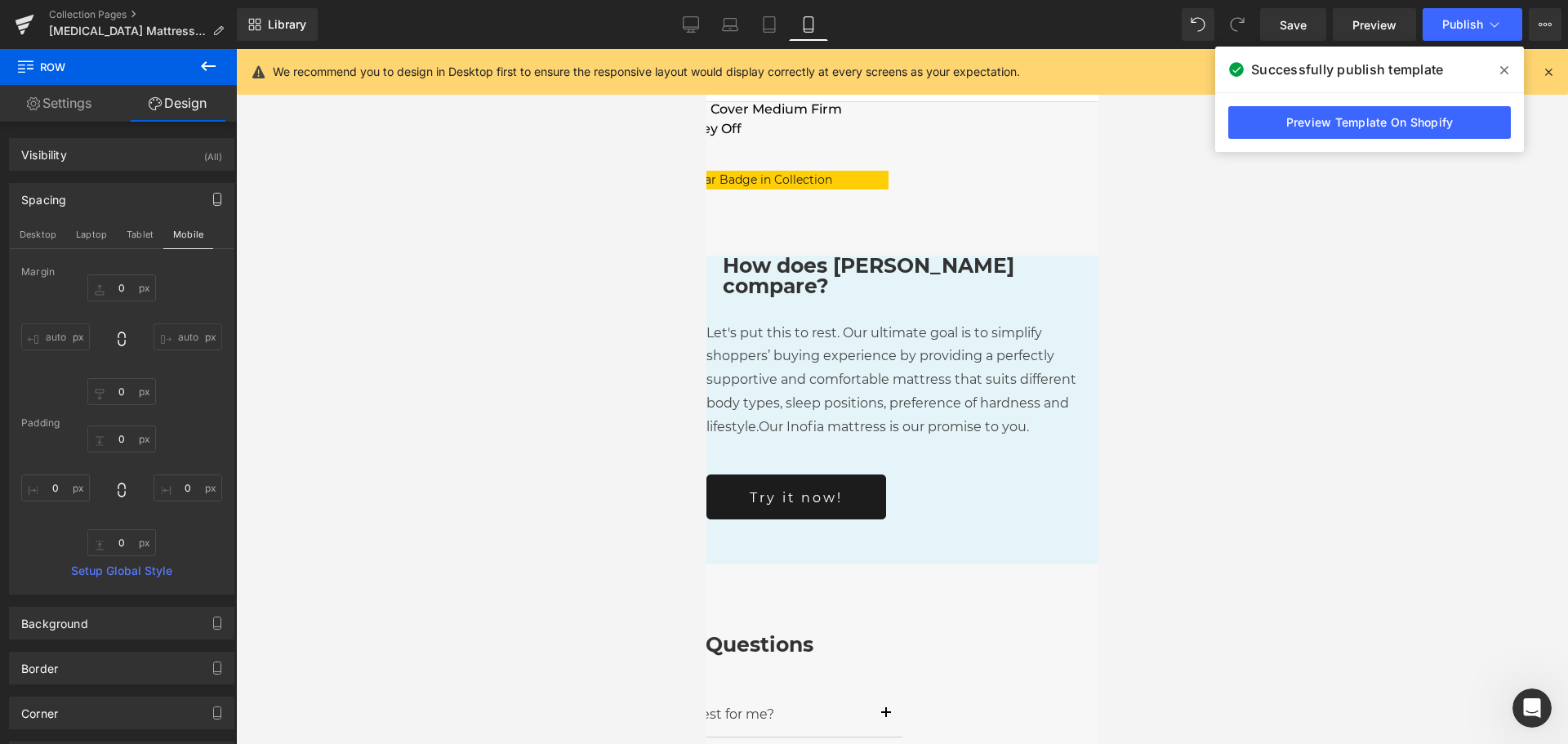 click on "Heading" at bounding box center (706, 49) 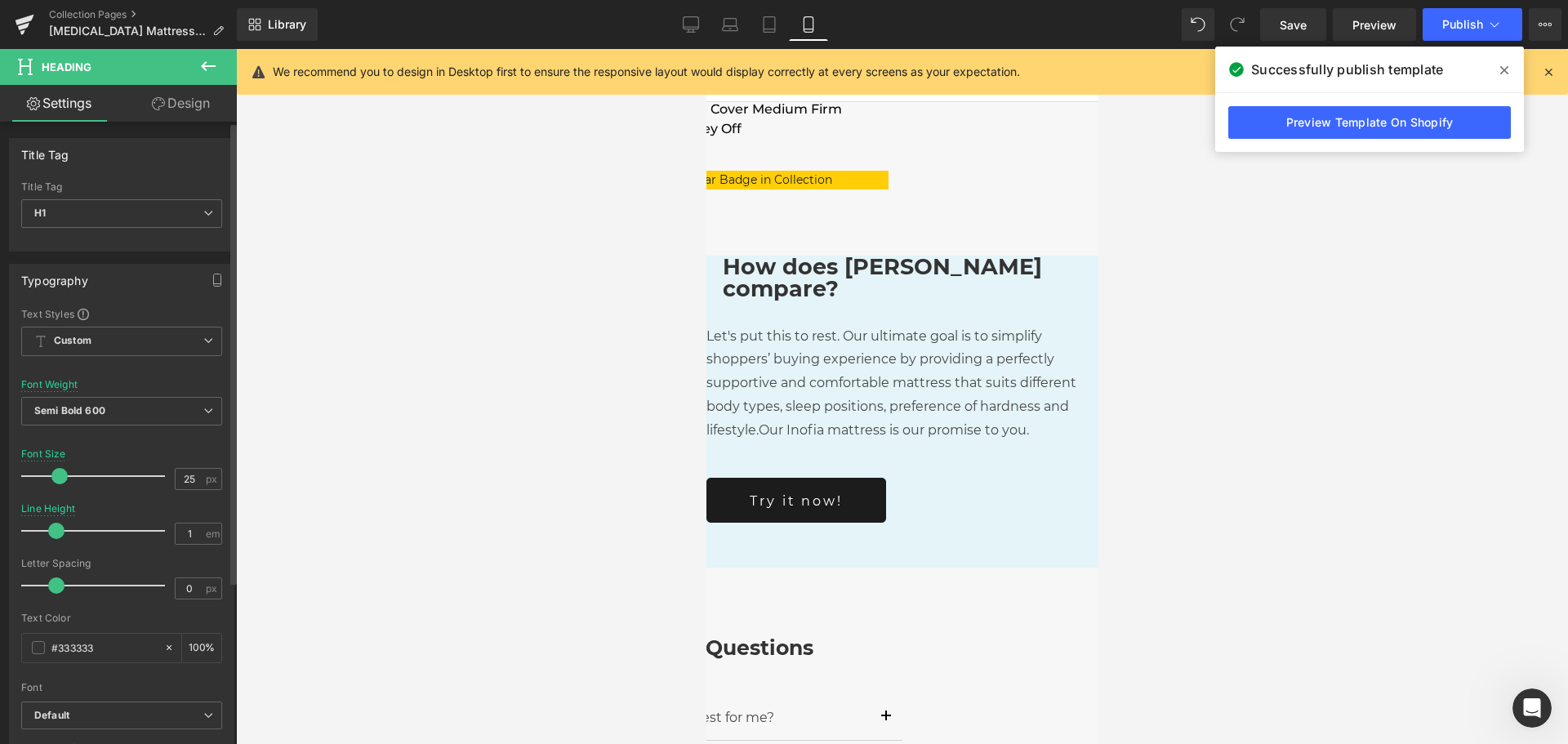 click at bounding box center (60, 476) 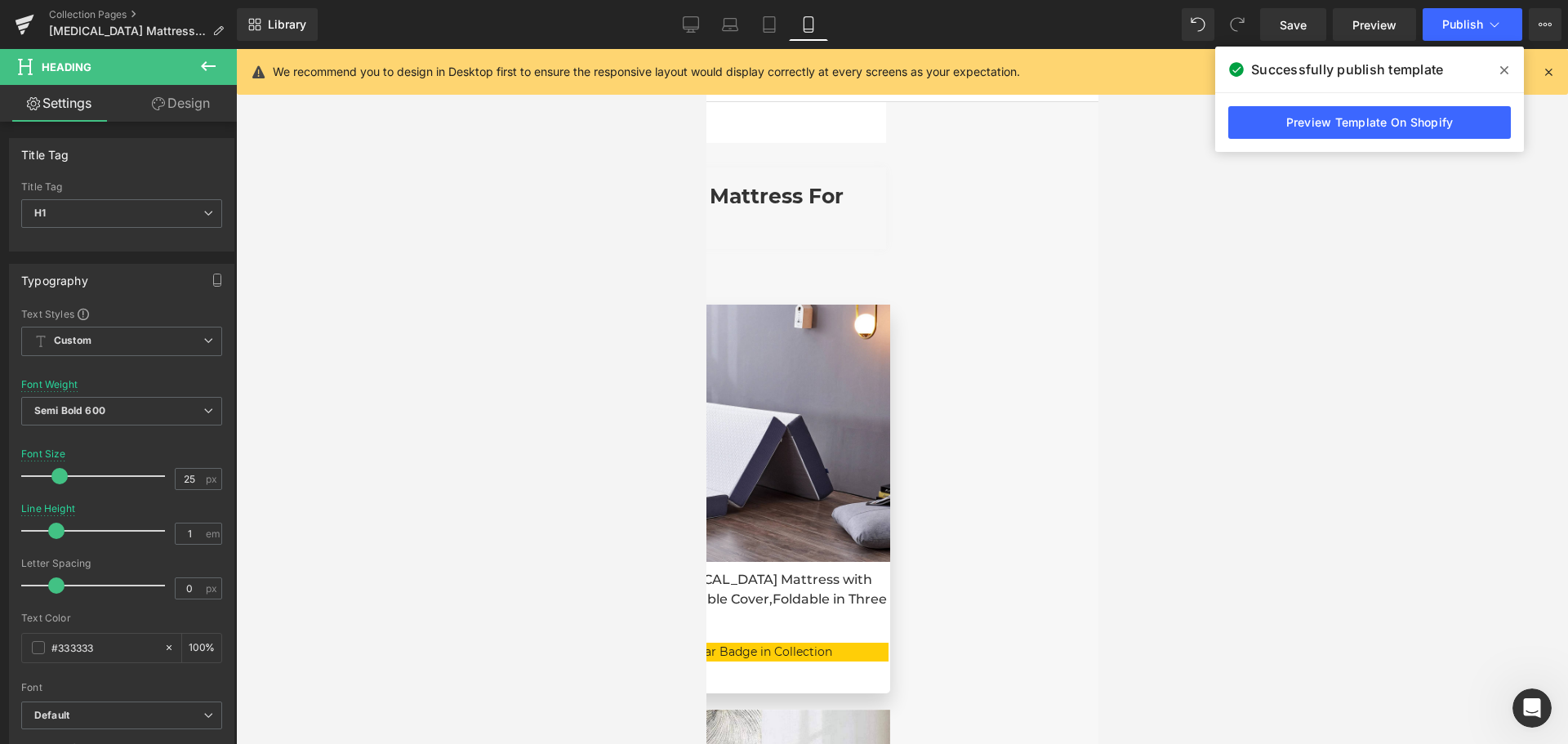 scroll, scrollTop: 1070, scrollLeft: 0, axis: vertical 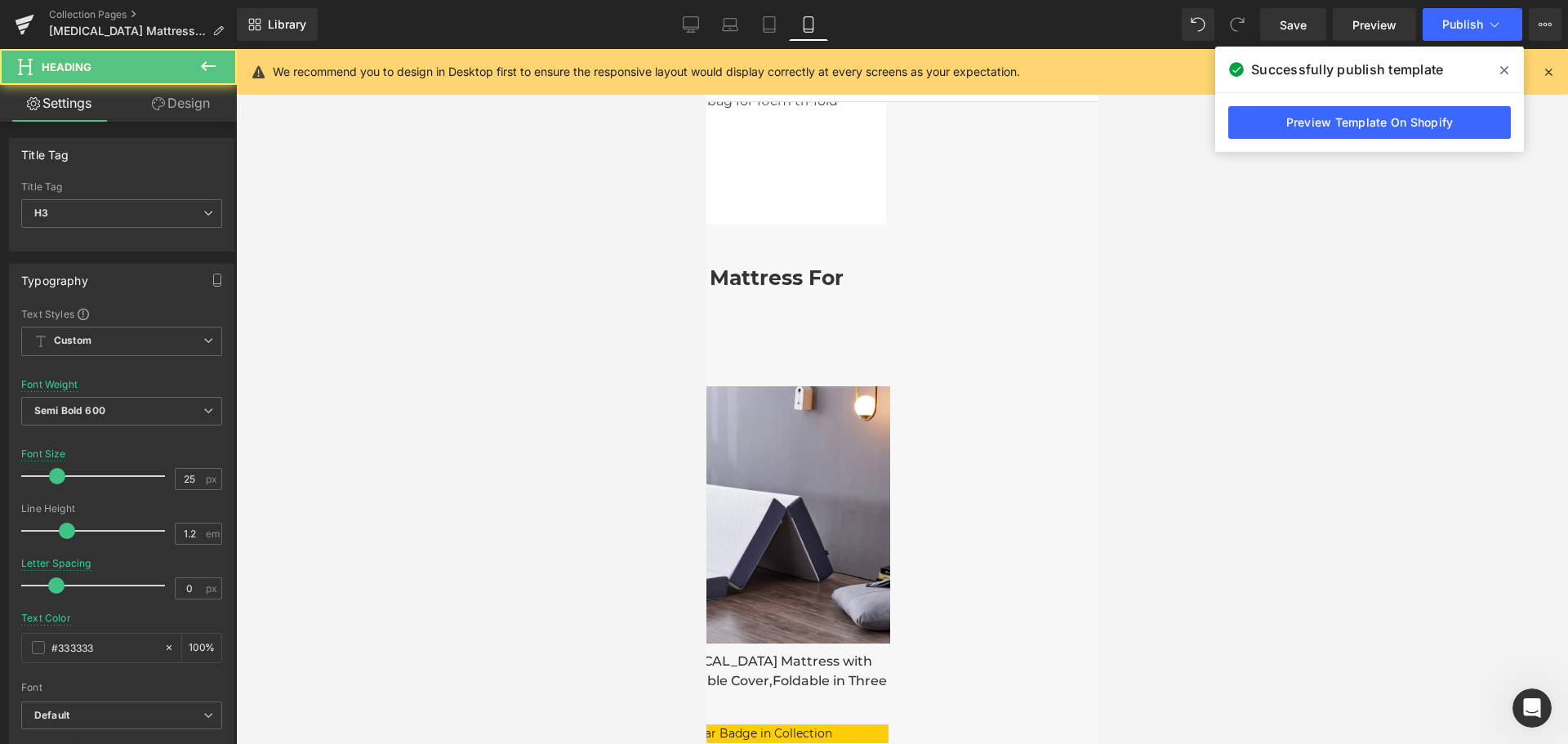 click on "Choose The Best Mattress for Your Body." at bounding box center (706, 290) 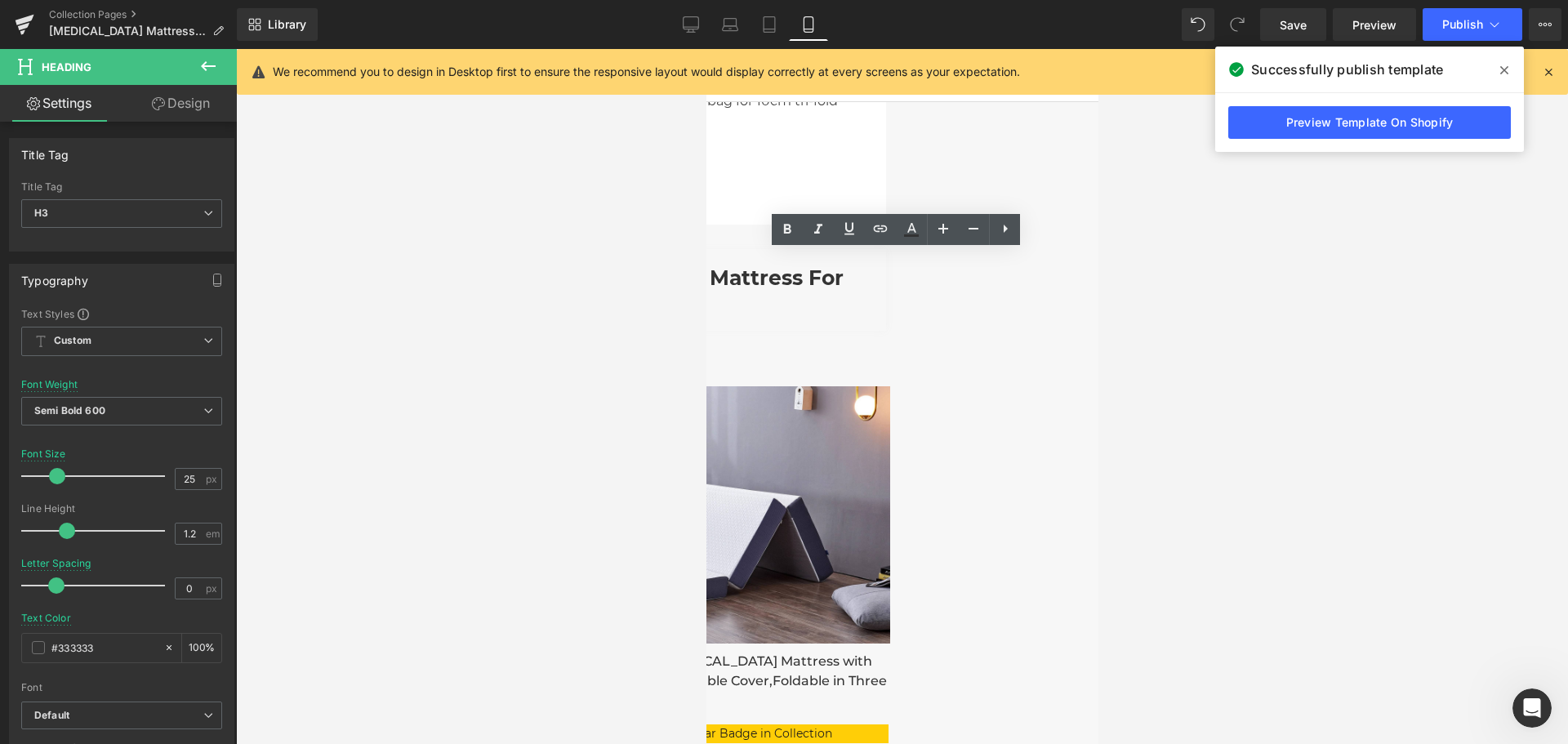 click on "Choose The Best Mattress for Your Body." at bounding box center [706, 290] 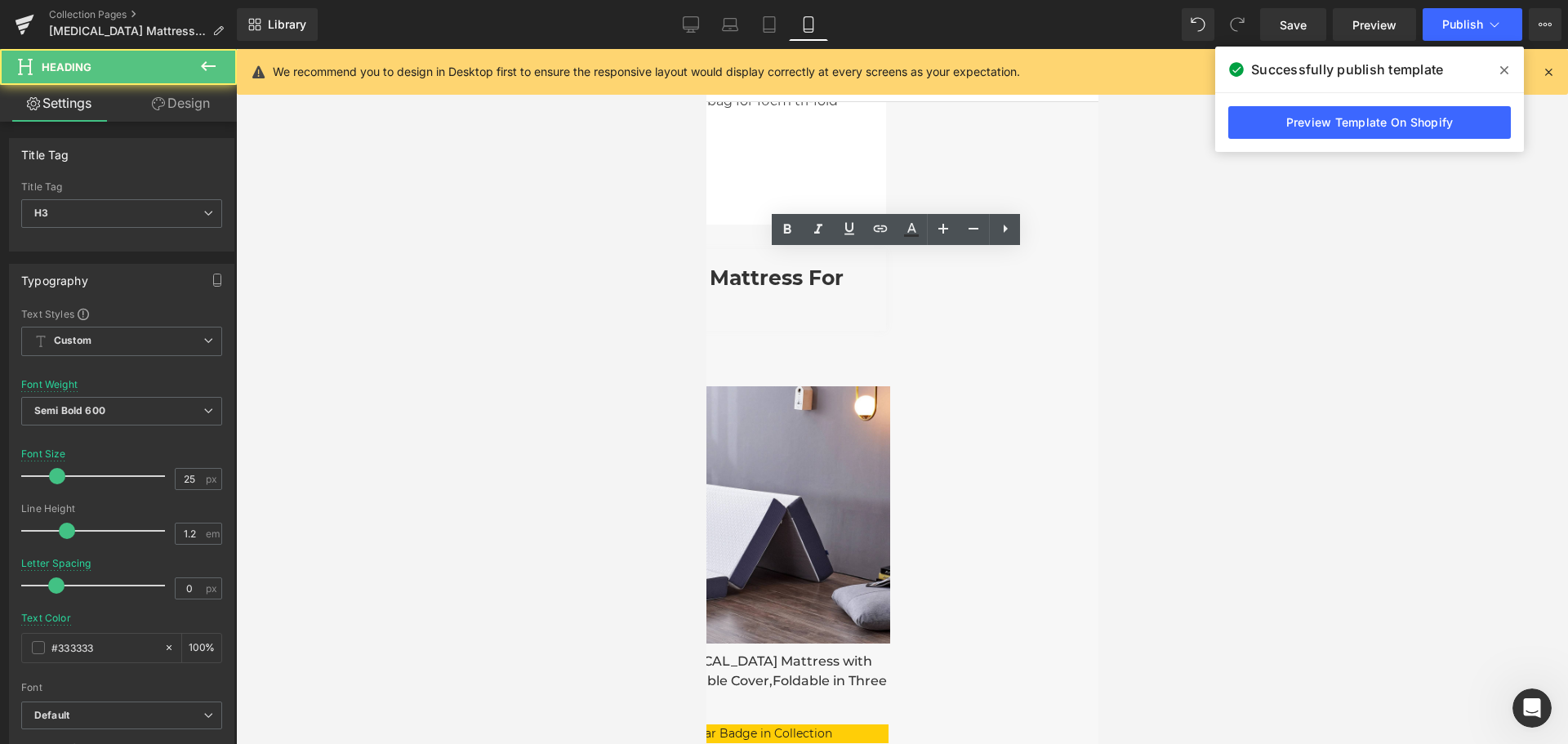 click on "Choose The Best Mattress for Your Body." at bounding box center (706, 290) 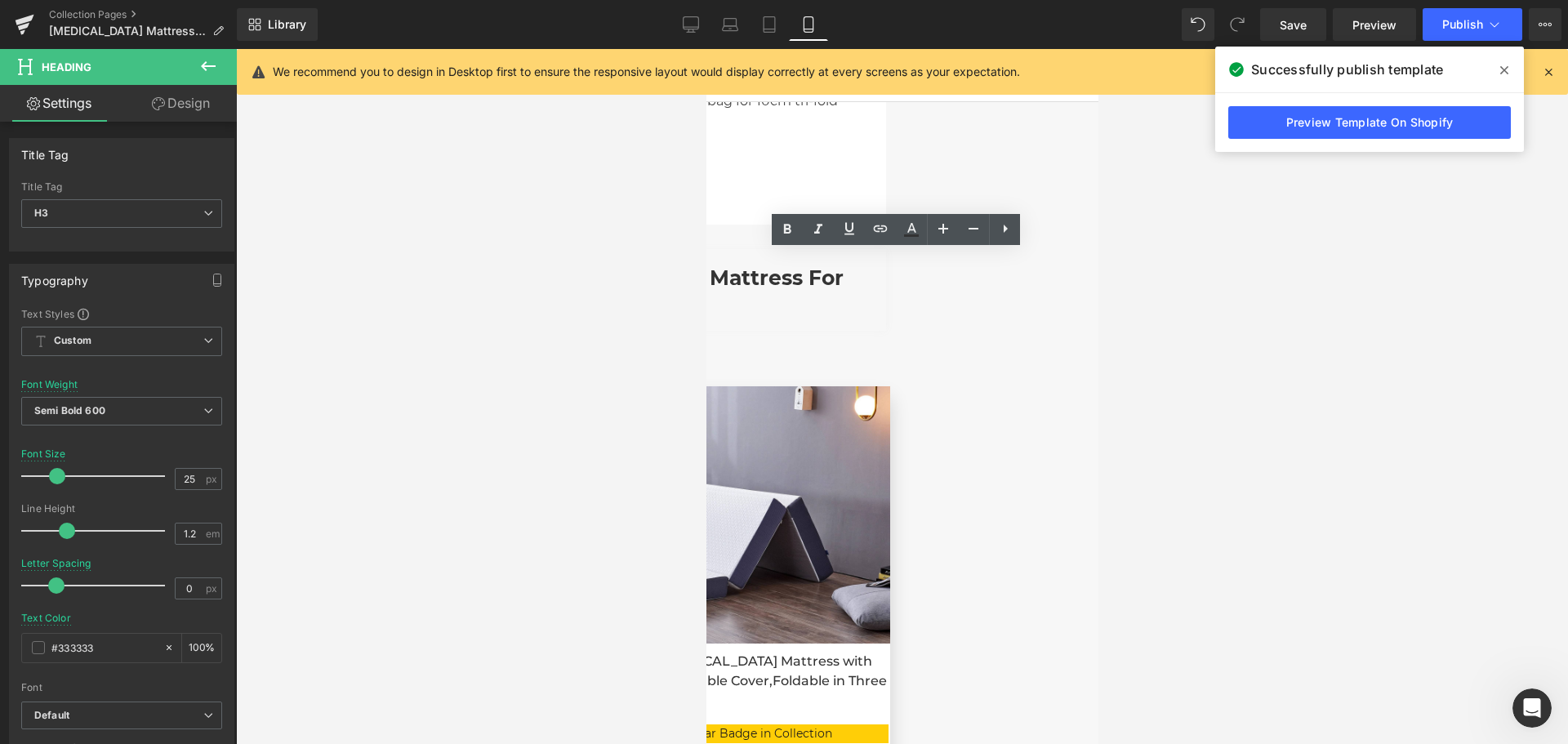 click at bounding box center [706, 49] 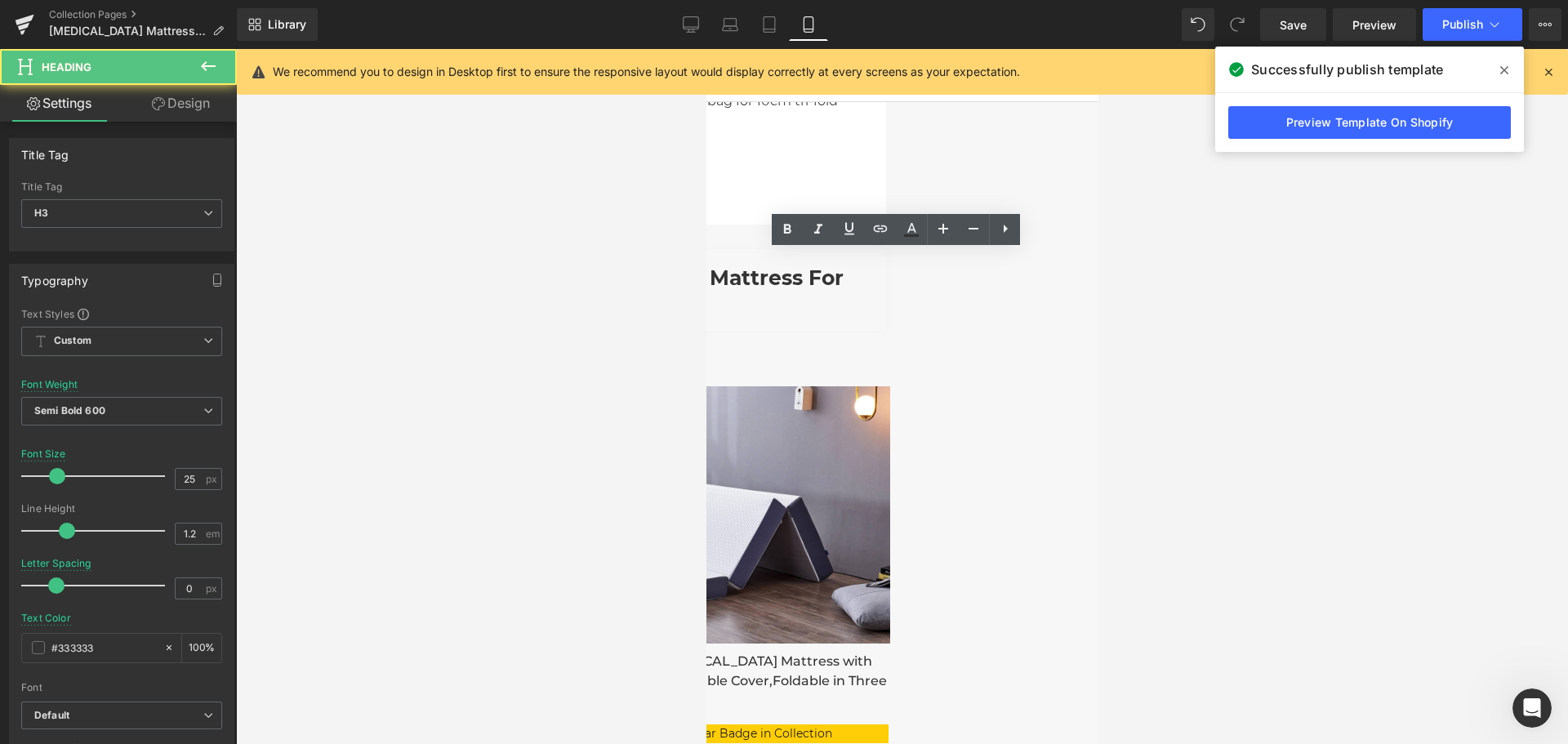click on "Choose The Best Mattress for Your Body." at bounding box center (706, 290) 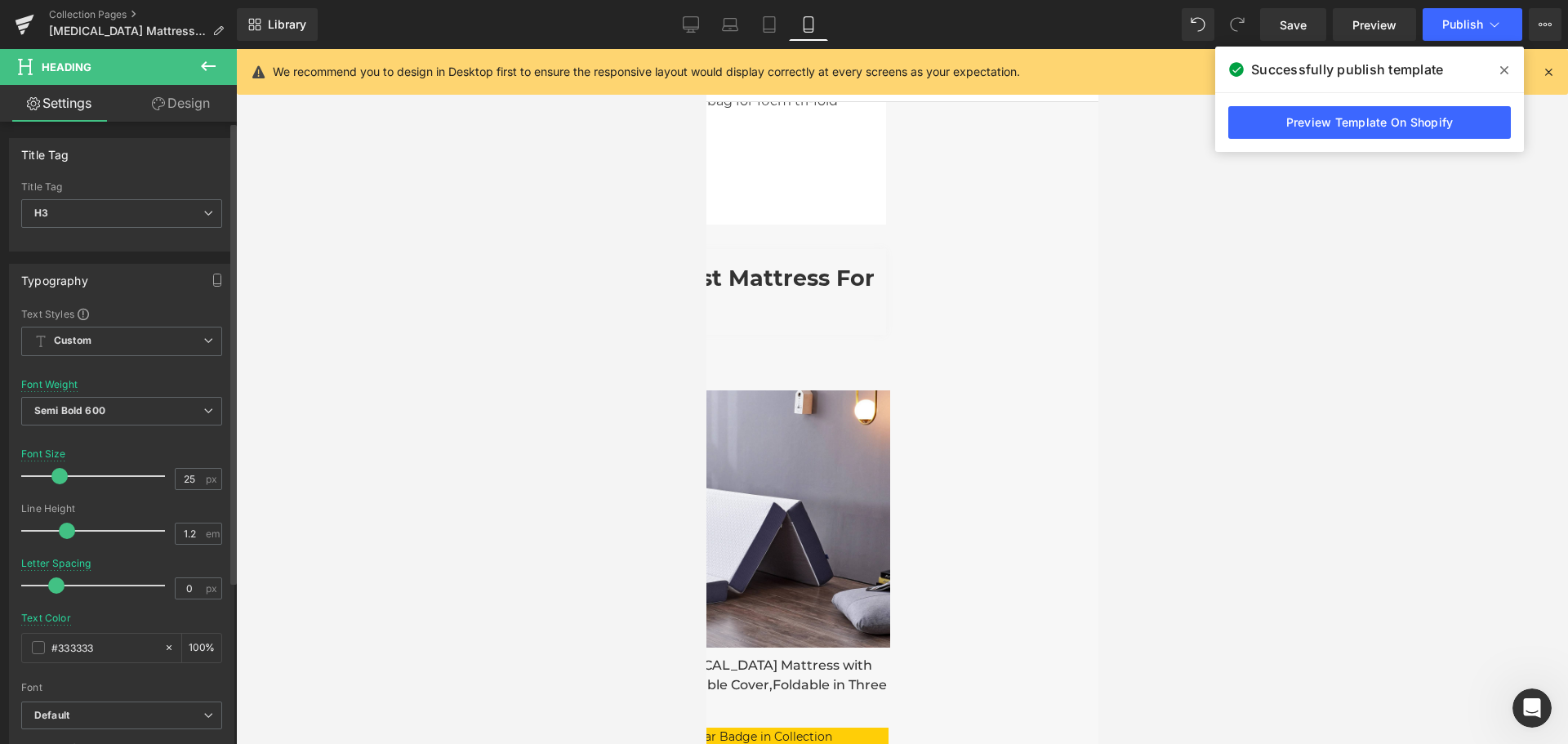 click at bounding box center (60, 476) 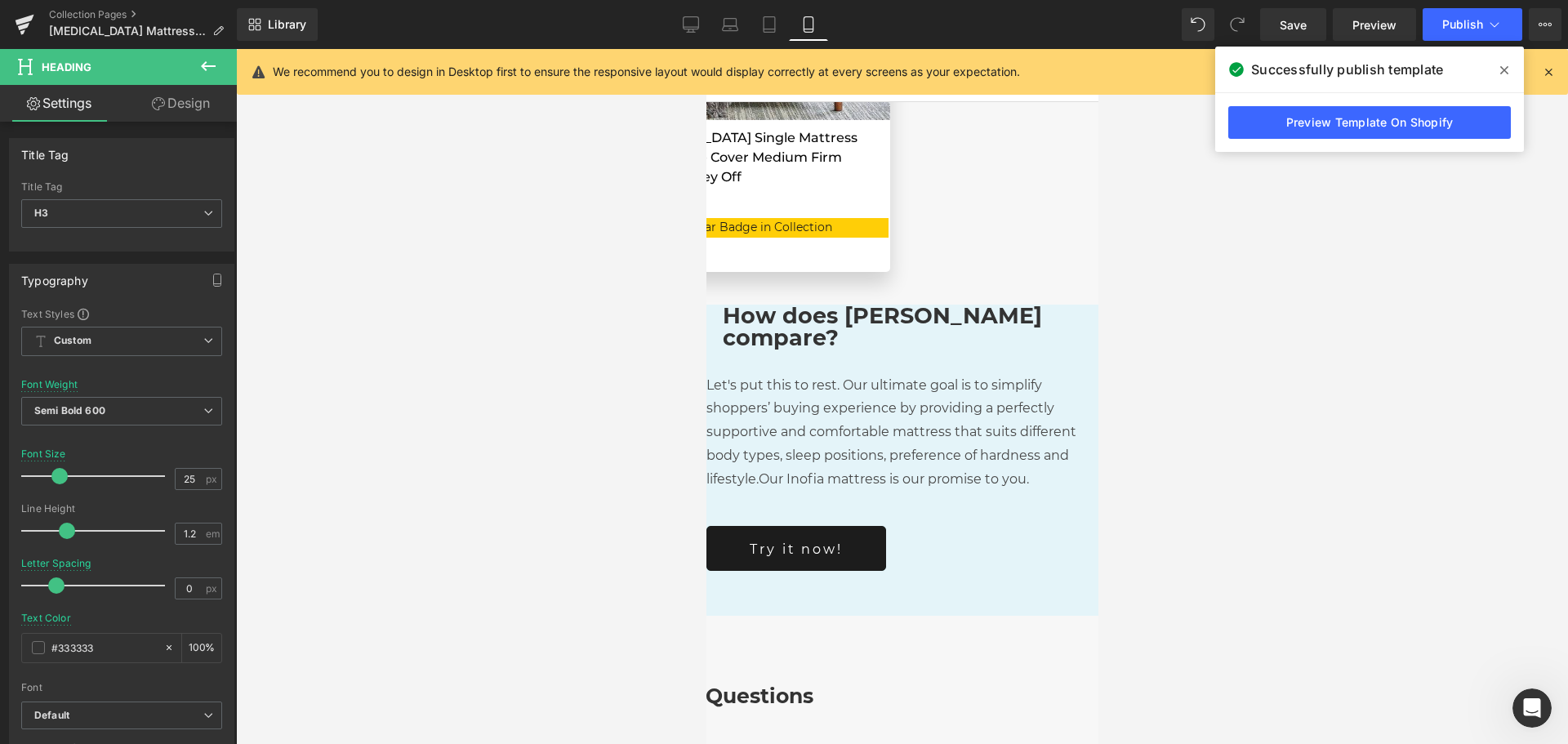 scroll, scrollTop: 2132, scrollLeft: 0, axis: vertical 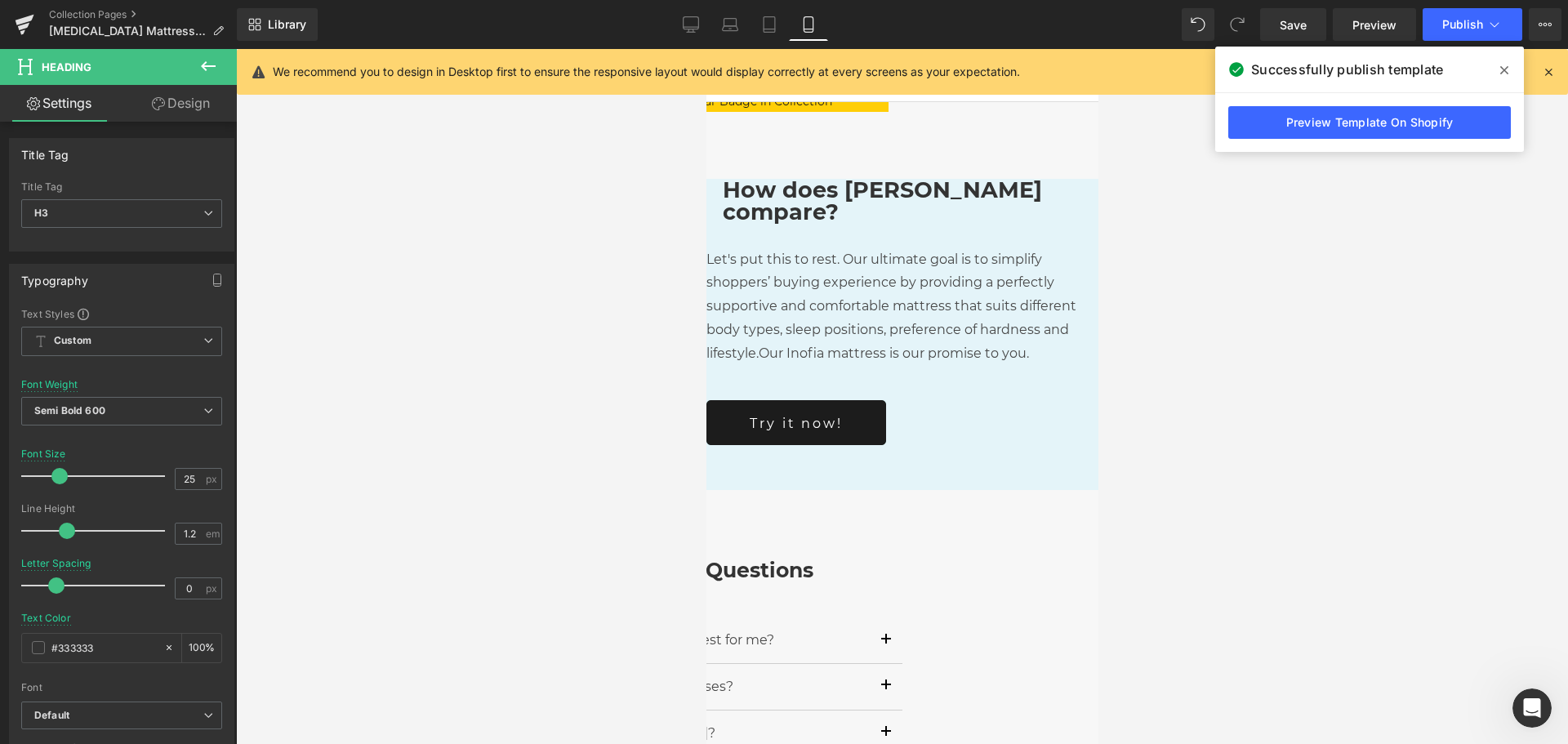 click on "Heading" at bounding box center [706, 49] 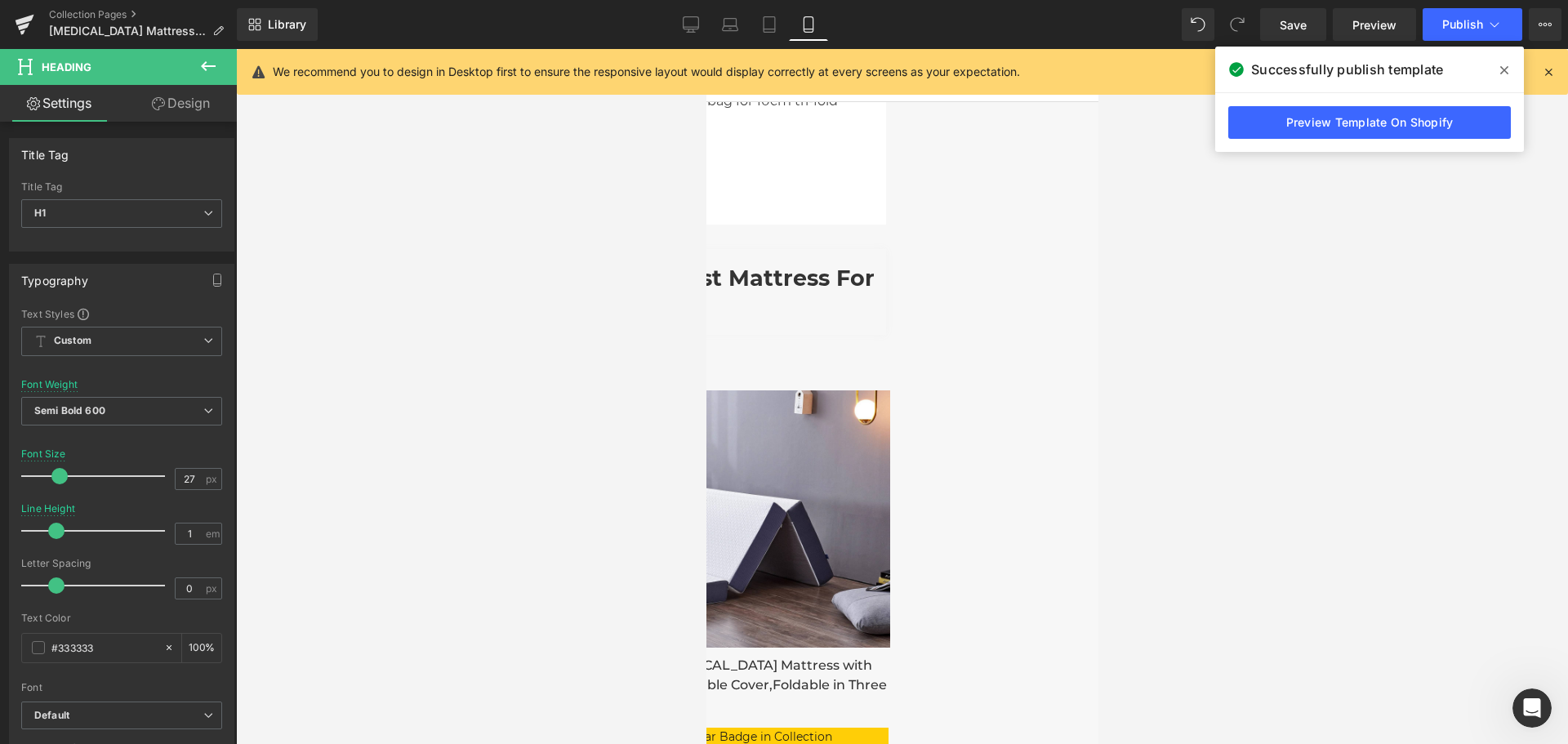 scroll, scrollTop: 988, scrollLeft: 0, axis: vertical 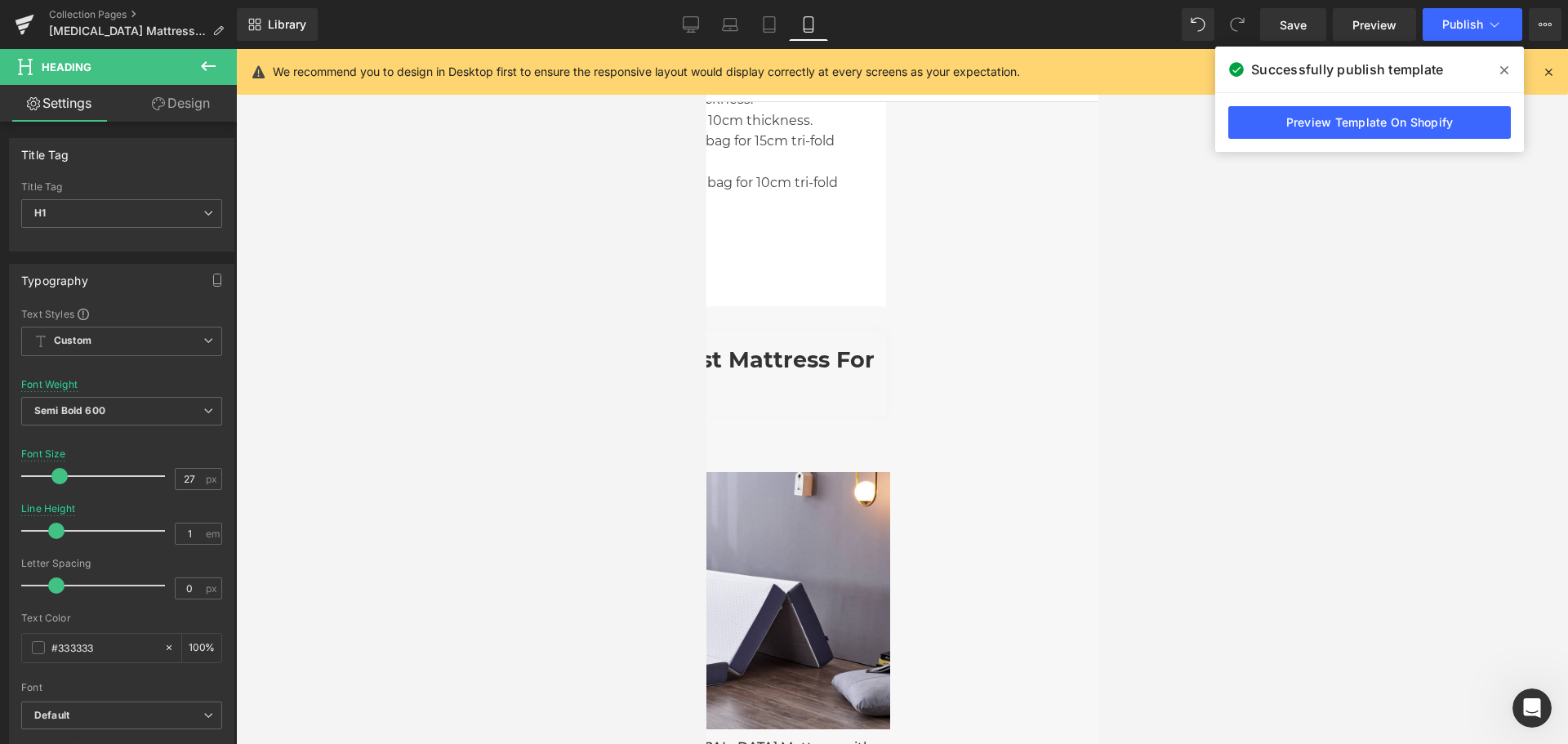 click on "Choose The Best Mattress for Your Body. Heading" at bounding box center (706, 377) 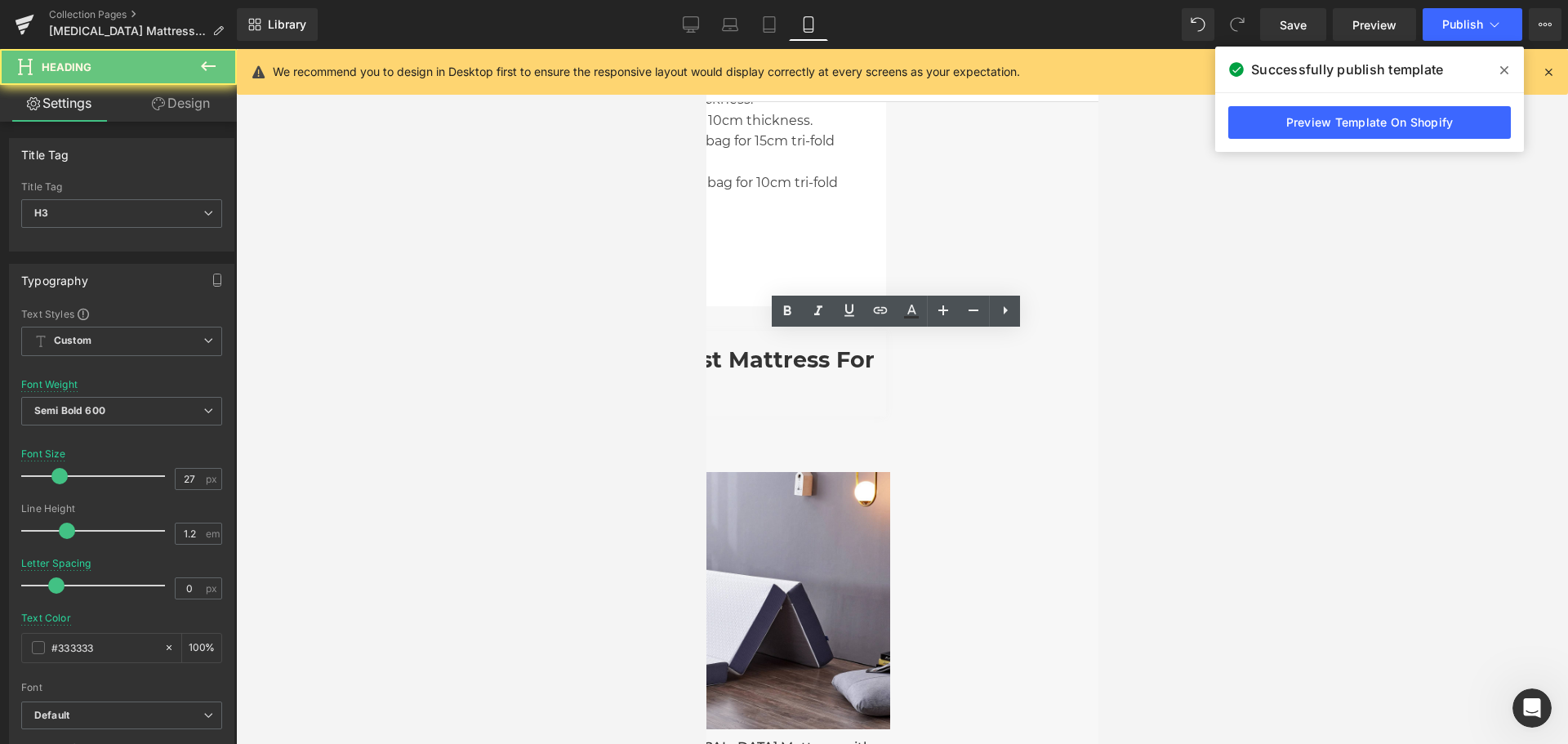 click on "Choose The Best Mattress for Your Body." at bounding box center (706, 373) 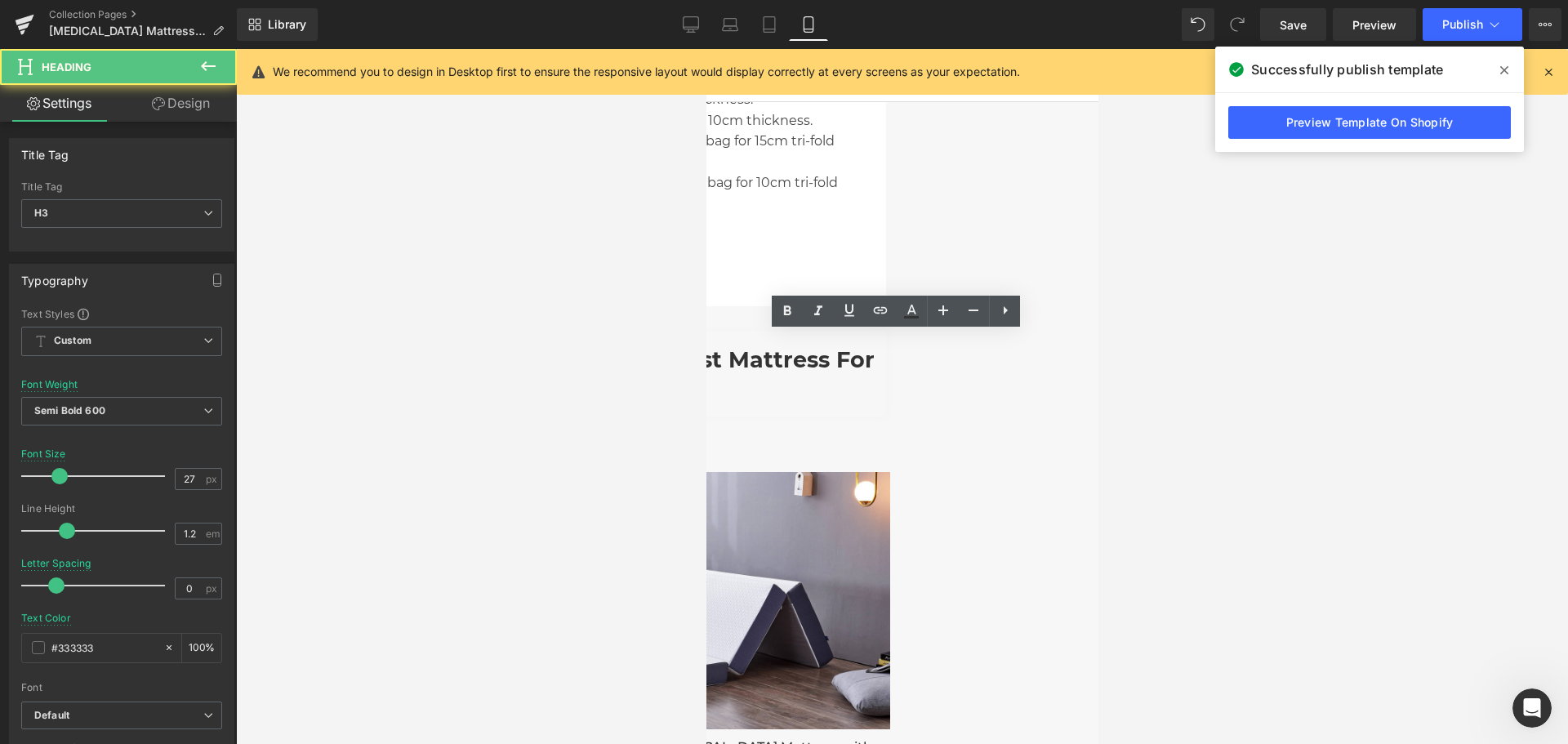 click on "Choose The Best Mattress for Your Body." at bounding box center [706, 373] 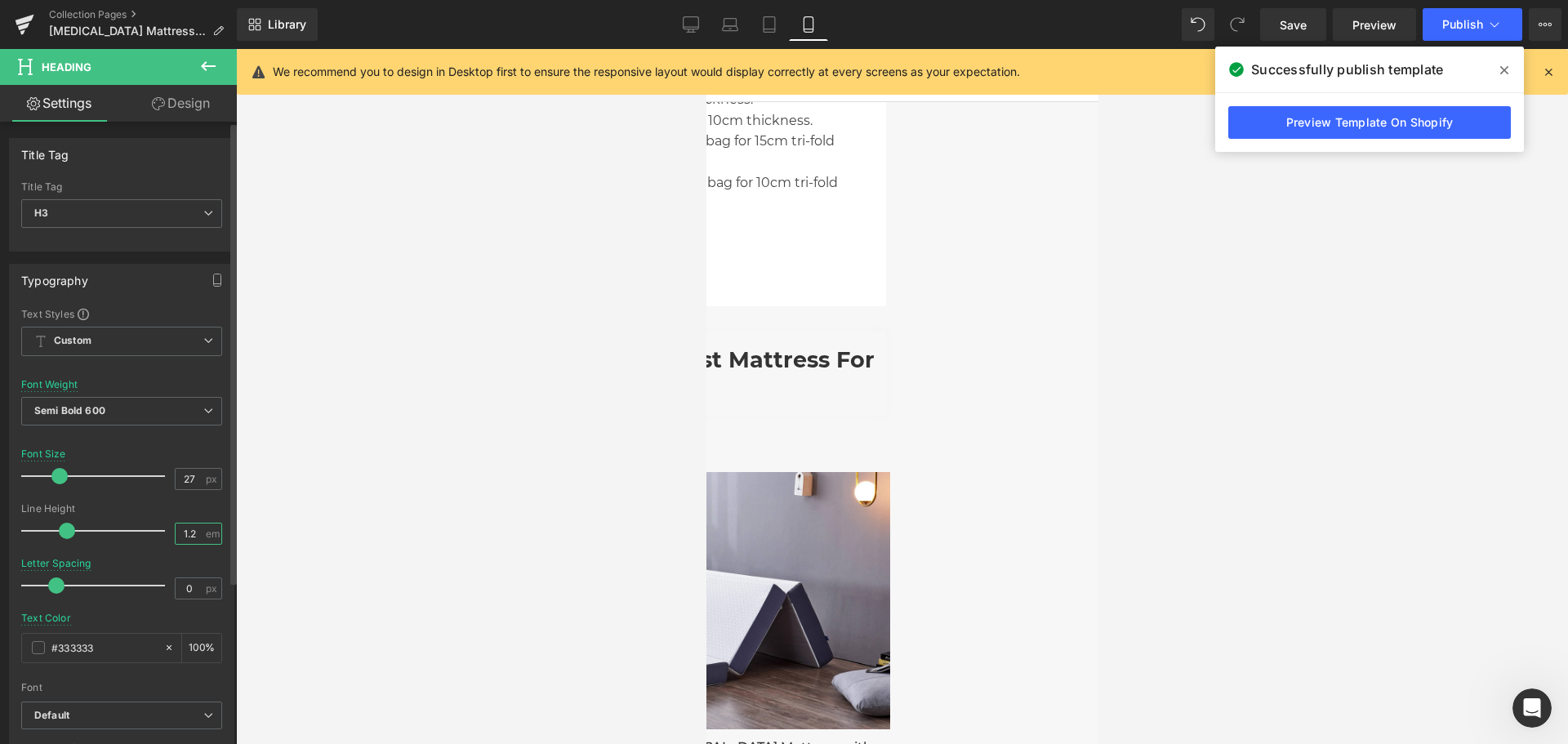 click on "1.2" at bounding box center (189, 533) 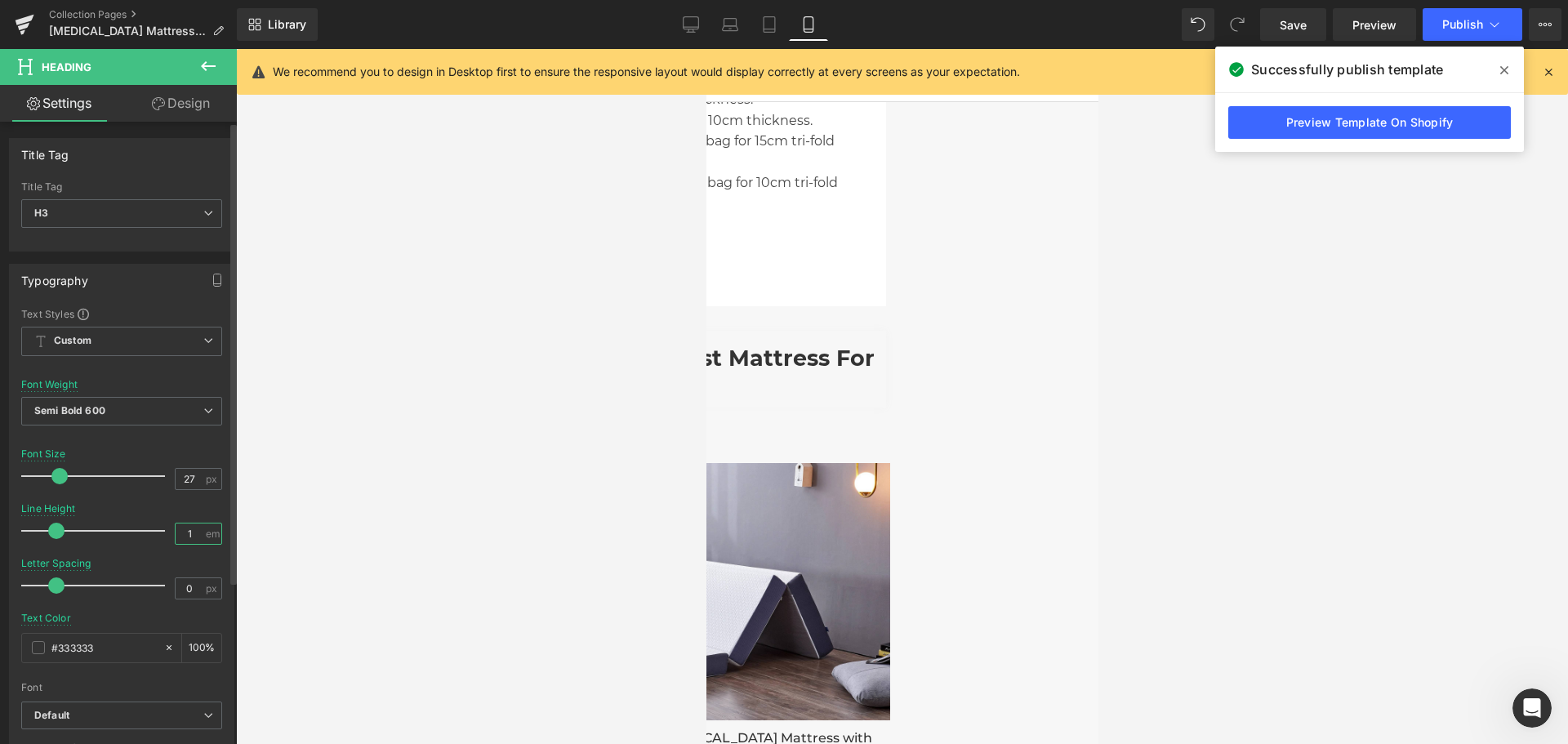 type on "1.2" 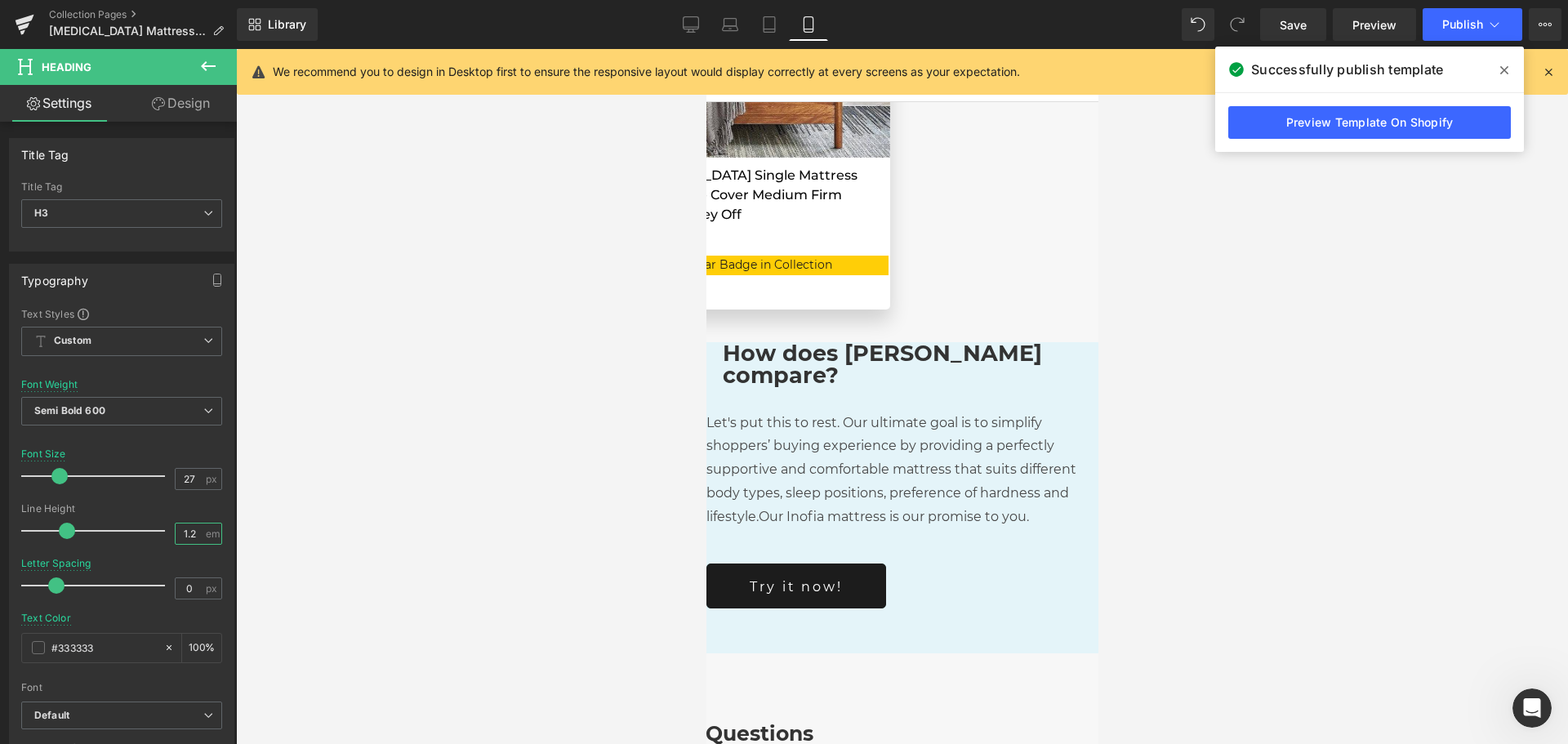 scroll, scrollTop: 1723, scrollLeft: 0, axis: vertical 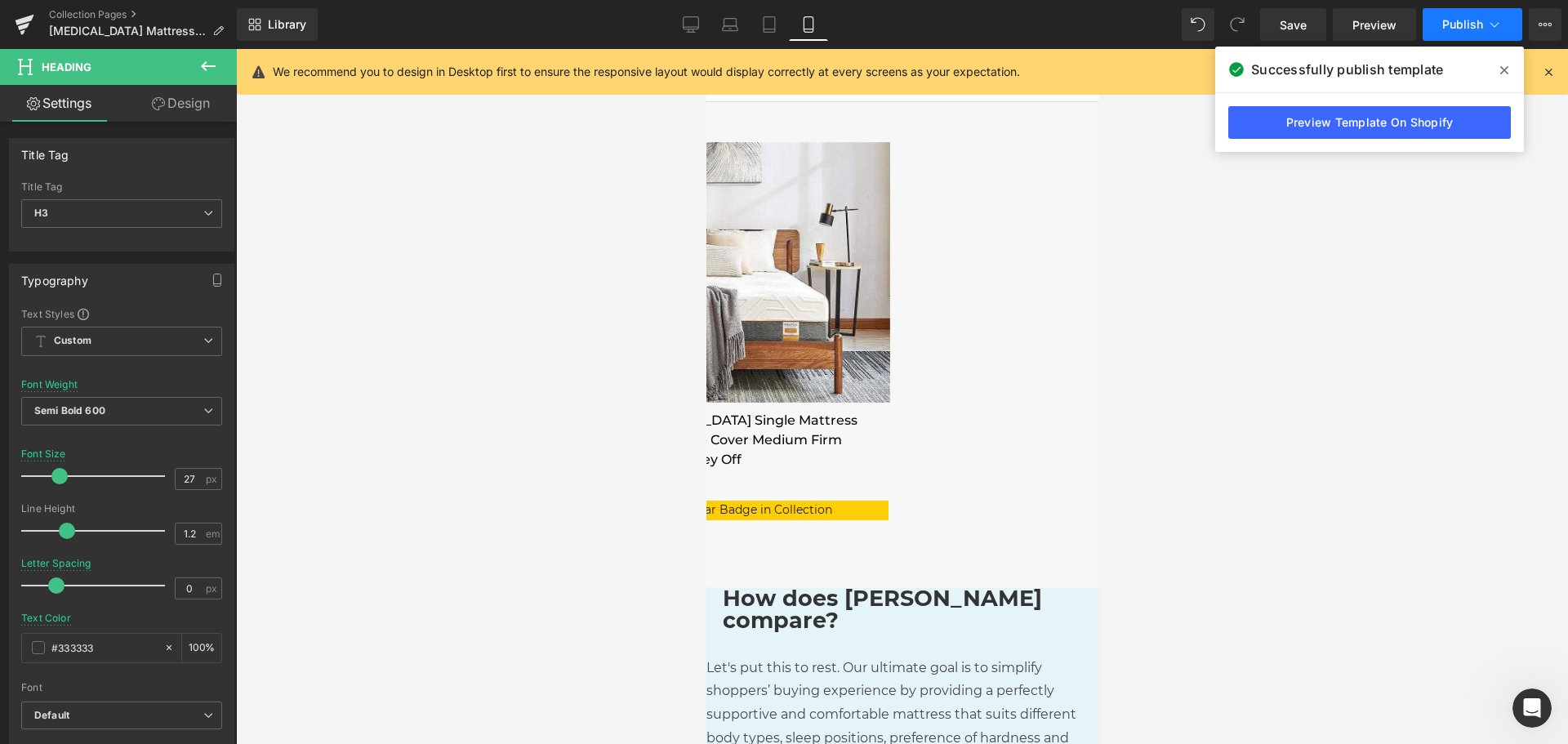 click on "Publish" at bounding box center (1463, 25) 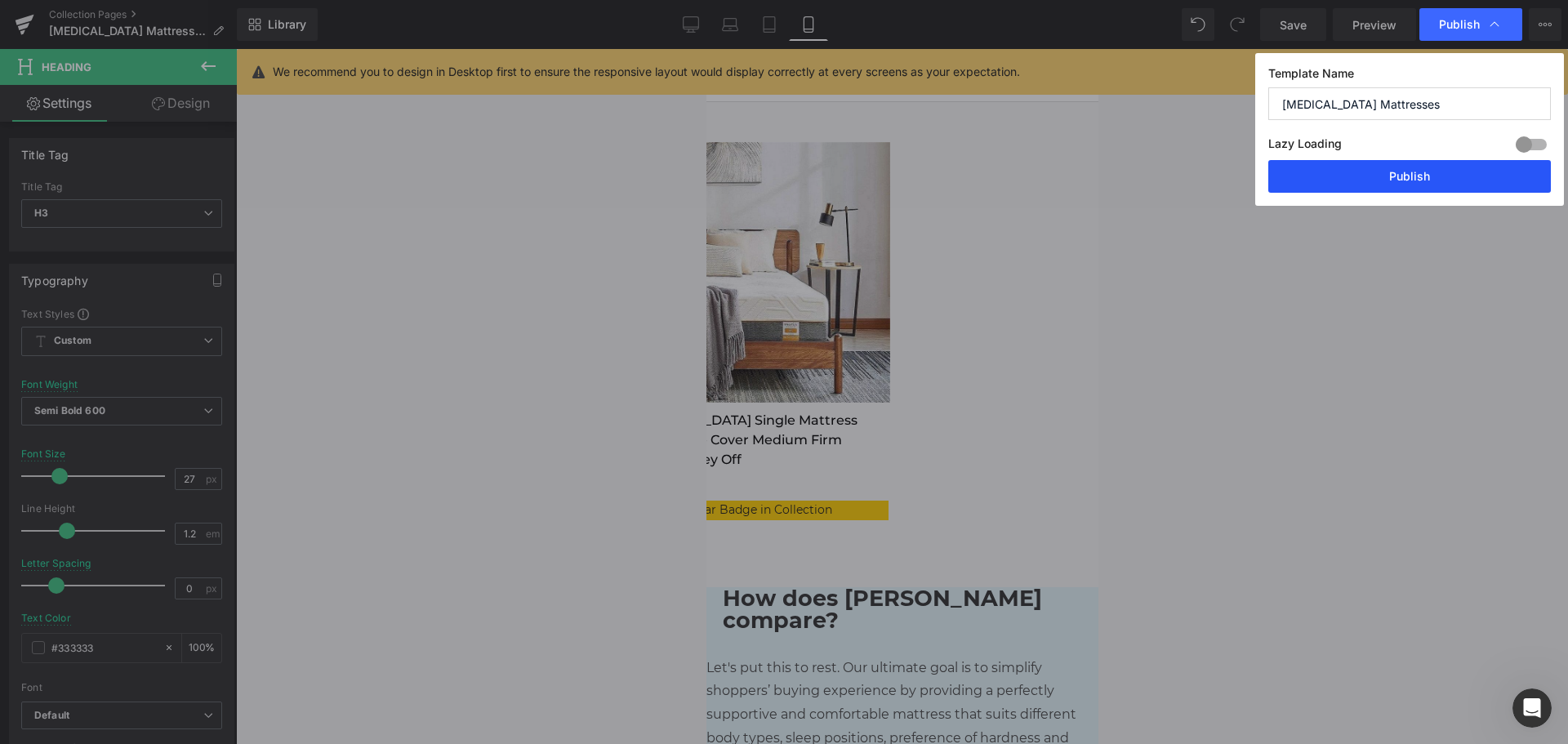 click on "Publish" at bounding box center (1410, 176) 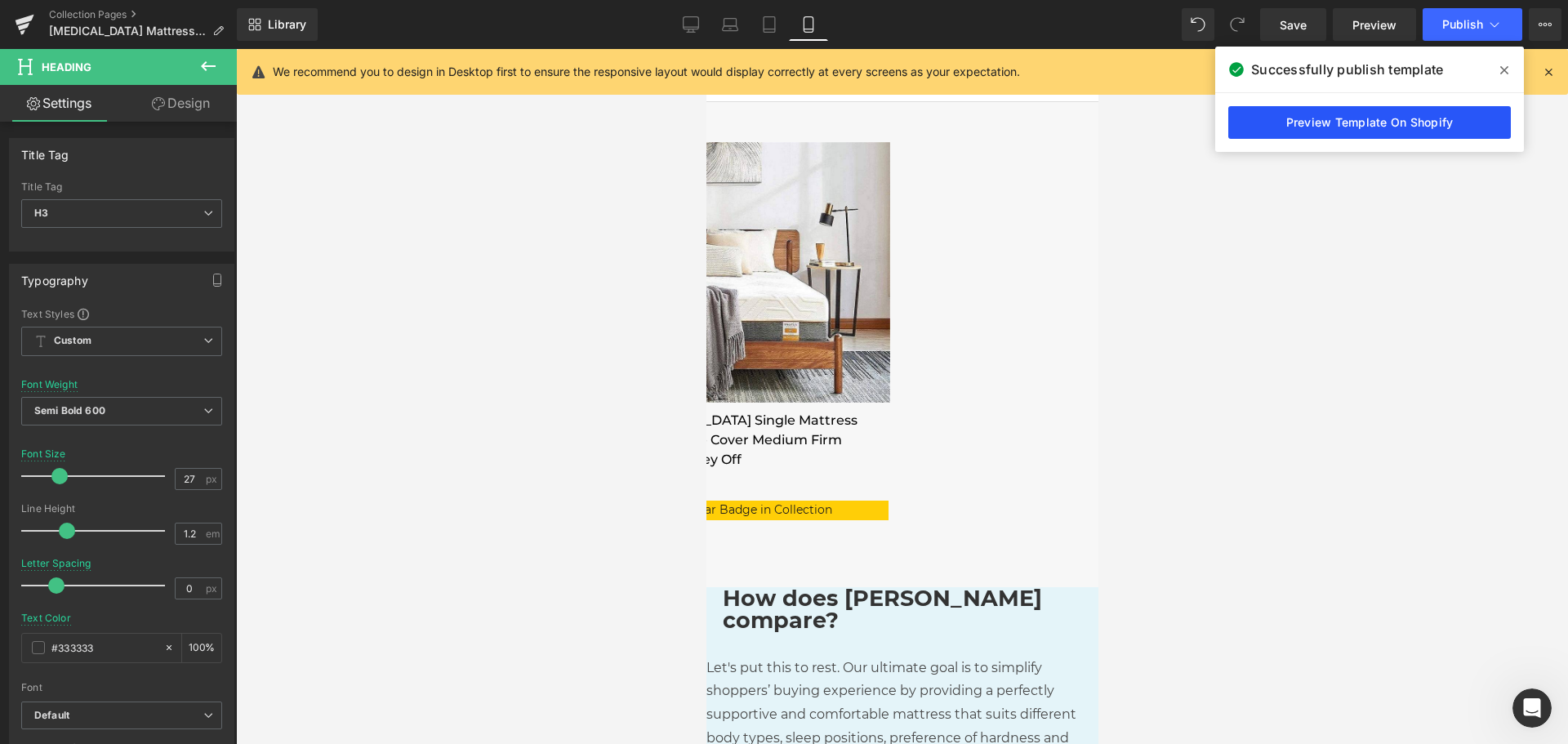 click on "Preview Template On Shopify" at bounding box center (1370, 123) 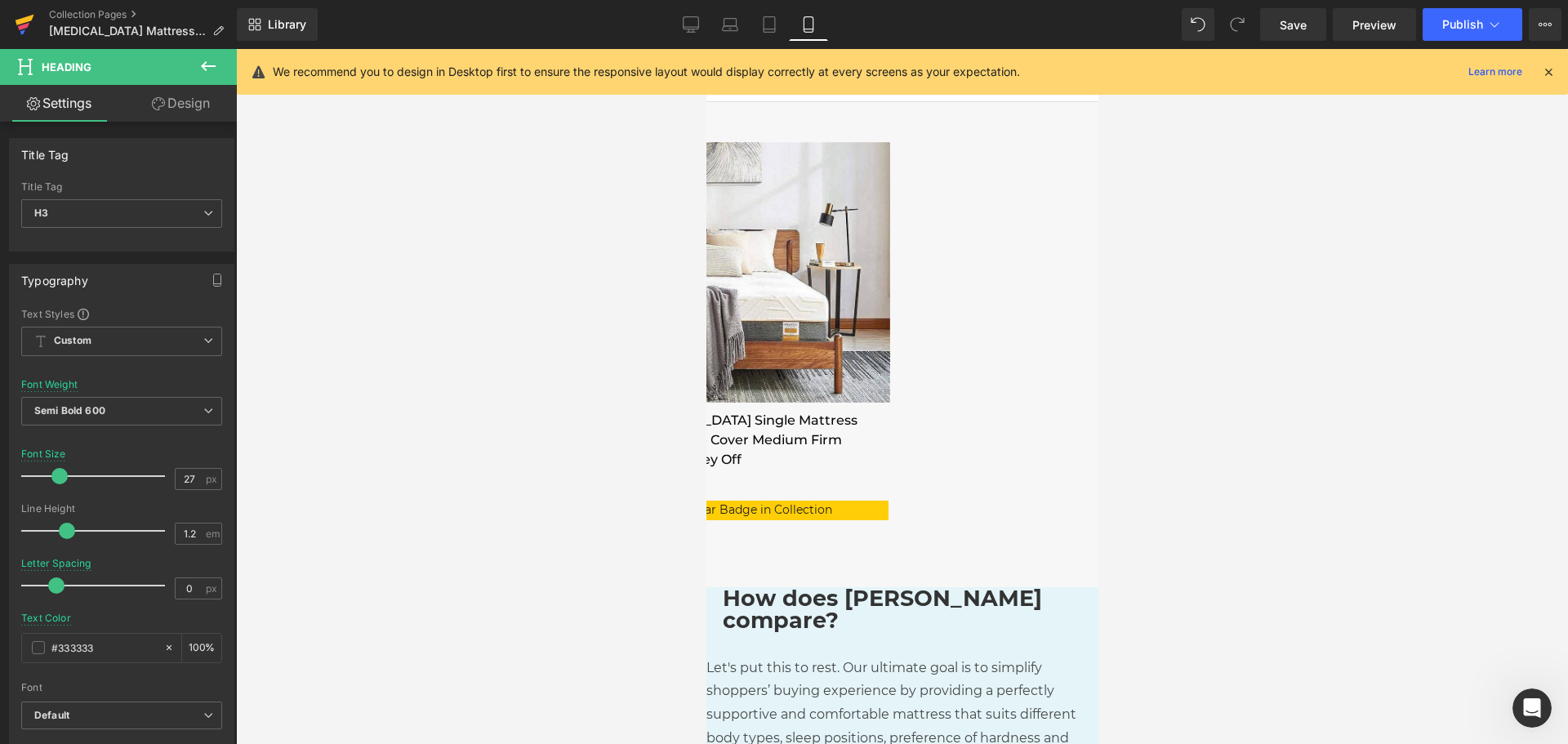 click 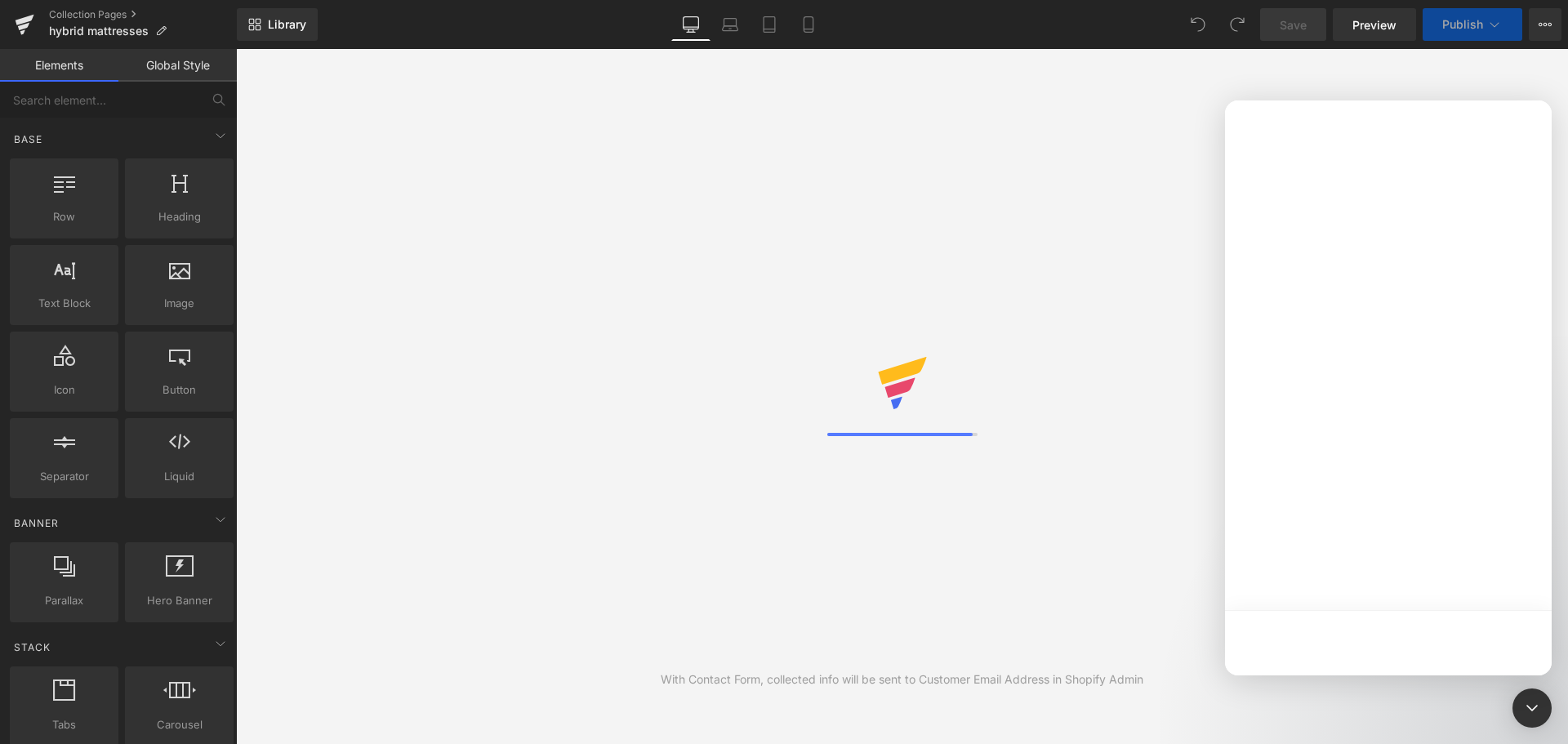 scroll, scrollTop: 0, scrollLeft: 0, axis: both 